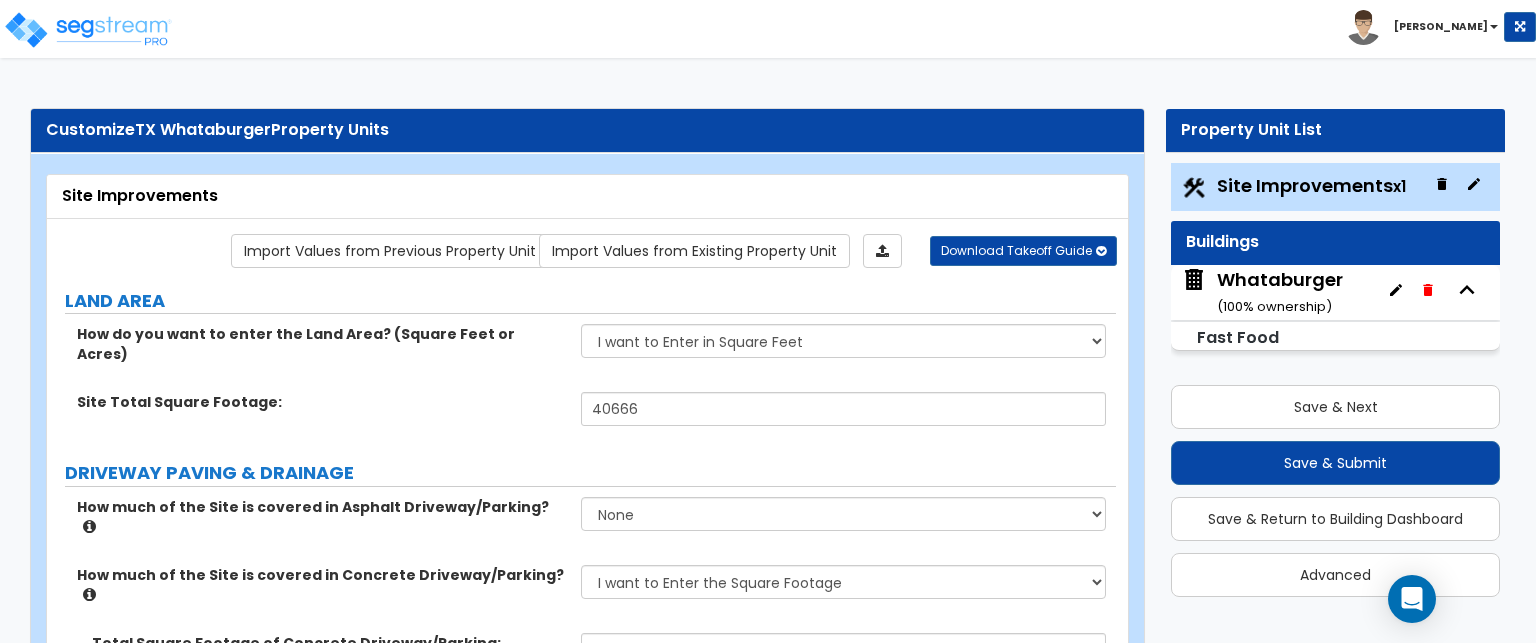 select on "2" 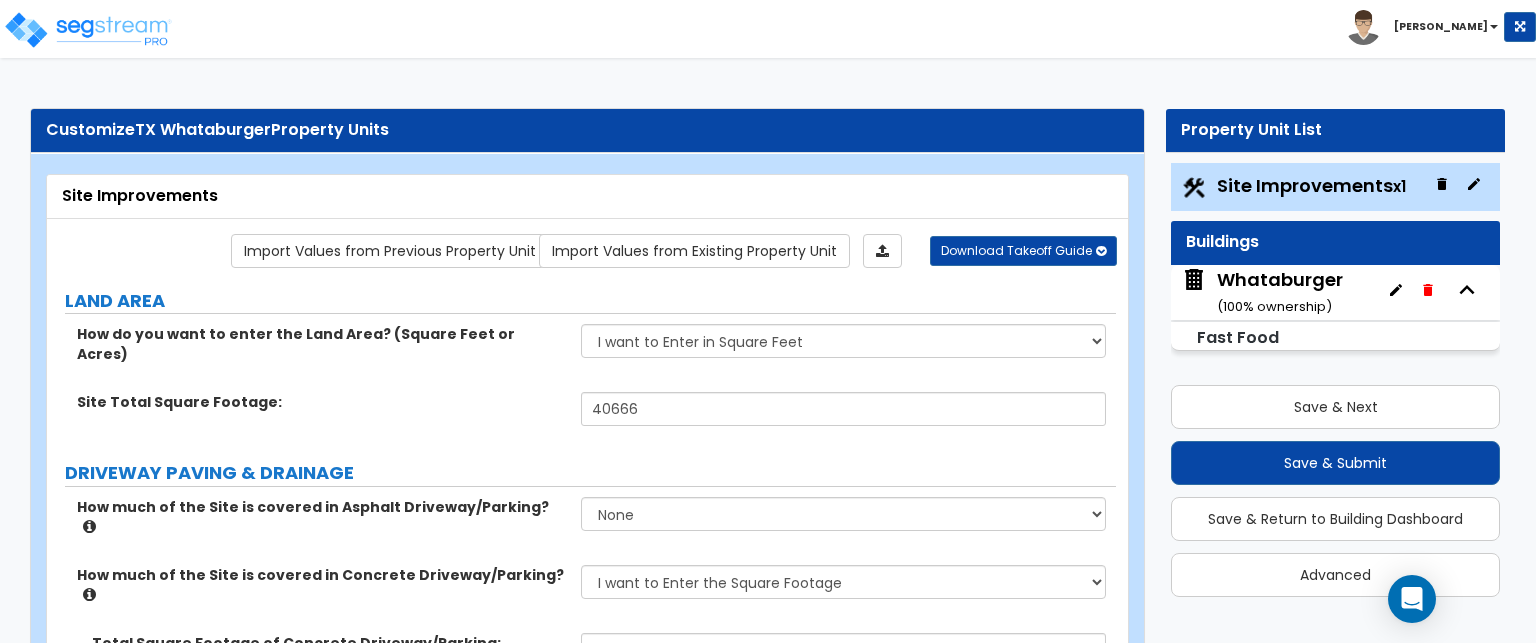 scroll, scrollTop: 800, scrollLeft: 0, axis: vertical 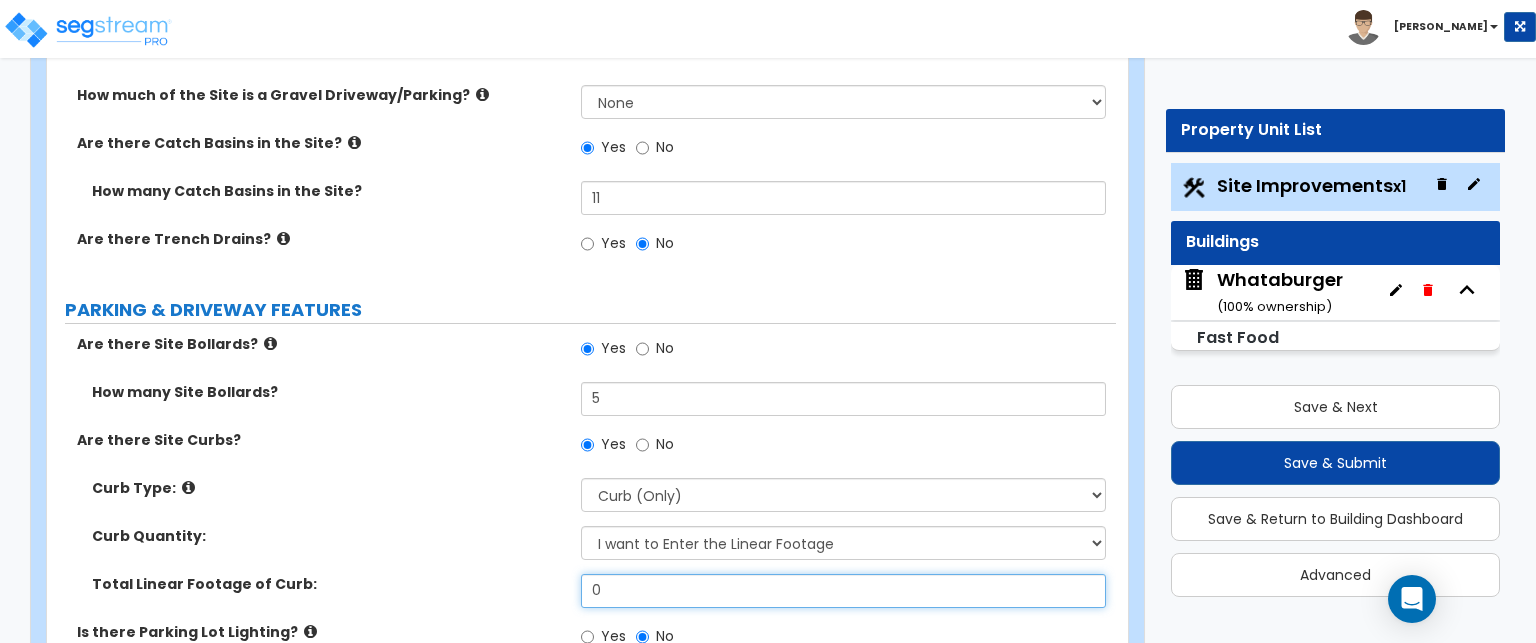click on "0" at bounding box center [843, 591] 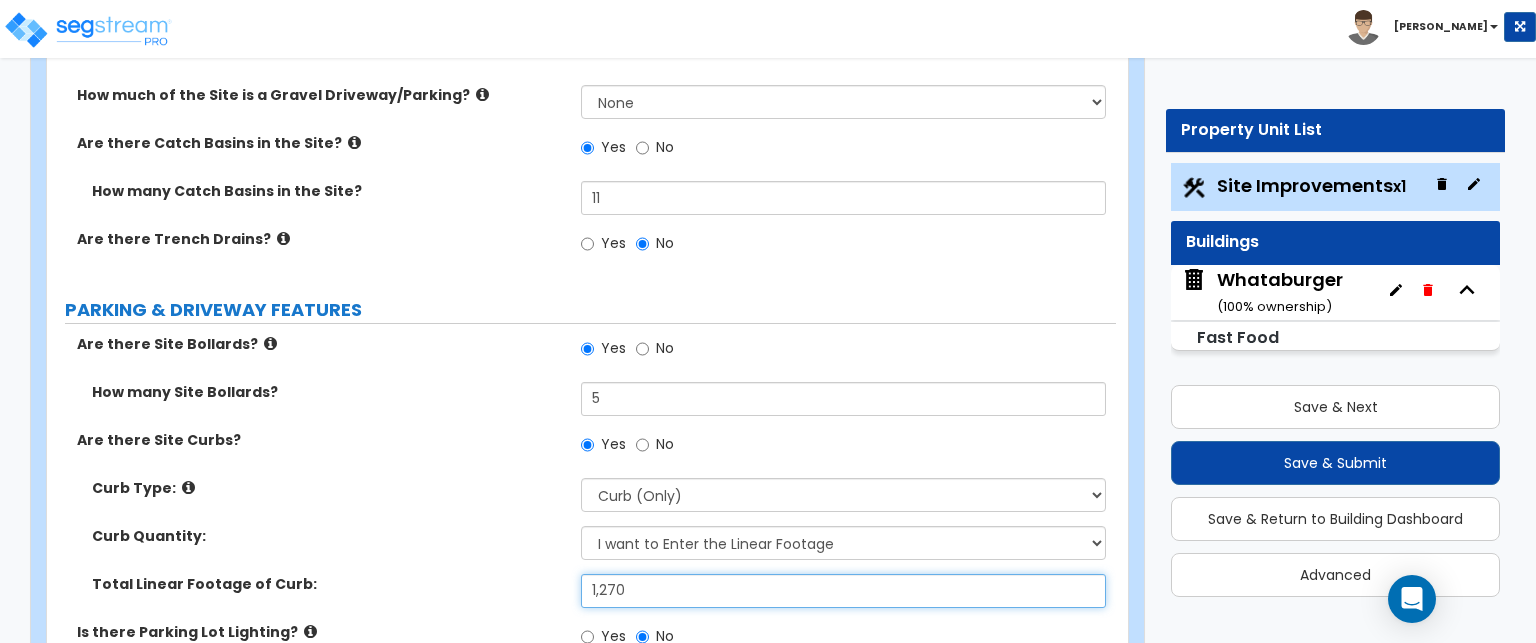 type on "1,270" 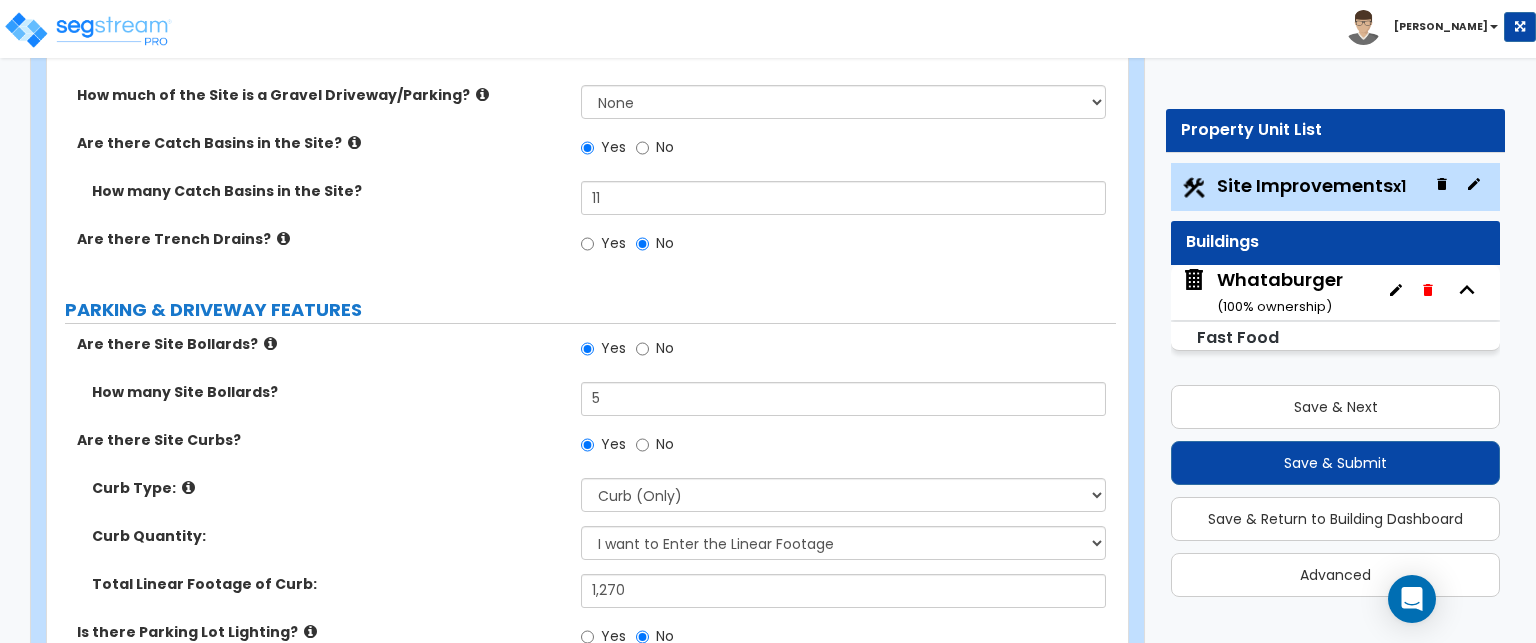 click at bounding box center [310, 631] 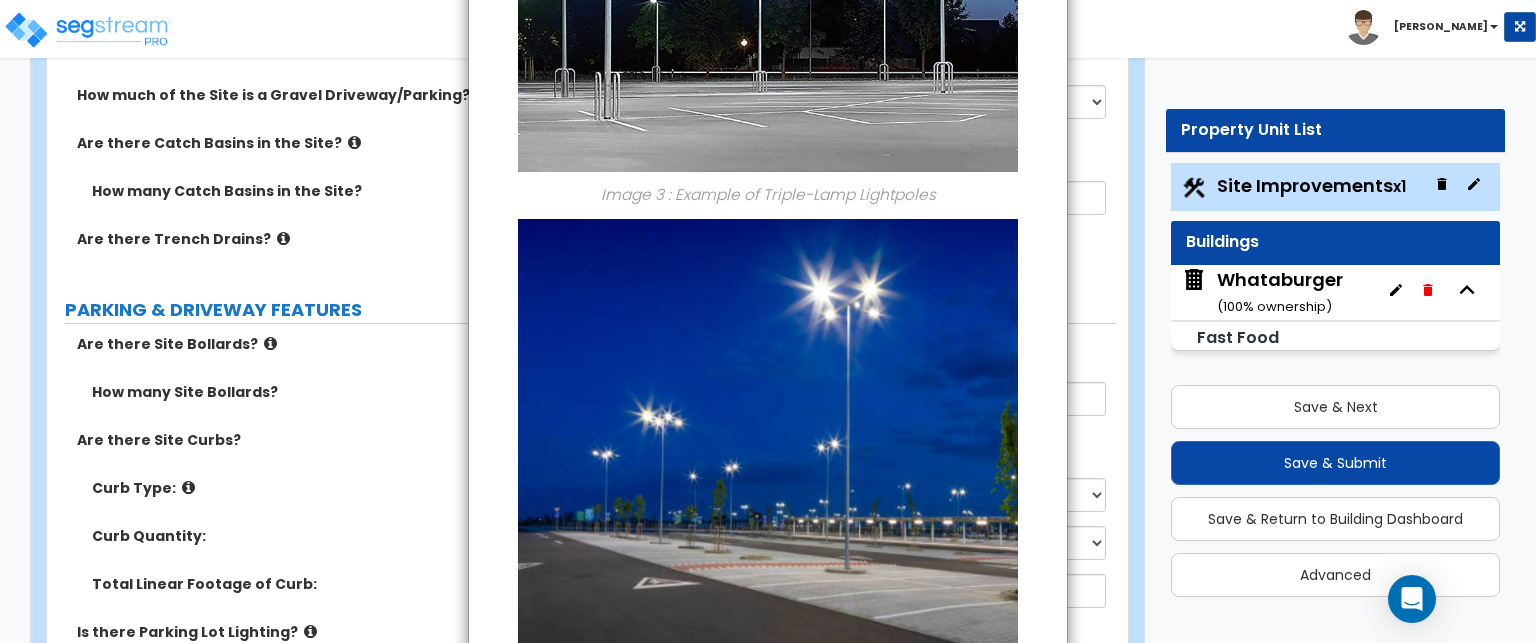 scroll, scrollTop: 1568, scrollLeft: 0, axis: vertical 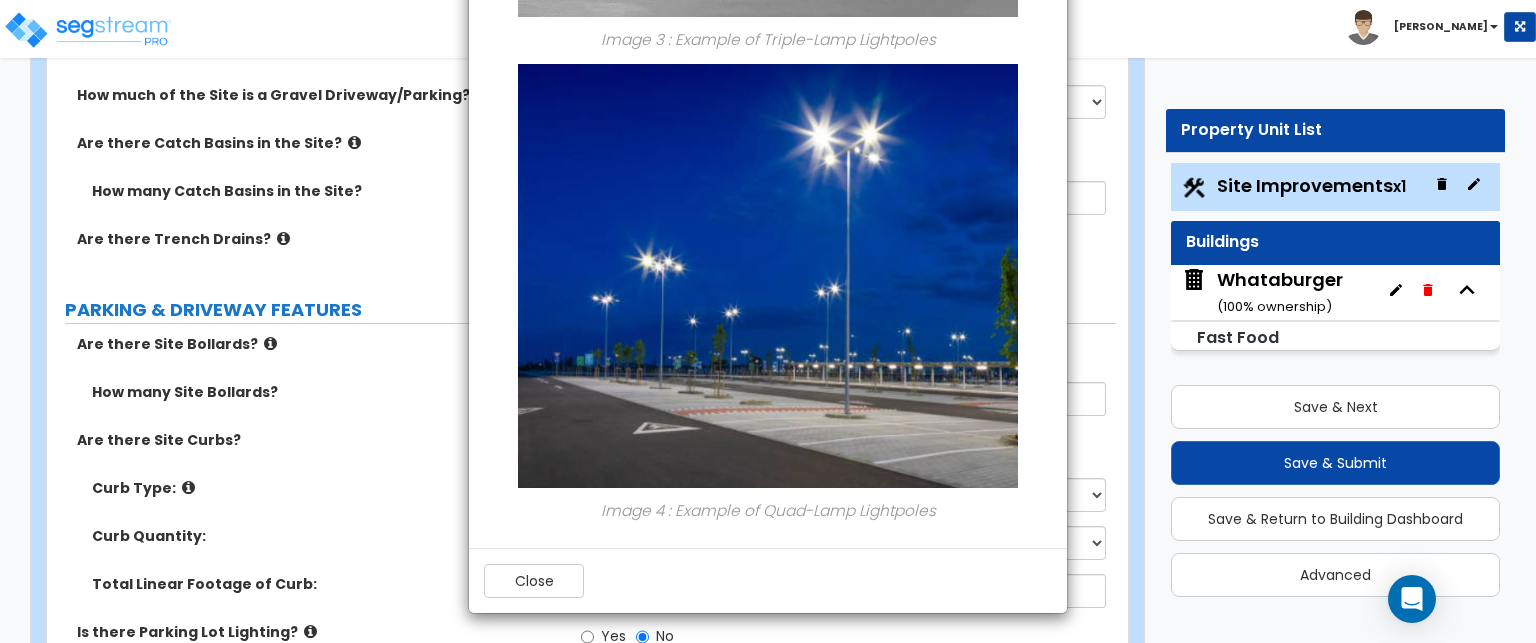 click on "× Information of  Is there Parking Lot Lighting? Image 1 : Example of Single-Lamp Lightpoles Image 2 : Example of Double-Lamp Lightpoles Image 3 : Example of Triple-Lamp Lightpoles Image 4 : Example of Quad-Lamp Lightpoles Close" at bounding box center [768, 321] 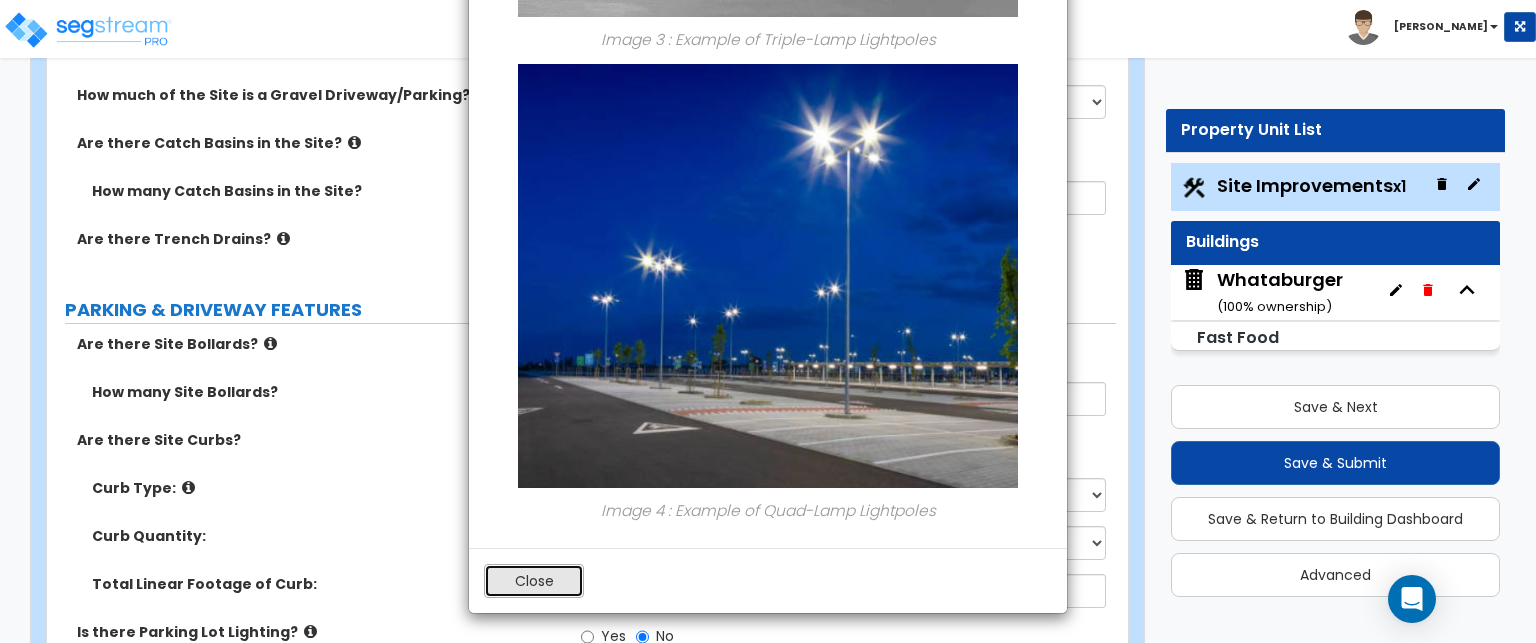 click on "Close" at bounding box center [534, 581] 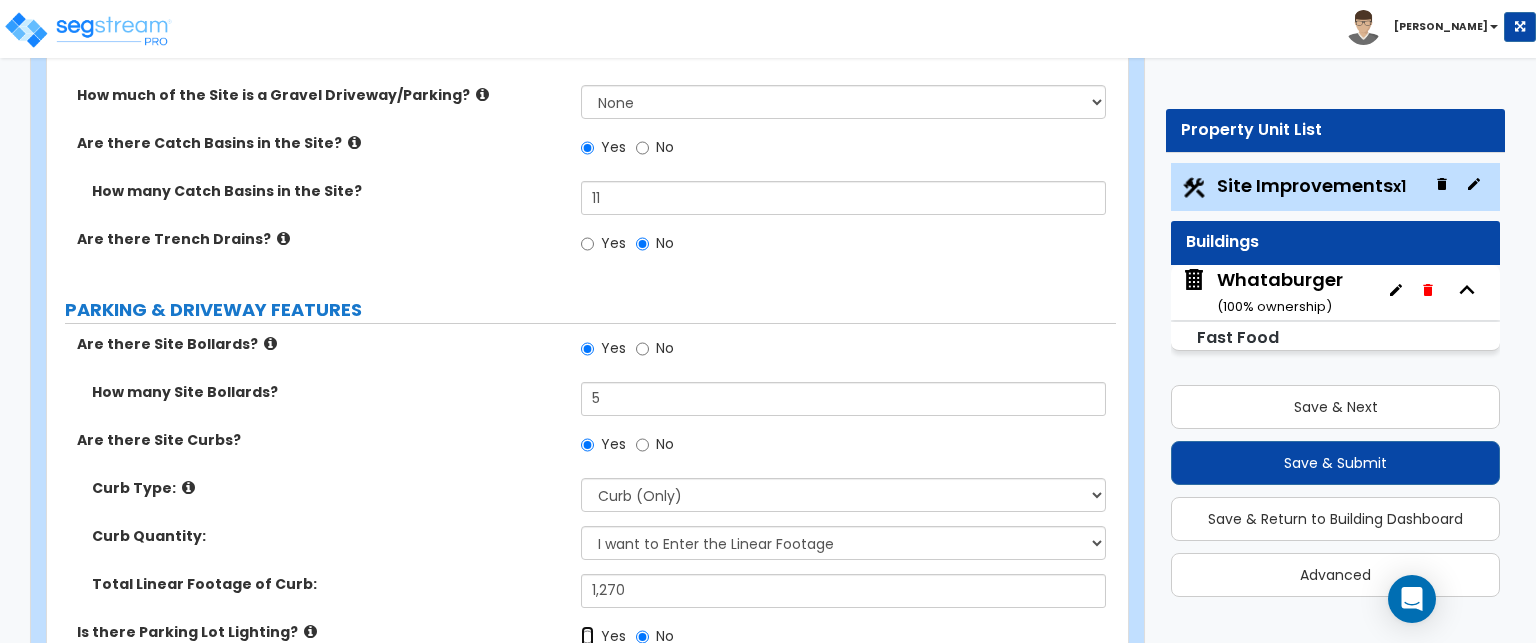 click on "Yes" at bounding box center [587, 637] 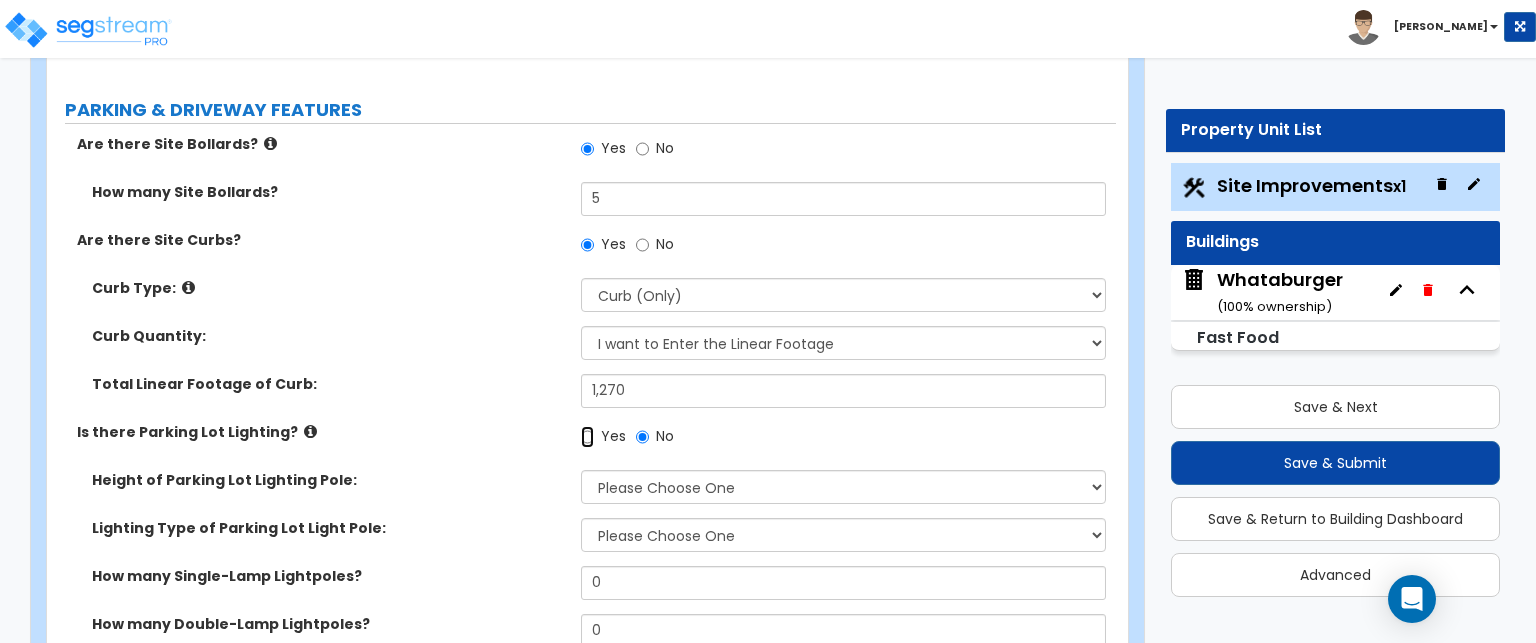 scroll, scrollTop: 1100, scrollLeft: 0, axis: vertical 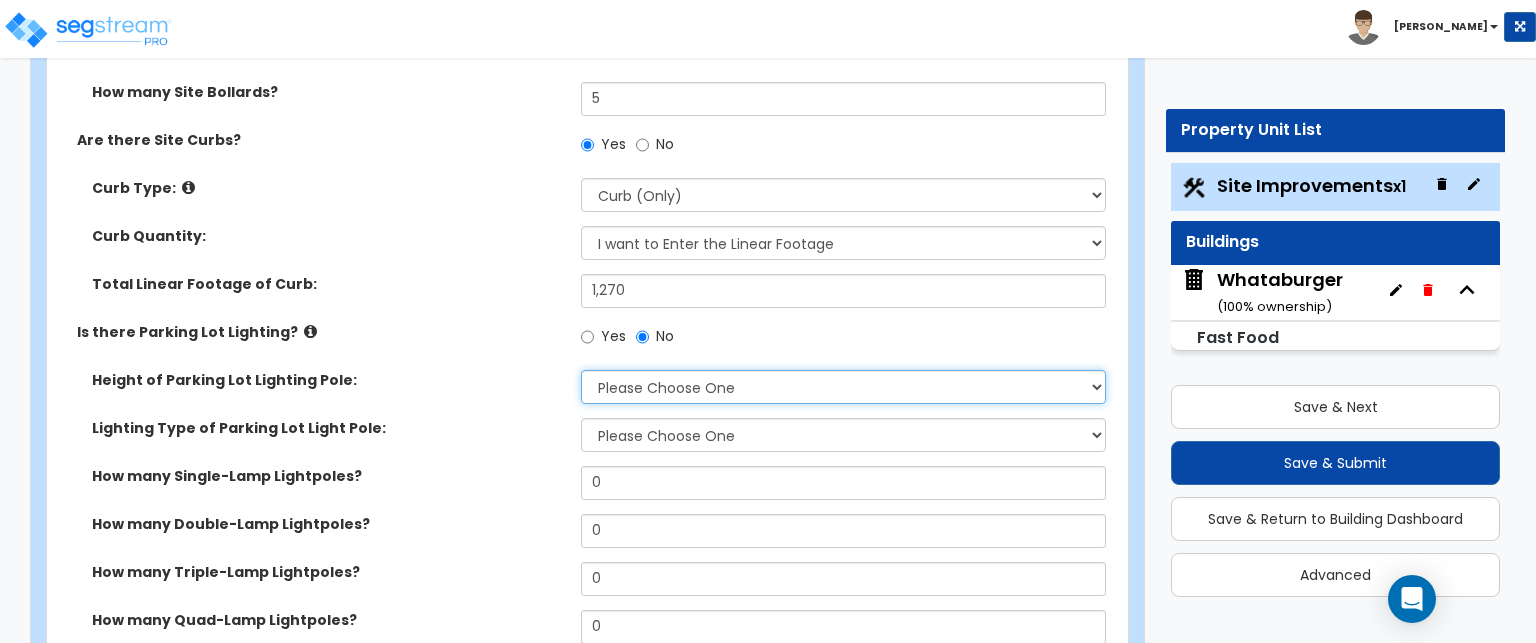 click on "Please Choose One 20' high 30' high 40' high" at bounding box center (843, 387) 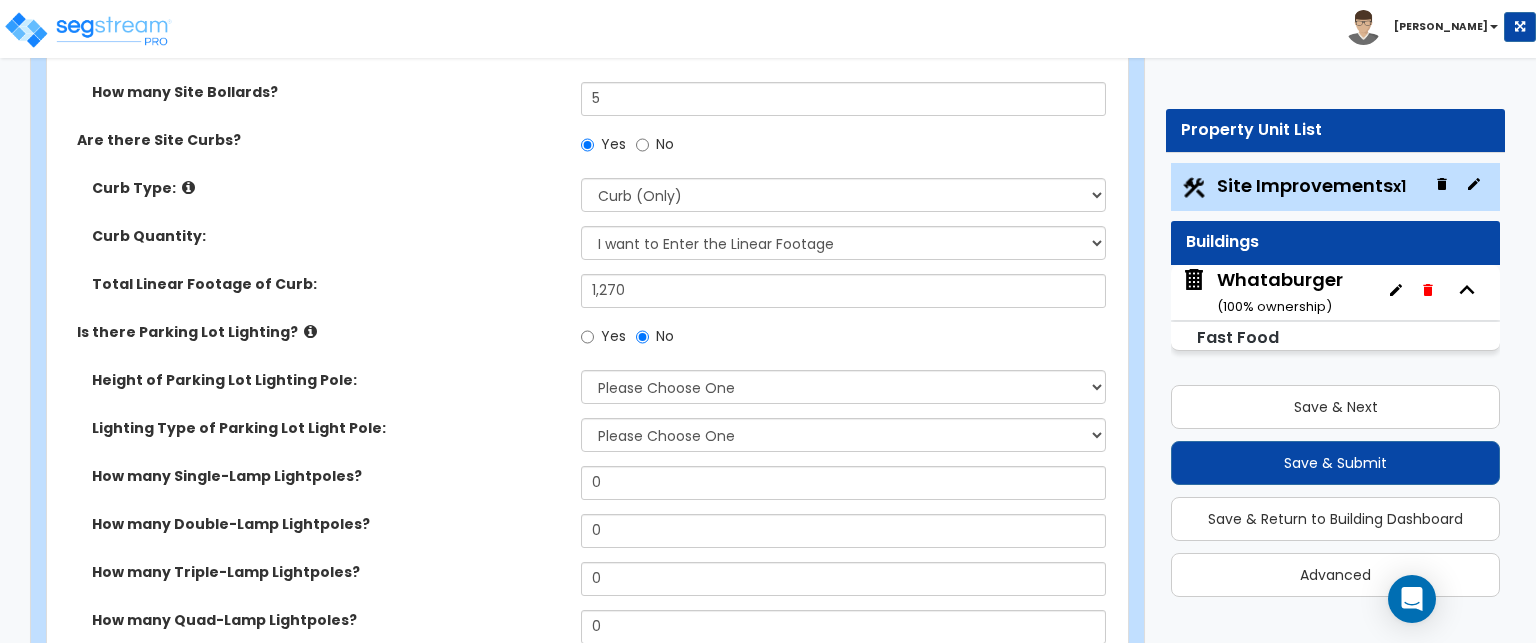 click on "How many Double-Lamp Lightpoles?" at bounding box center (329, 524) 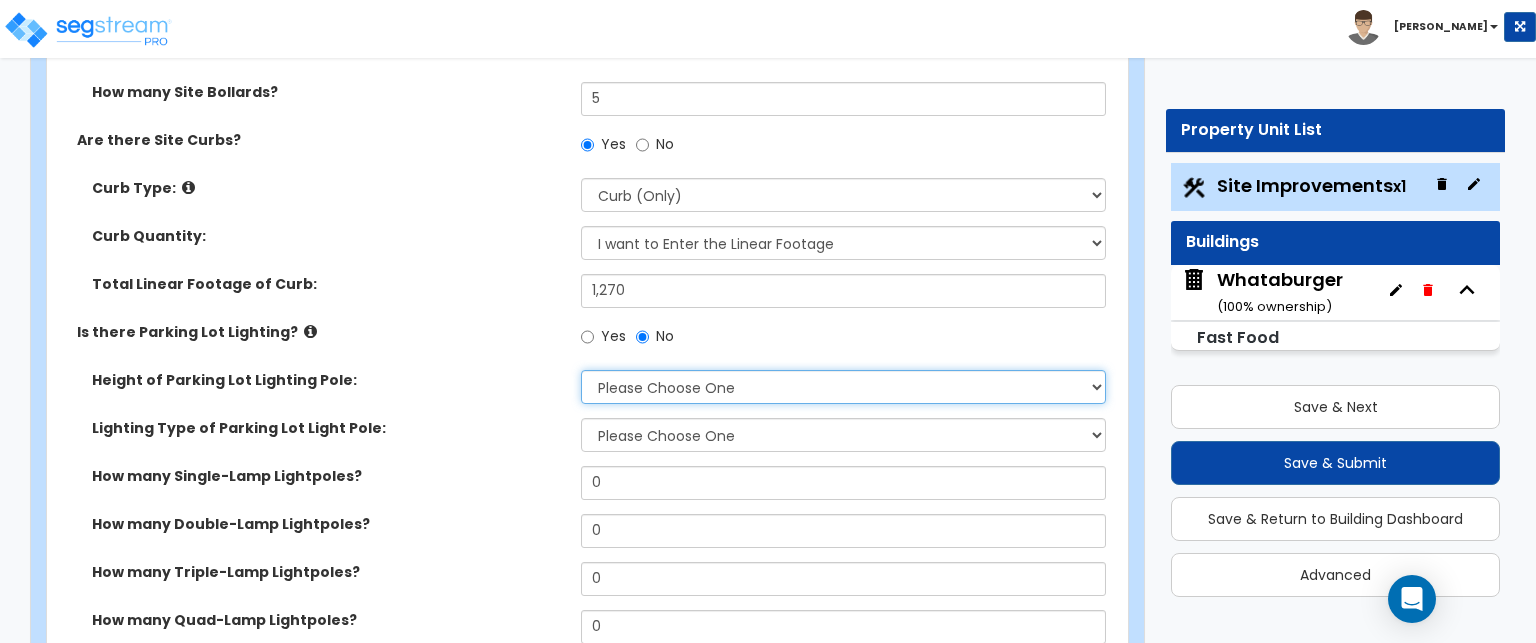 click on "Please Choose One 20' high 30' high 40' high" at bounding box center [843, 387] 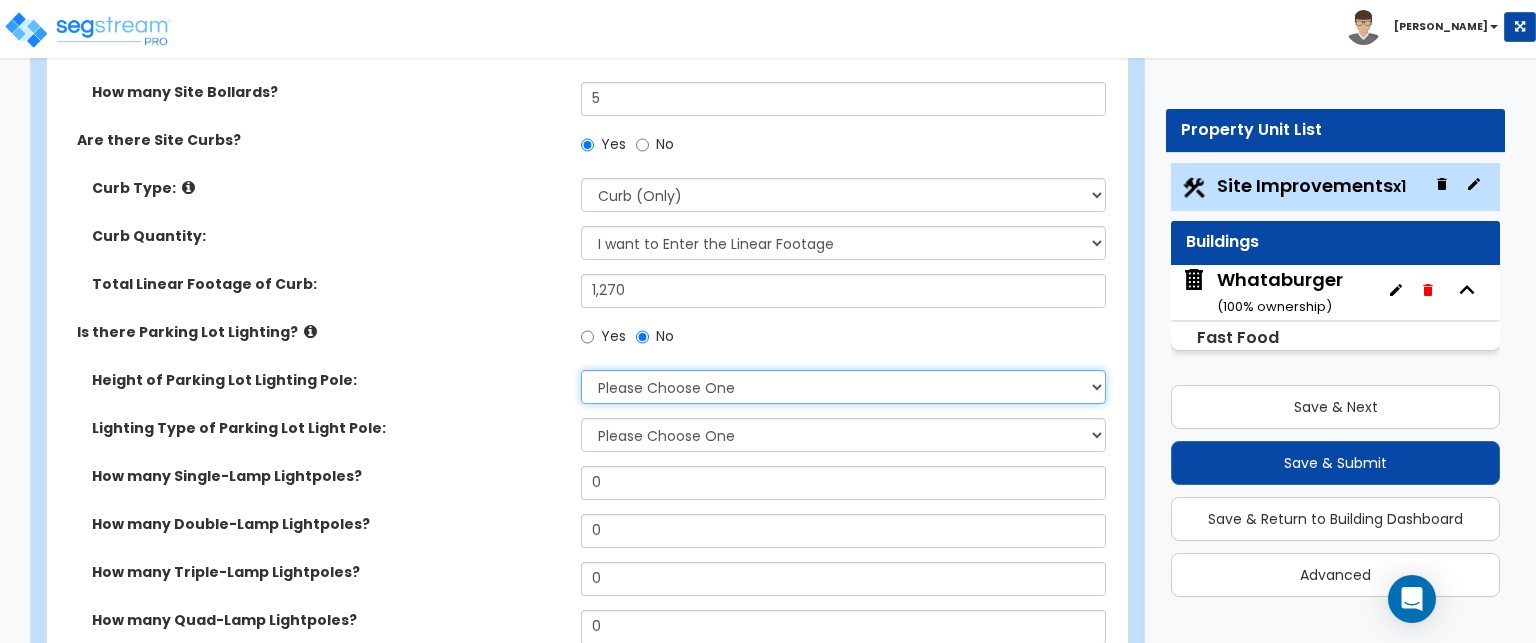 click on "Please Choose One 20' high 30' high 40' high" at bounding box center (843, 387) 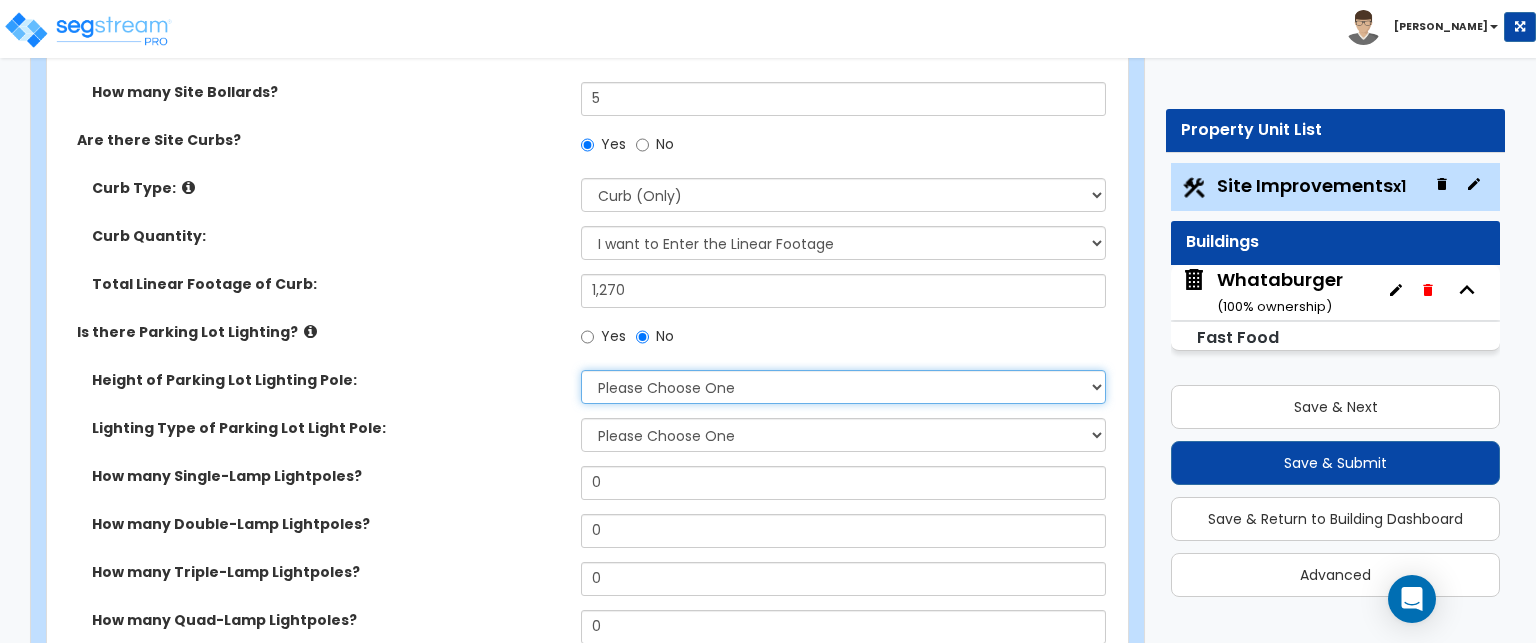 select on "1" 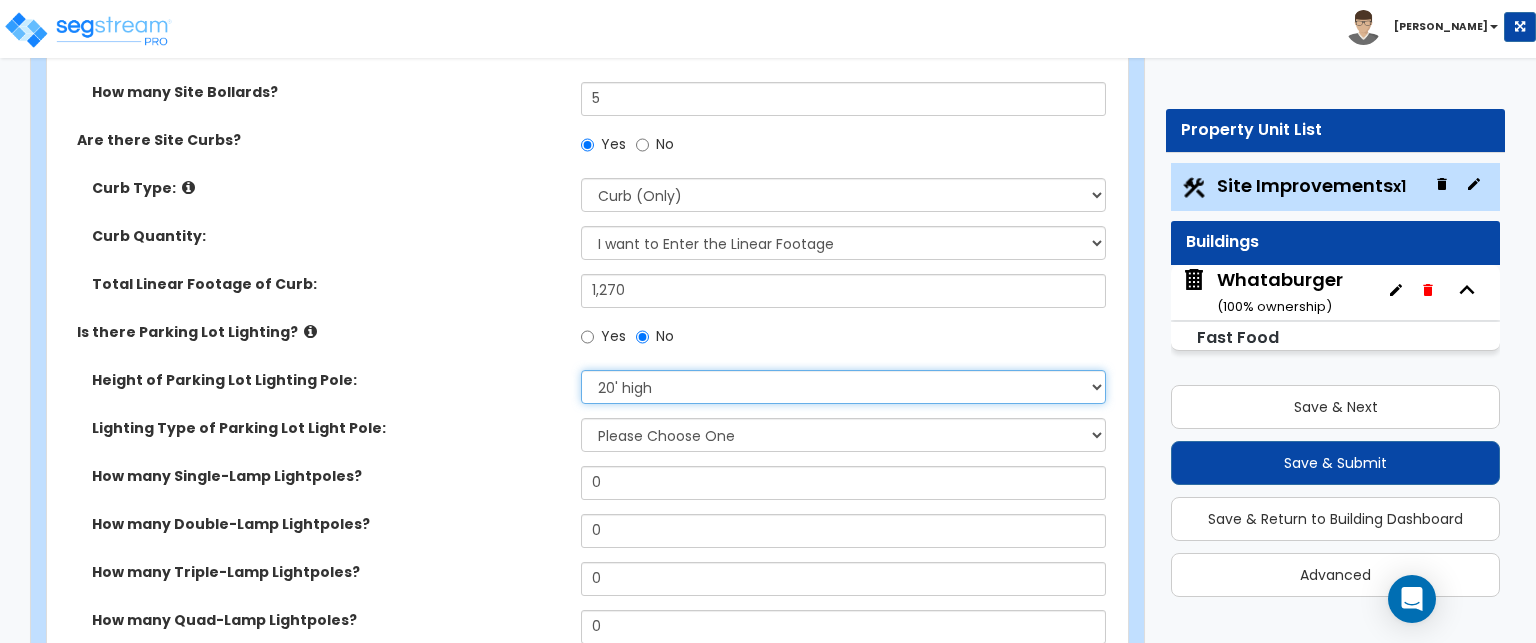 click on "Please Choose One 20' high 30' high 40' high" at bounding box center [843, 387] 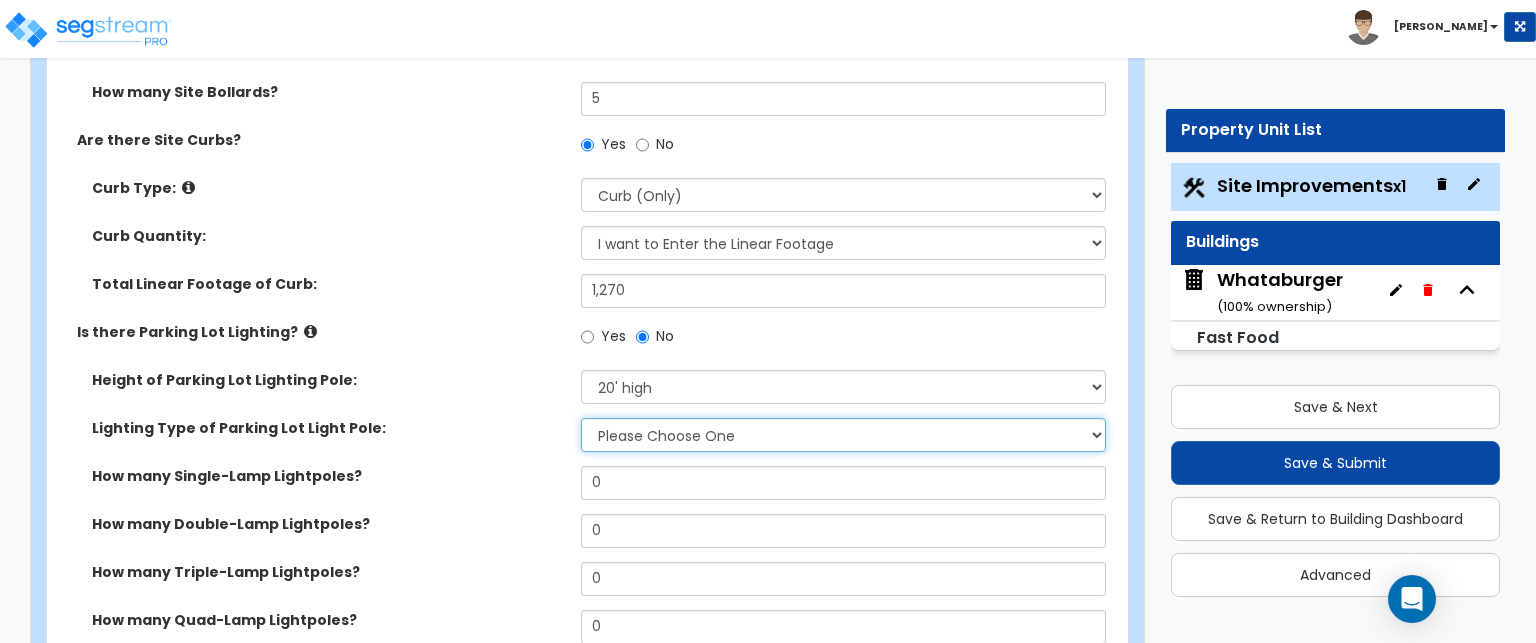 click on "Please Choose One LED Metal Halide High Pressure Sodium Please Choose for me" at bounding box center (843, 435) 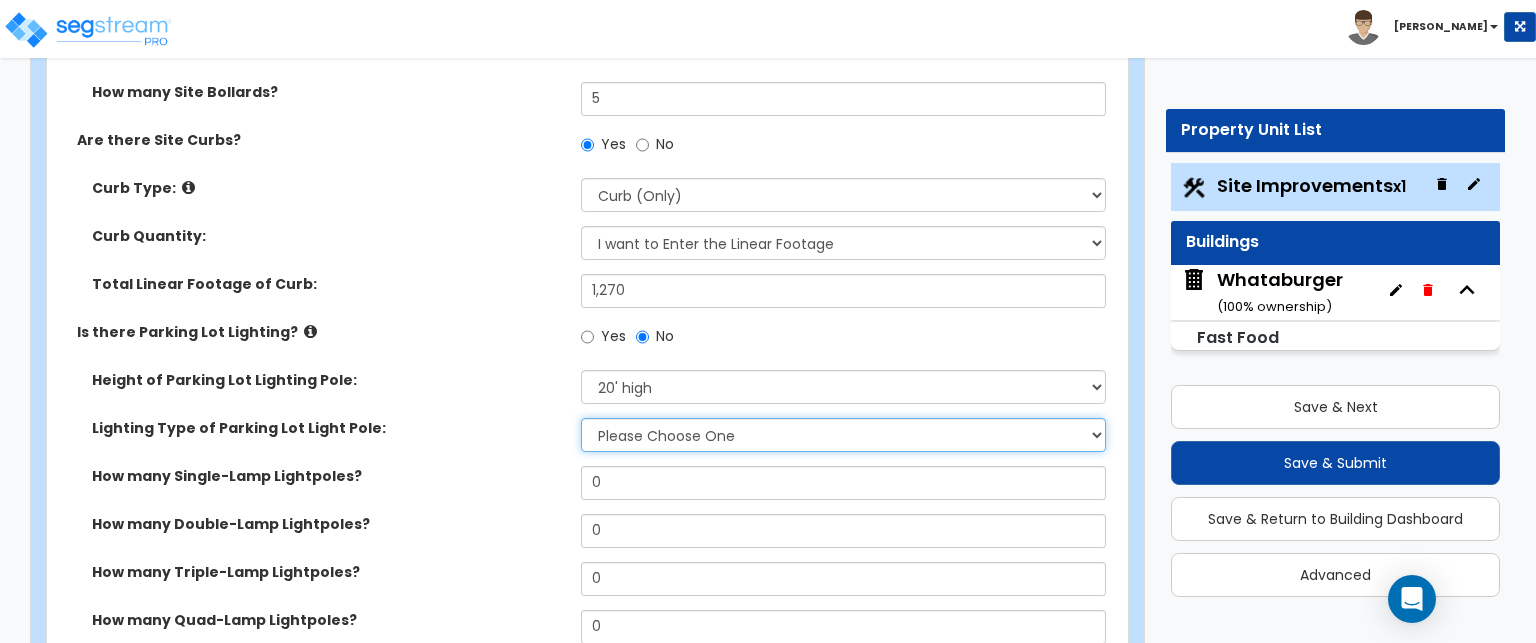 click on "Please Choose One LED Metal Halide High Pressure Sodium Please Choose for me" at bounding box center [843, 435] 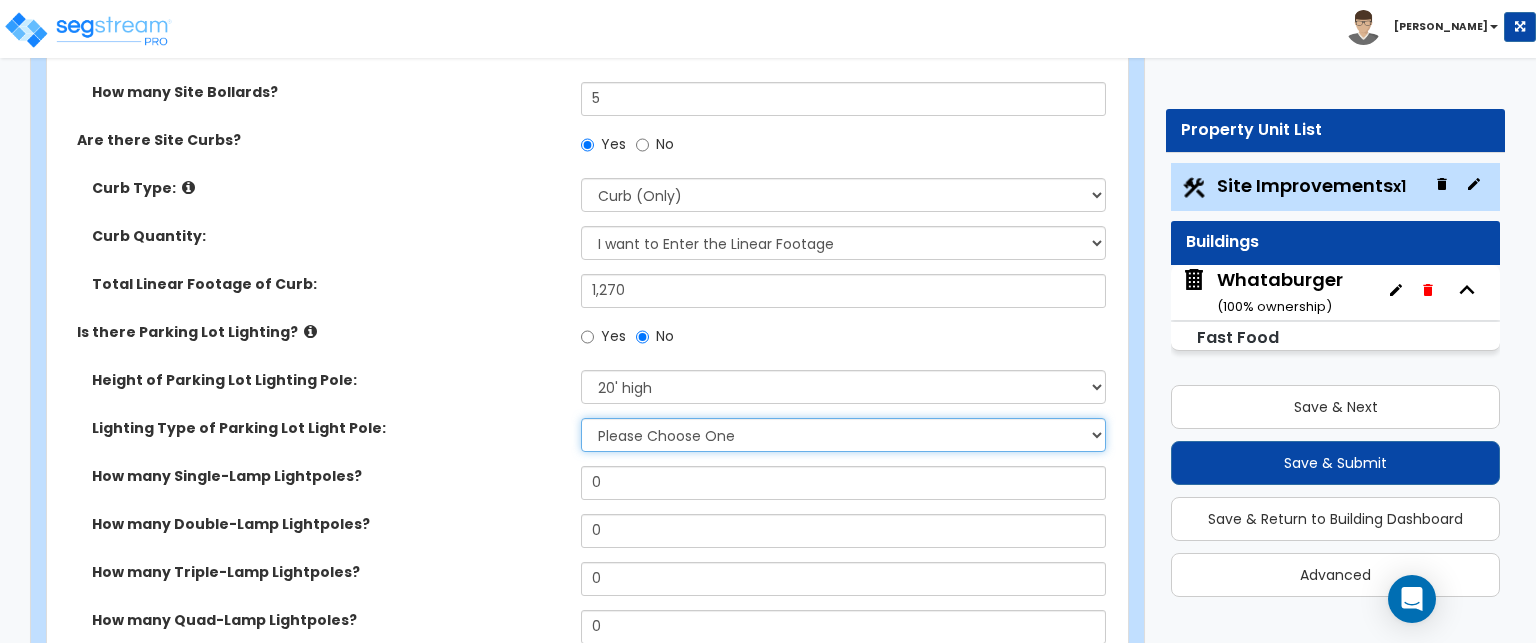 select on "1" 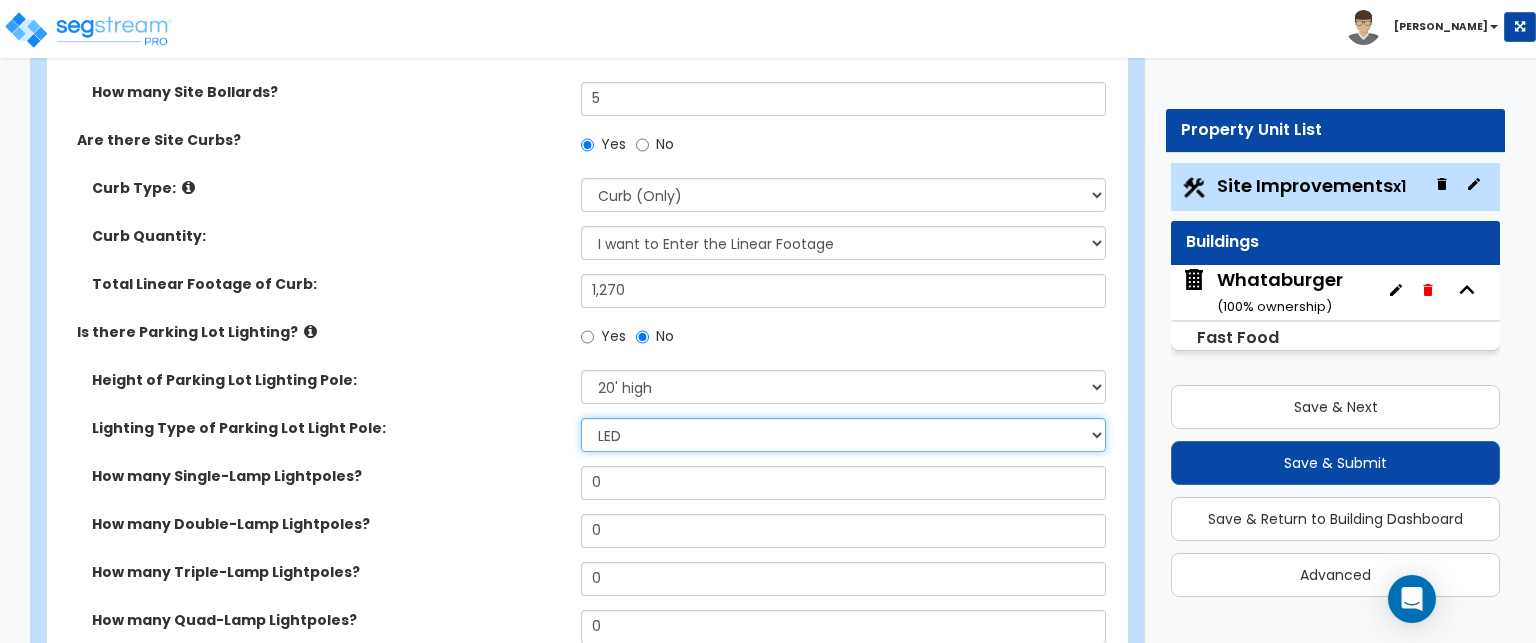 click on "Please Choose One LED Metal Halide High Pressure Sodium Please Choose for me" at bounding box center [843, 435] 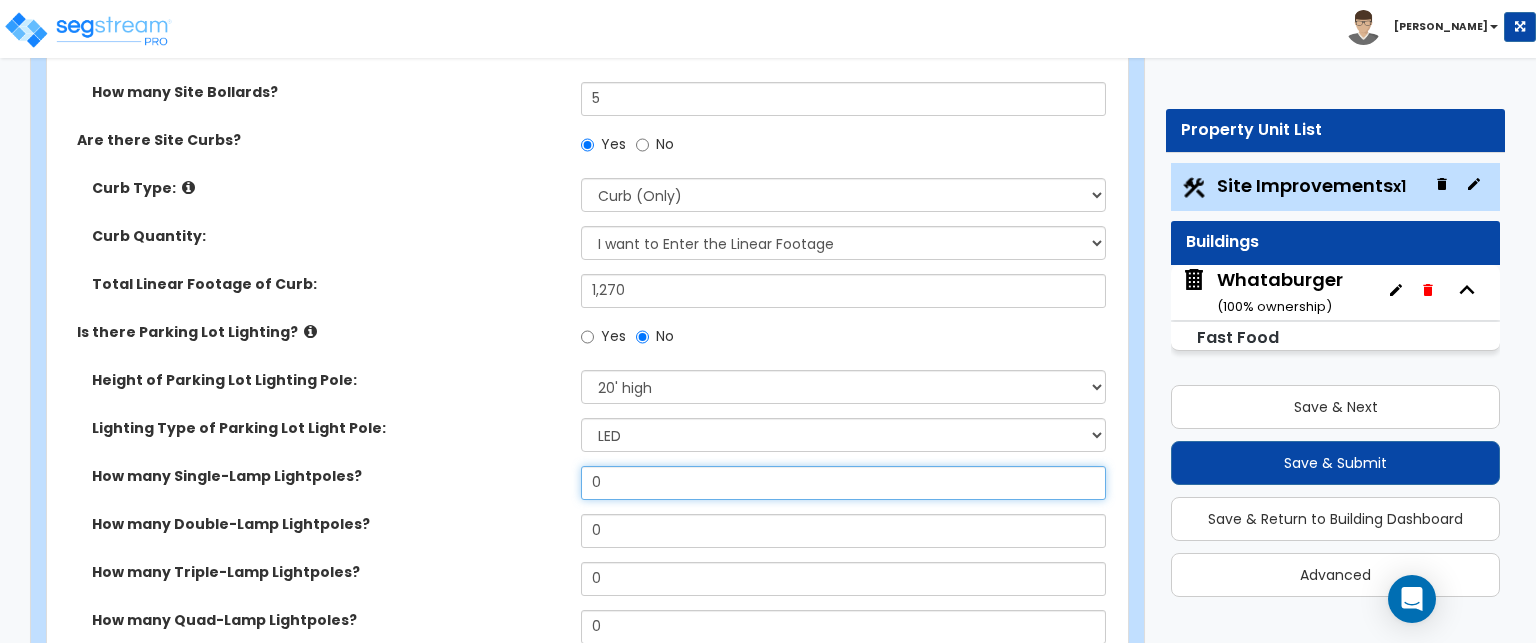 click on "0" at bounding box center (843, 483) 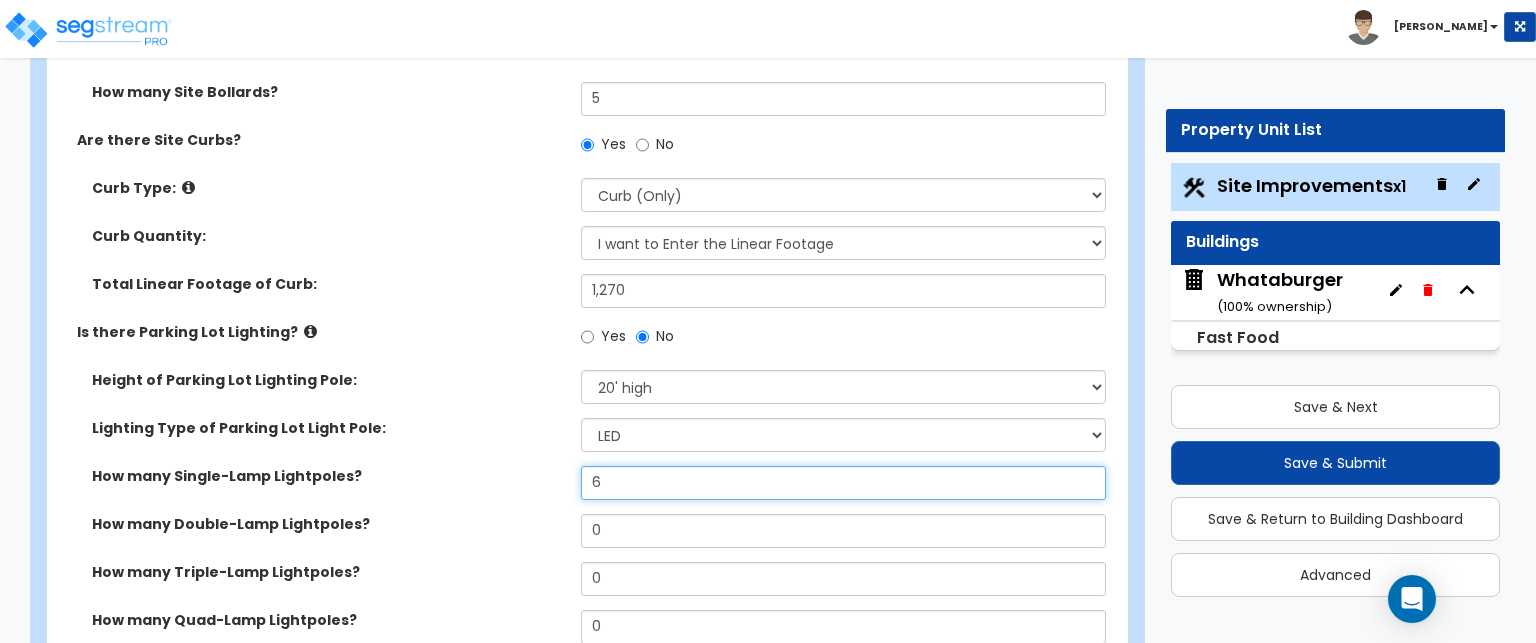 type on "6" 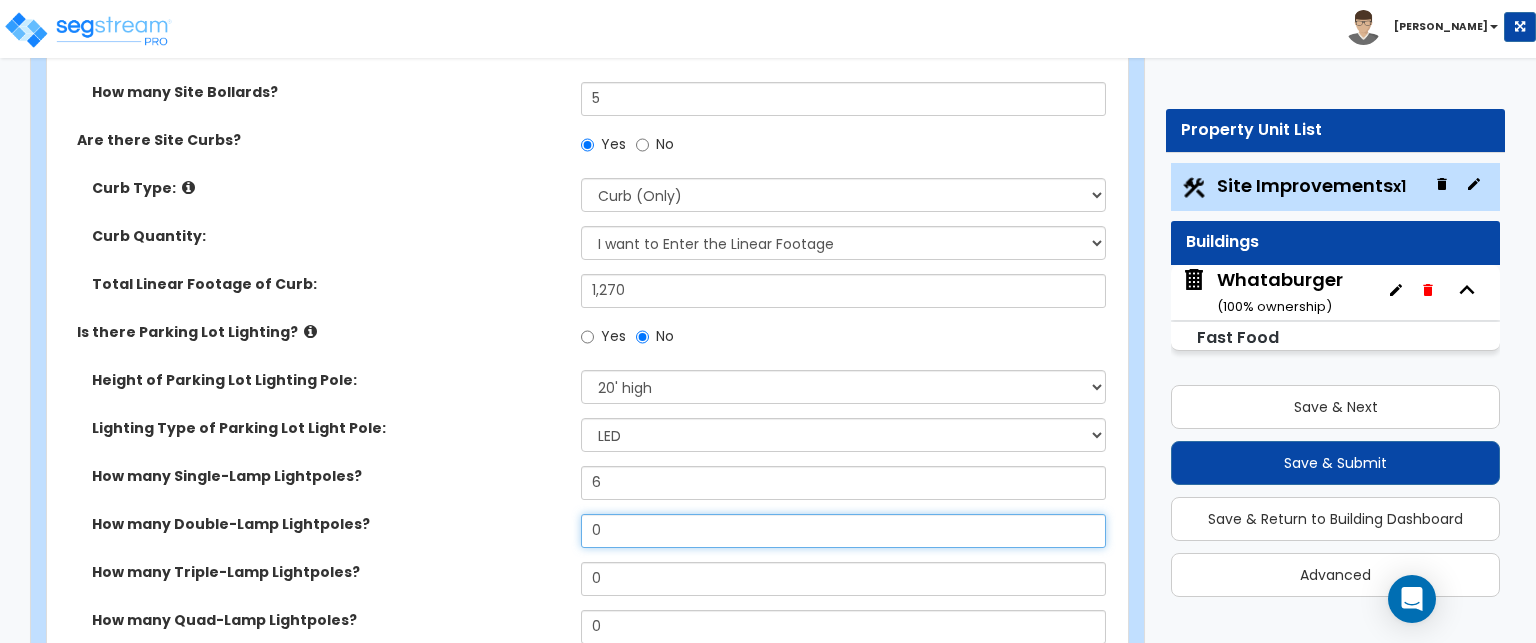click on "0" at bounding box center (843, 531) 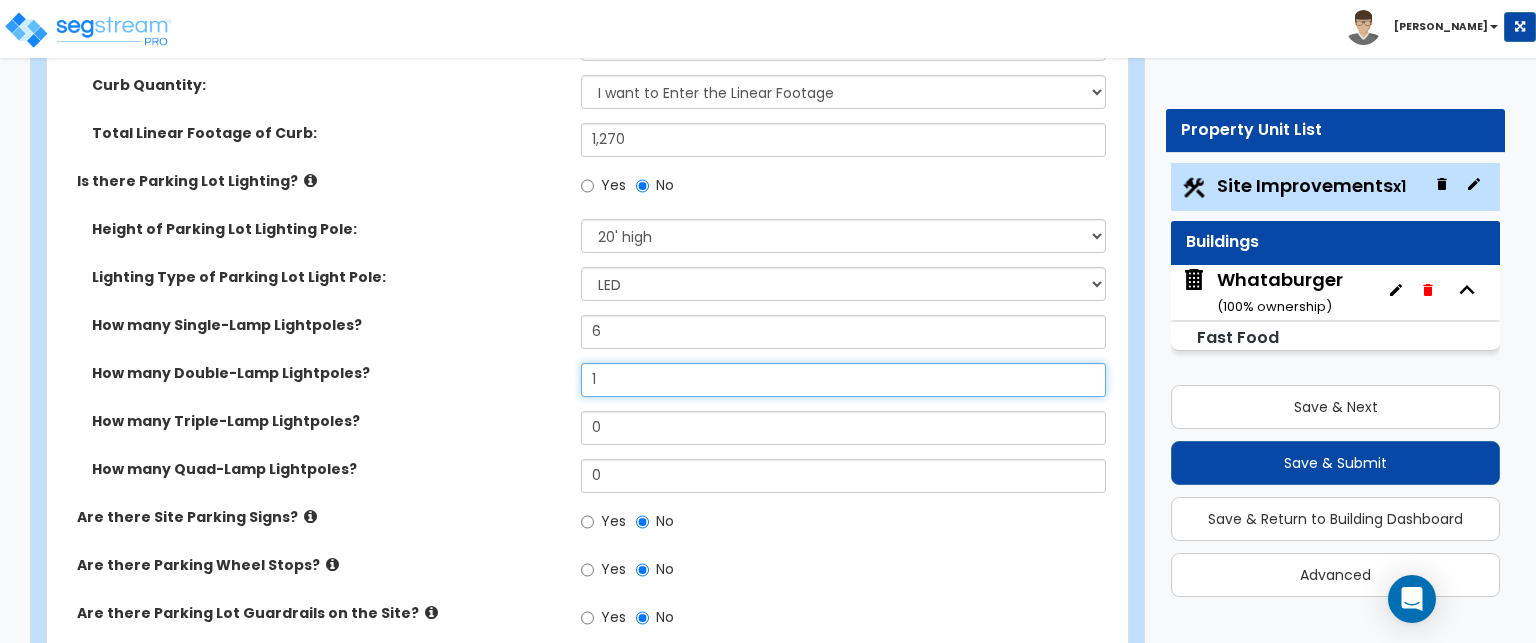 scroll, scrollTop: 1300, scrollLeft: 0, axis: vertical 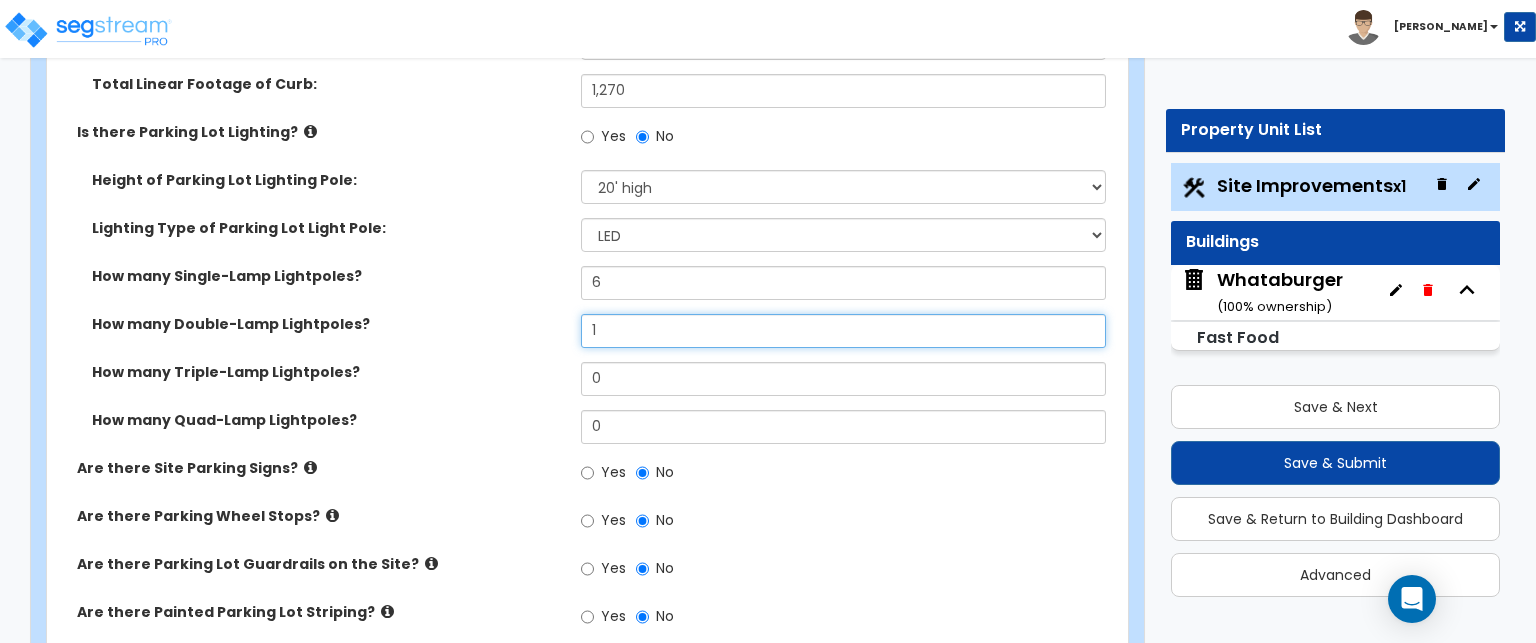type on "1" 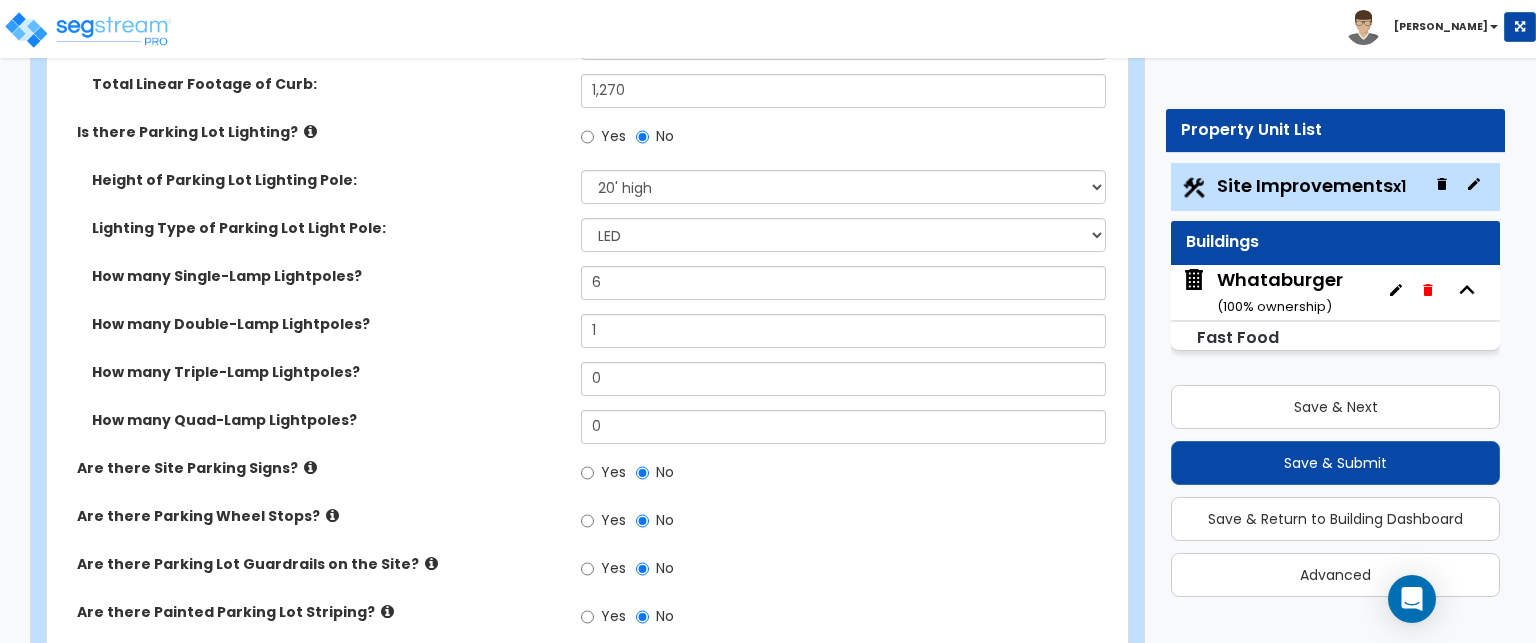 click at bounding box center (310, 467) 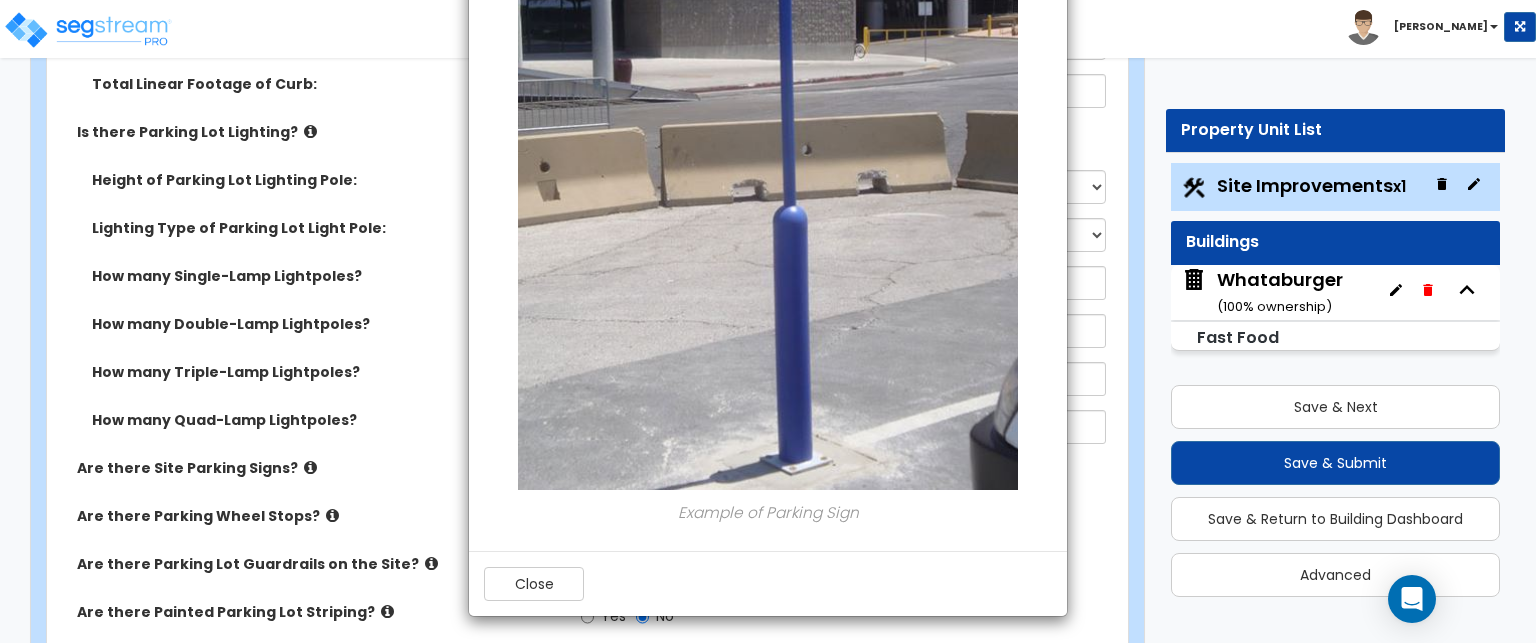 scroll, scrollTop: 317, scrollLeft: 0, axis: vertical 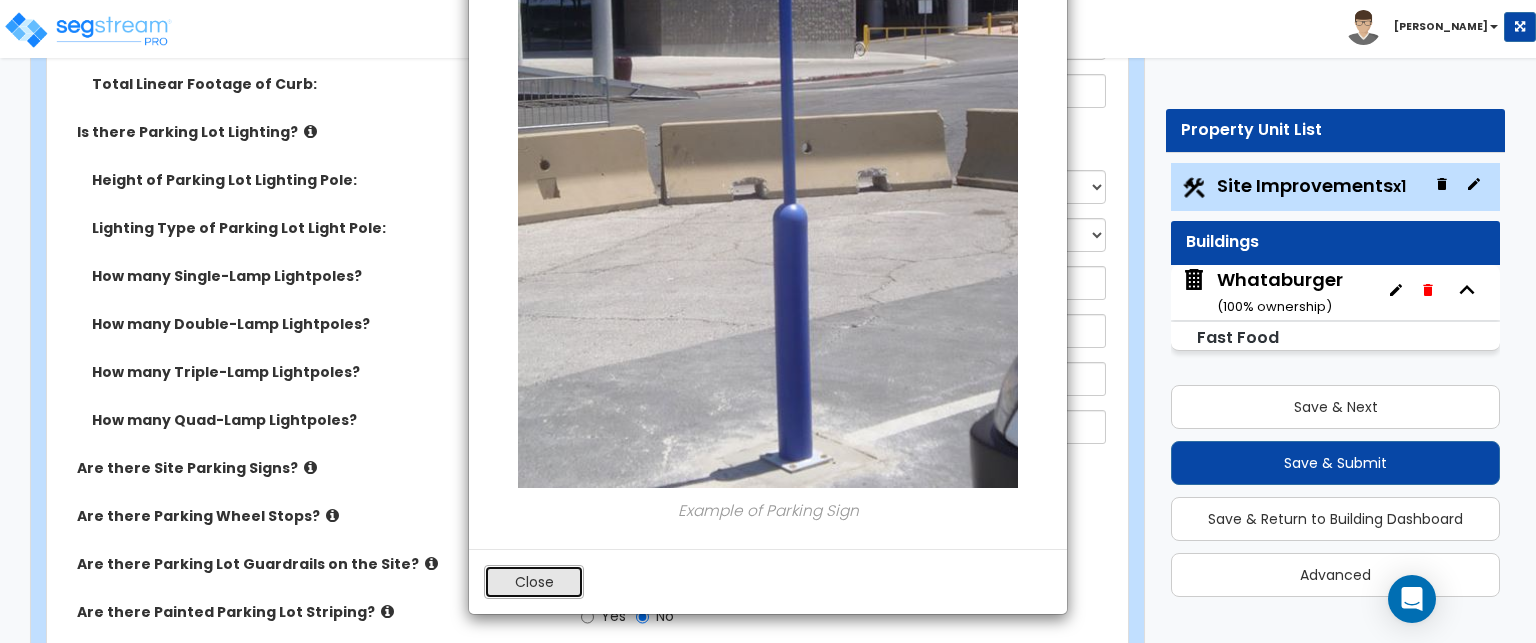 click on "Close" at bounding box center [534, 582] 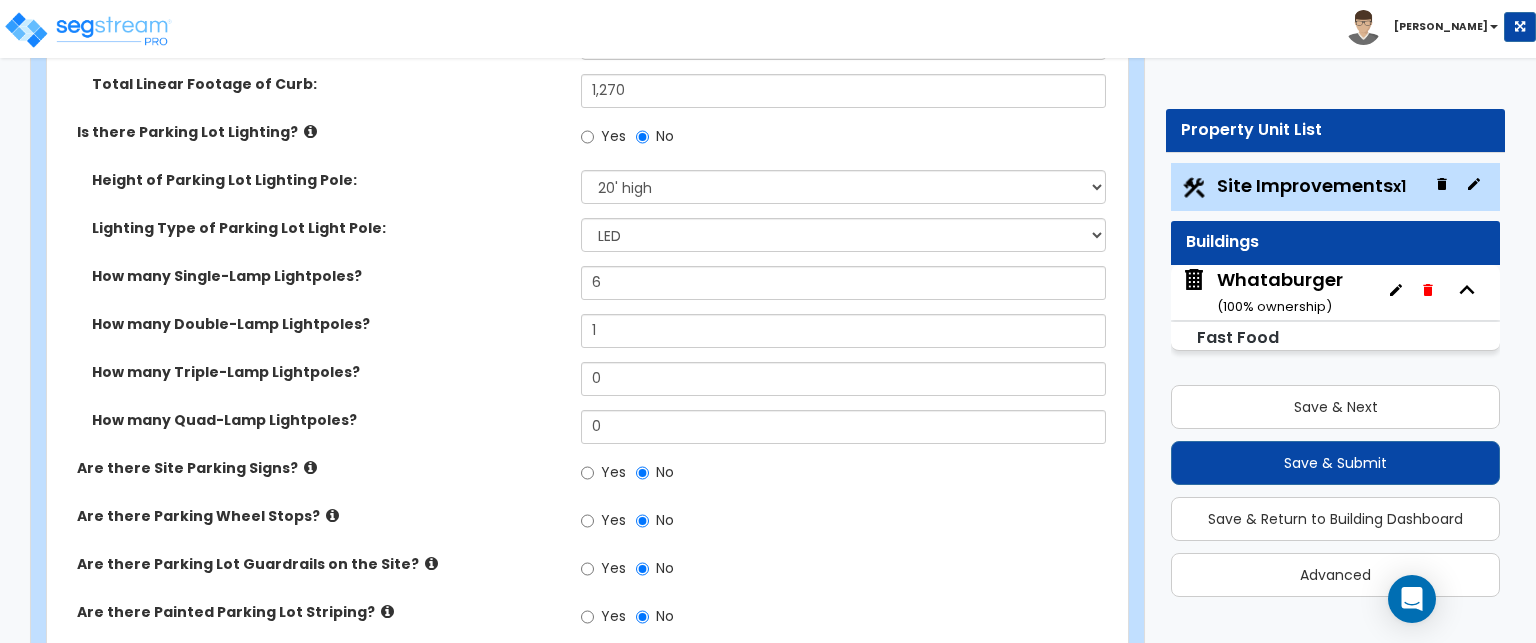 click at bounding box center [332, 515] 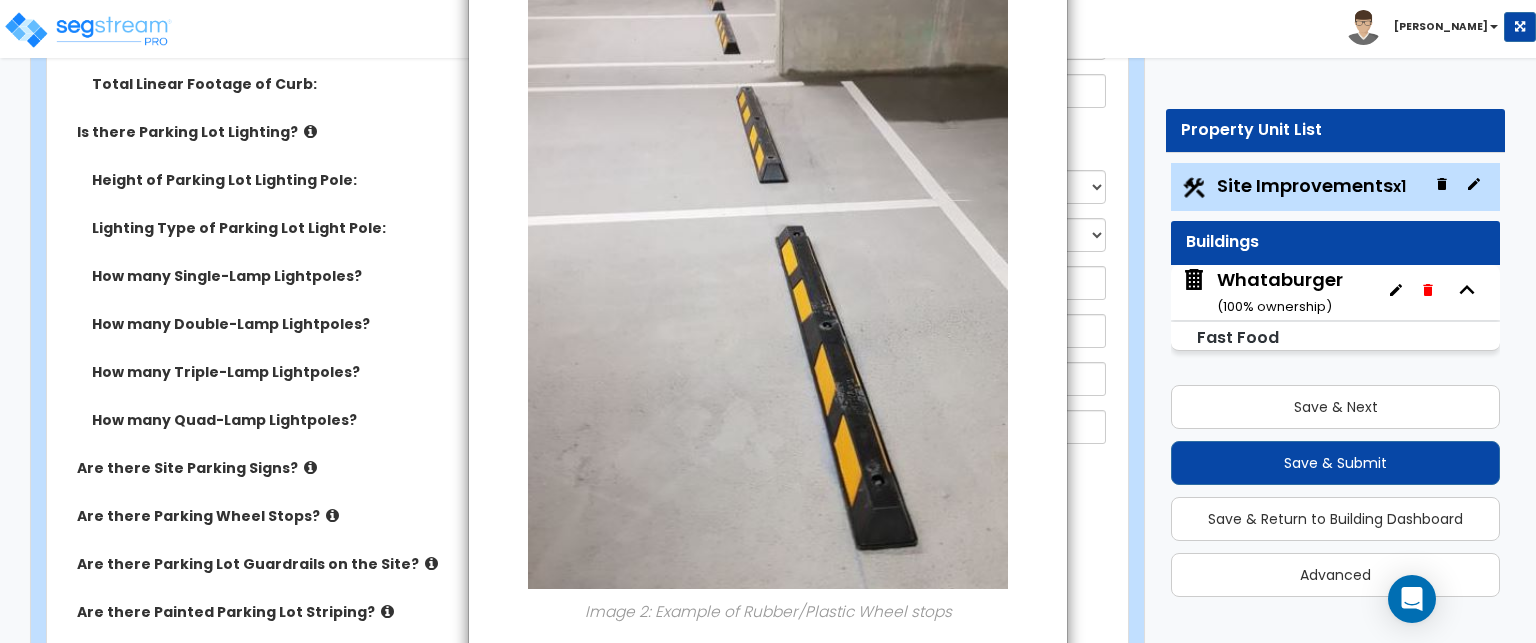 scroll, scrollTop: 600, scrollLeft: 0, axis: vertical 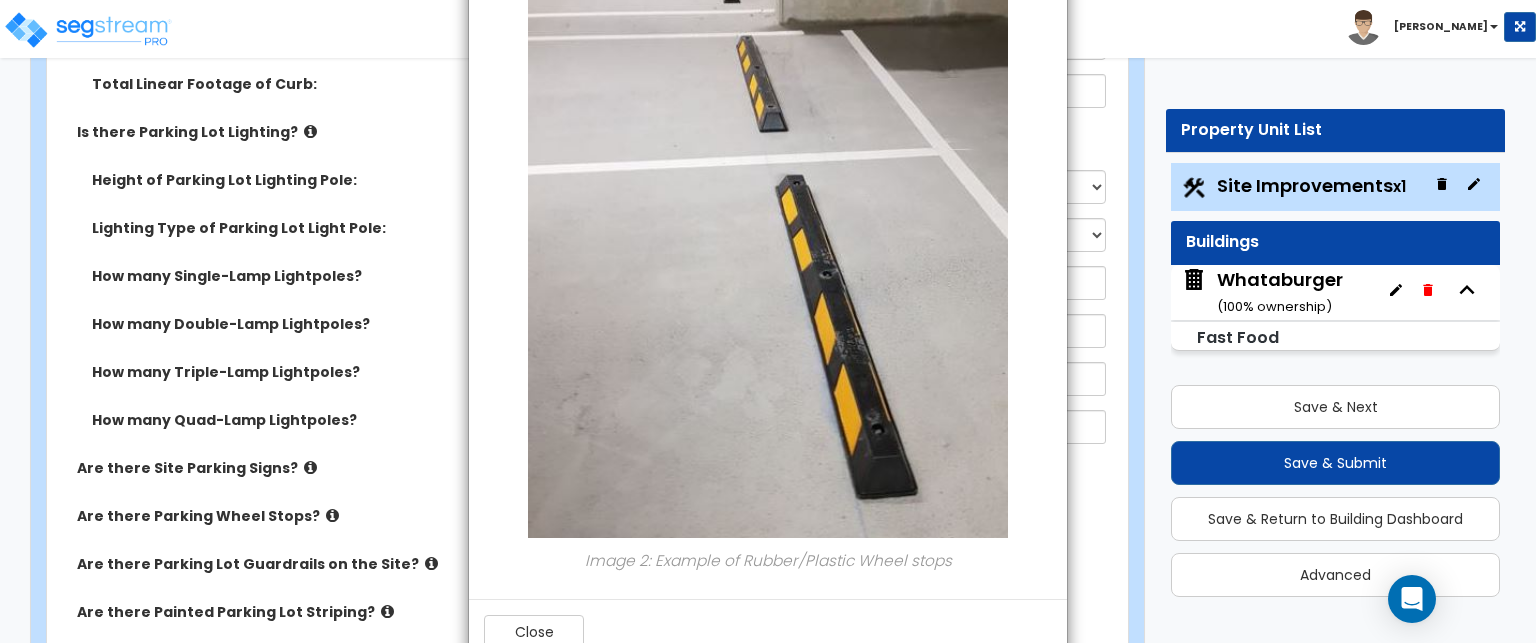 click on "× Information of  Are there Parking Wheel Stops? Image 1: Example of Concrete Wheel stops Image 2: Example of Rubber/Plastic Wheel stops Close" at bounding box center (768, 321) 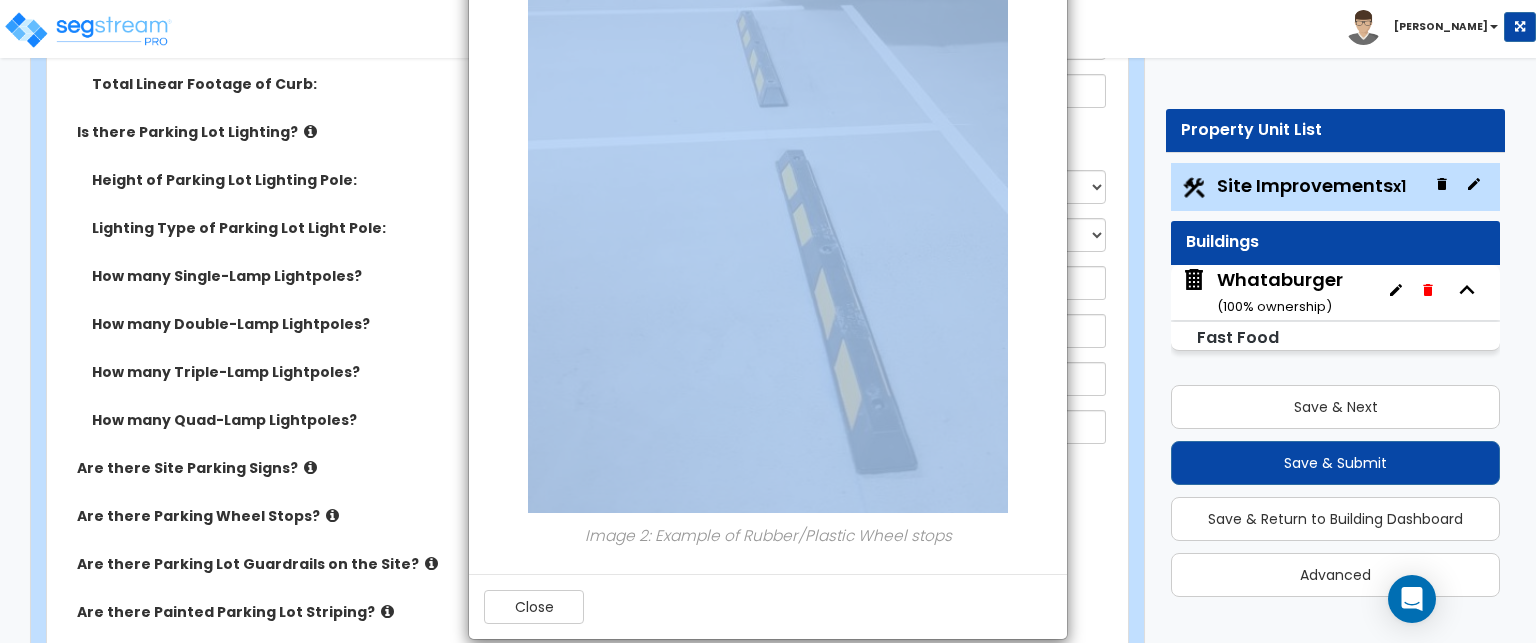 scroll, scrollTop: 650, scrollLeft: 0, axis: vertical 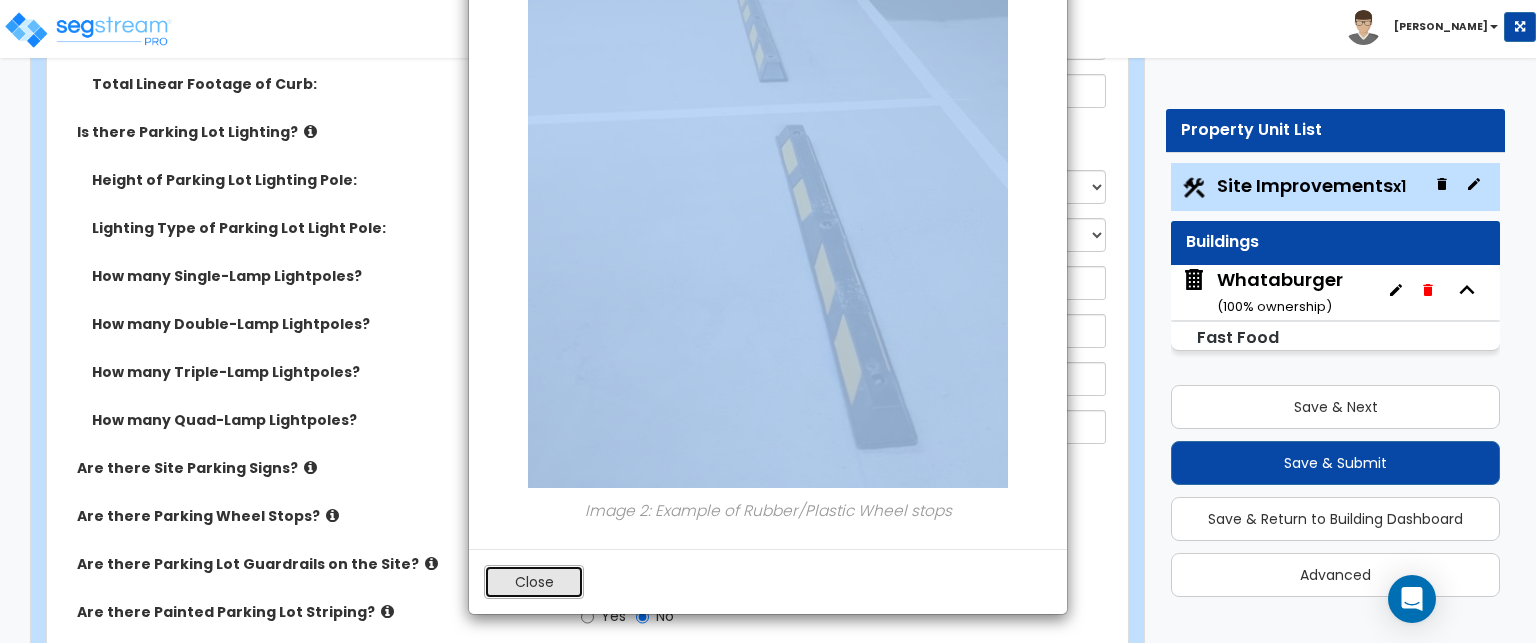 click on "Close" at bounding box center (534, 582) 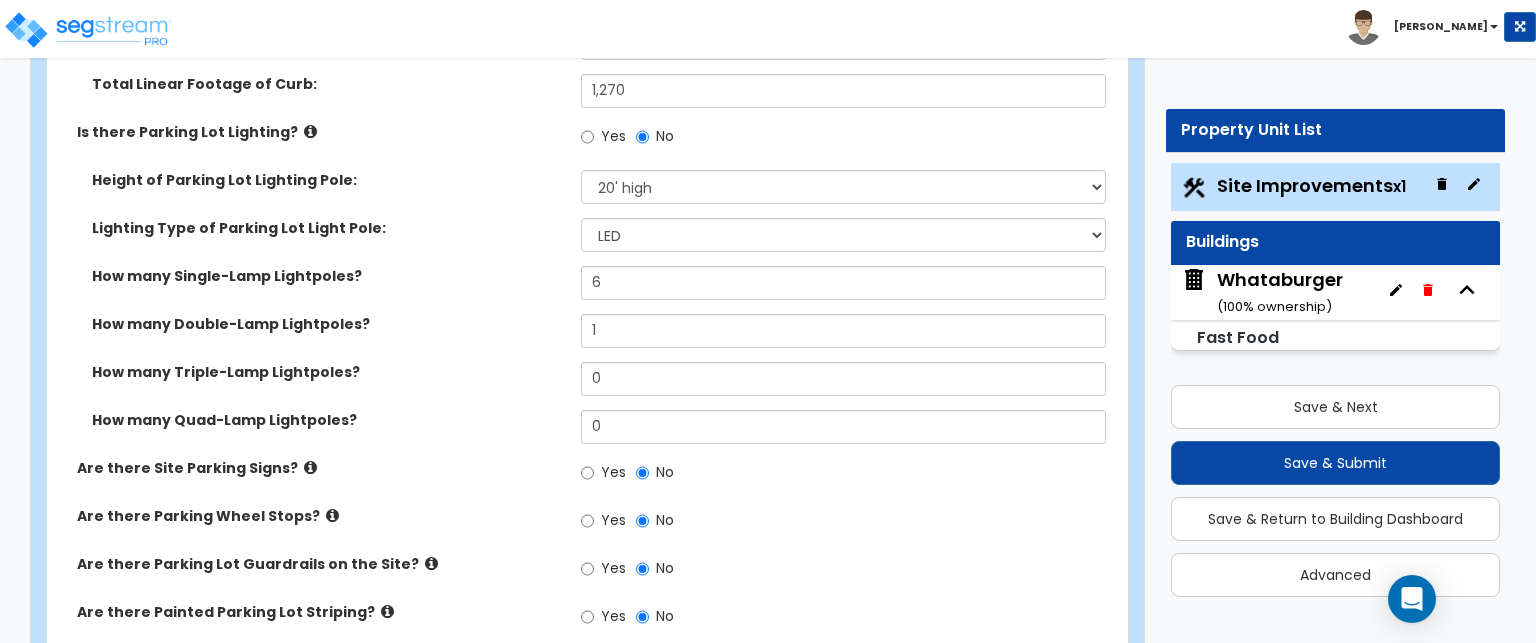 click at bounding box center [431, 563] 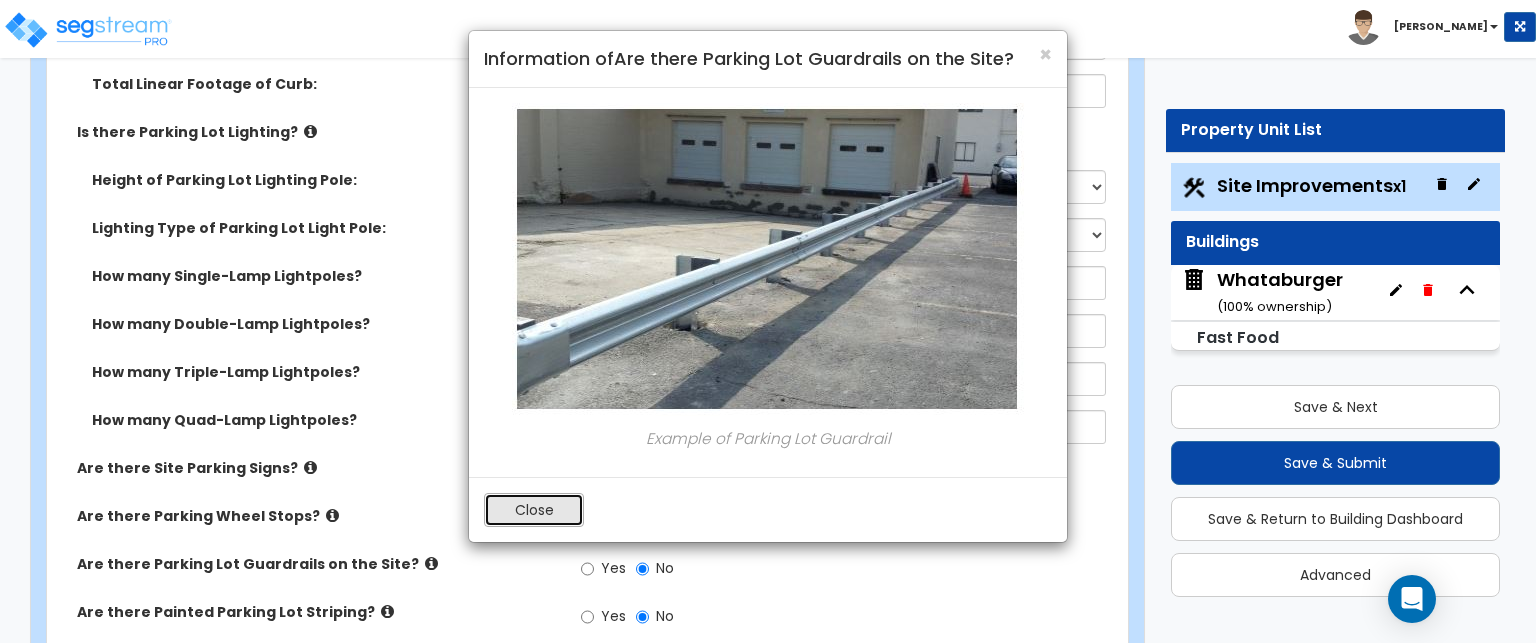 click on "Close" at bounding box center (534, 510) 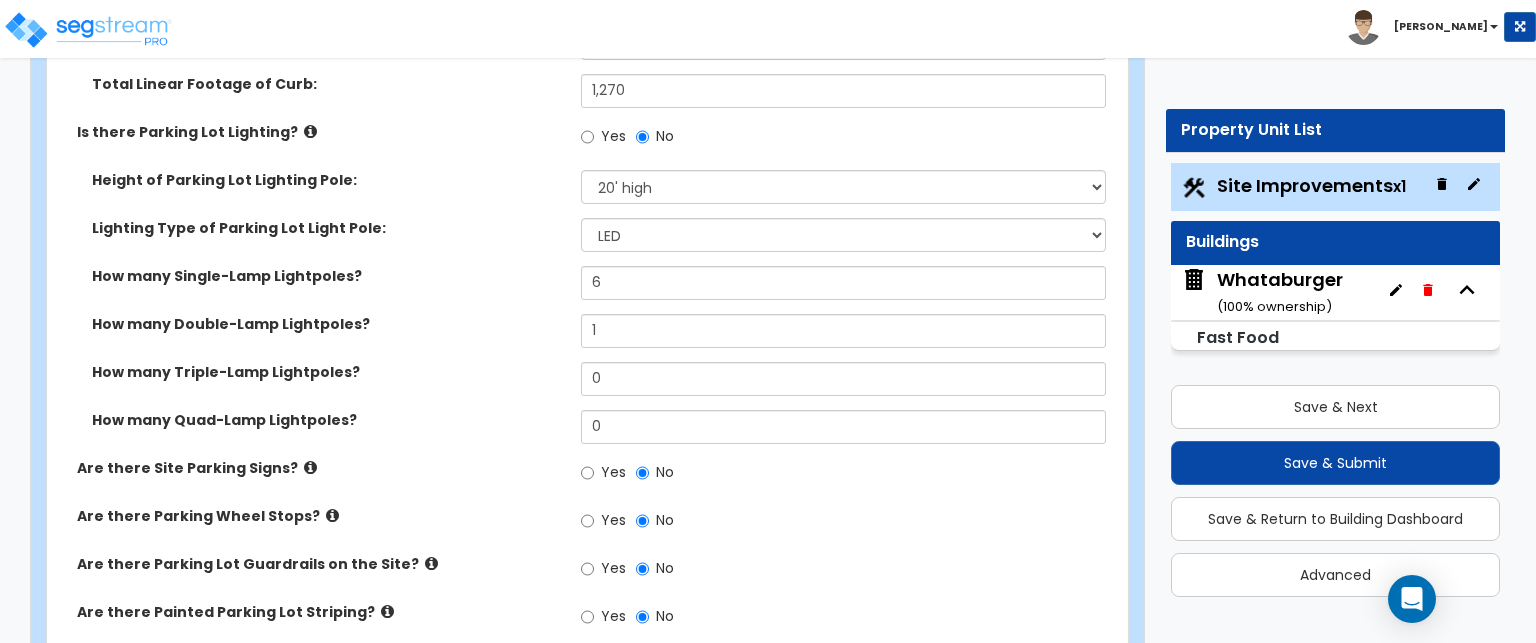 click at bounding box center [387, 611] 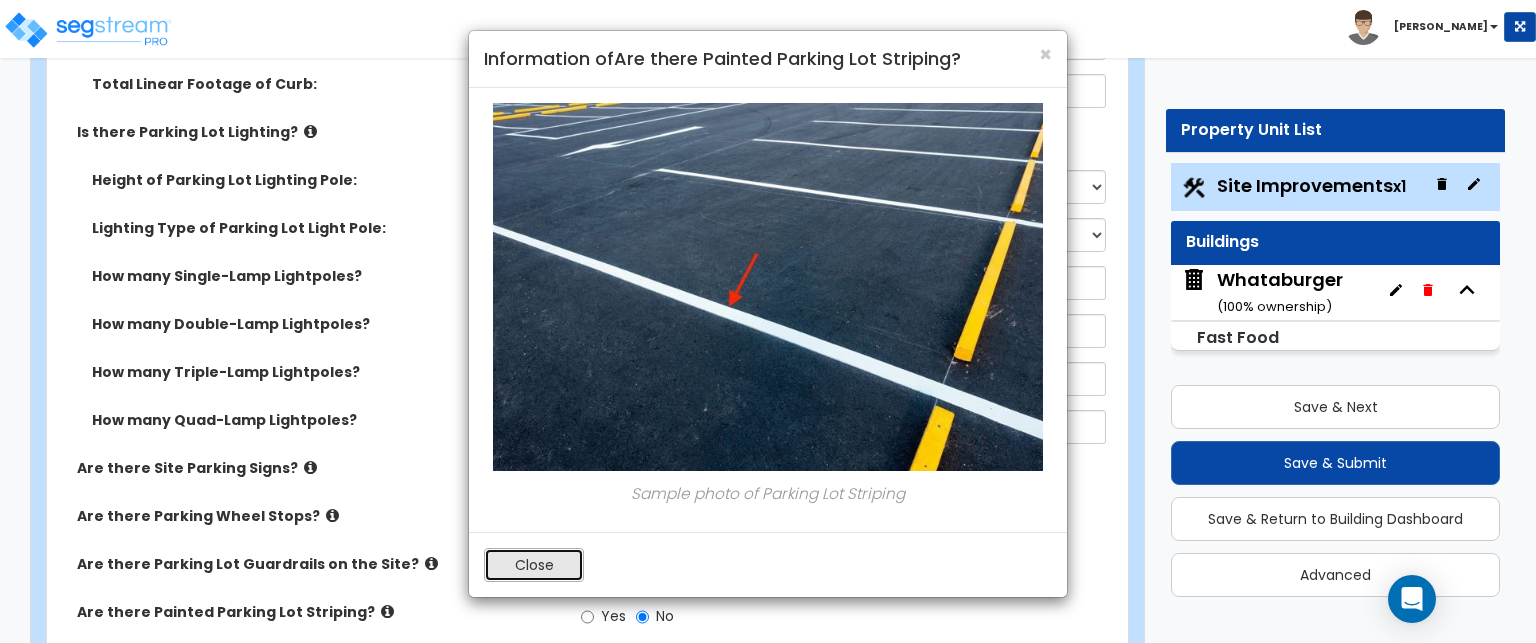 click on "Close" at bounding box center [534, 565] 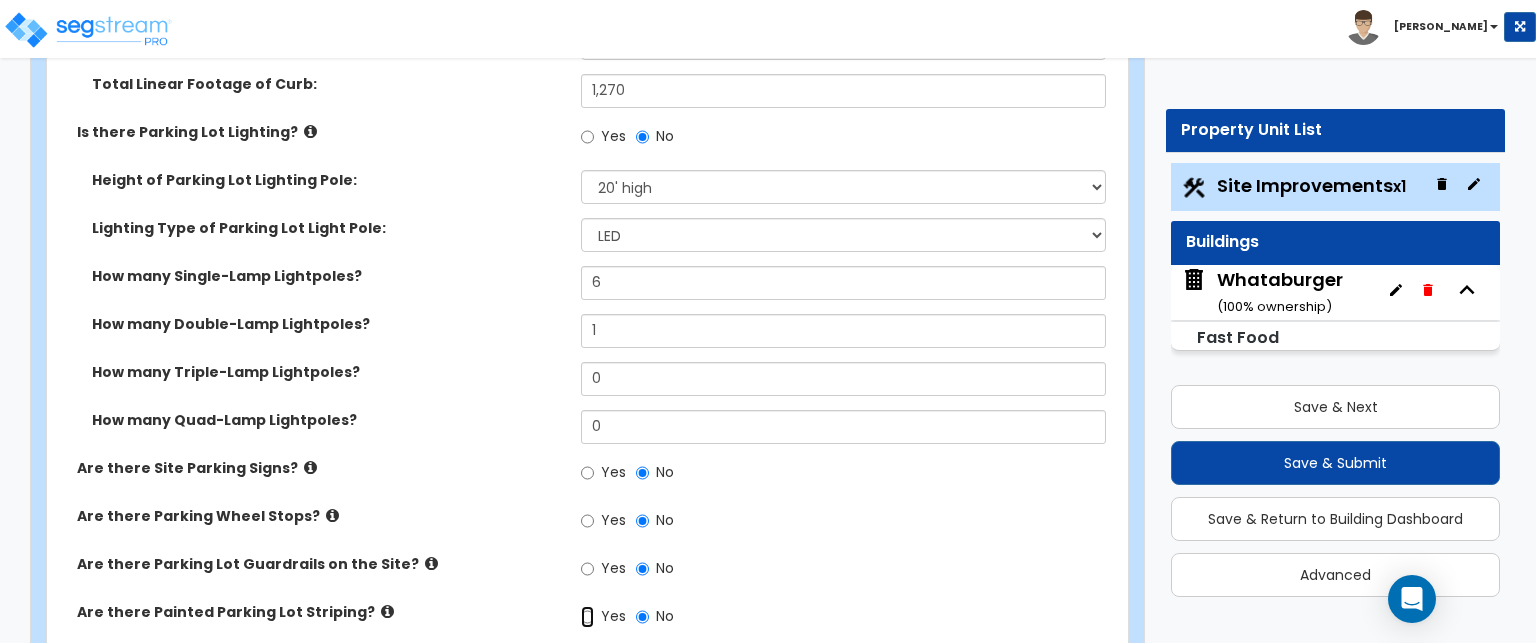 click on "Yes" at bounding box center (587, 617) 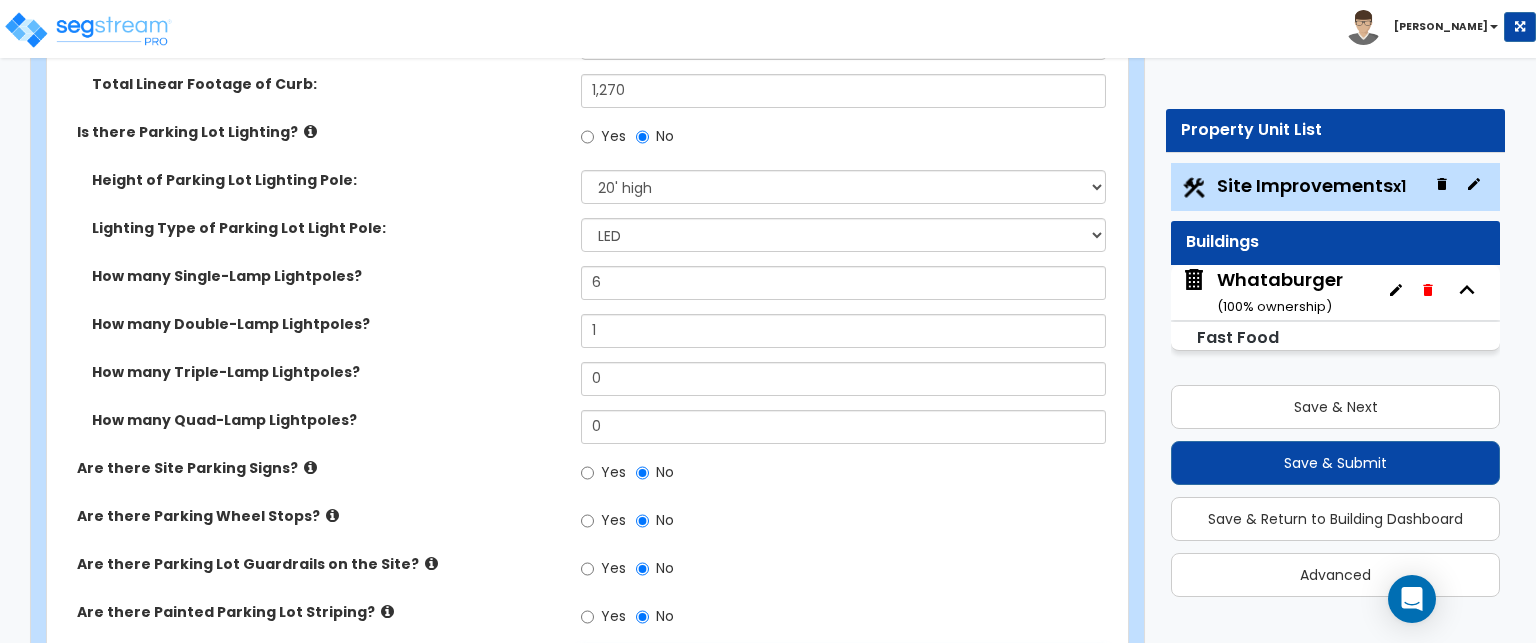 click on "I Don't Know - Please Estimate for me I Want to Enter the Number of Parking Spaces that have Striping" at bounding box center (843, 667) 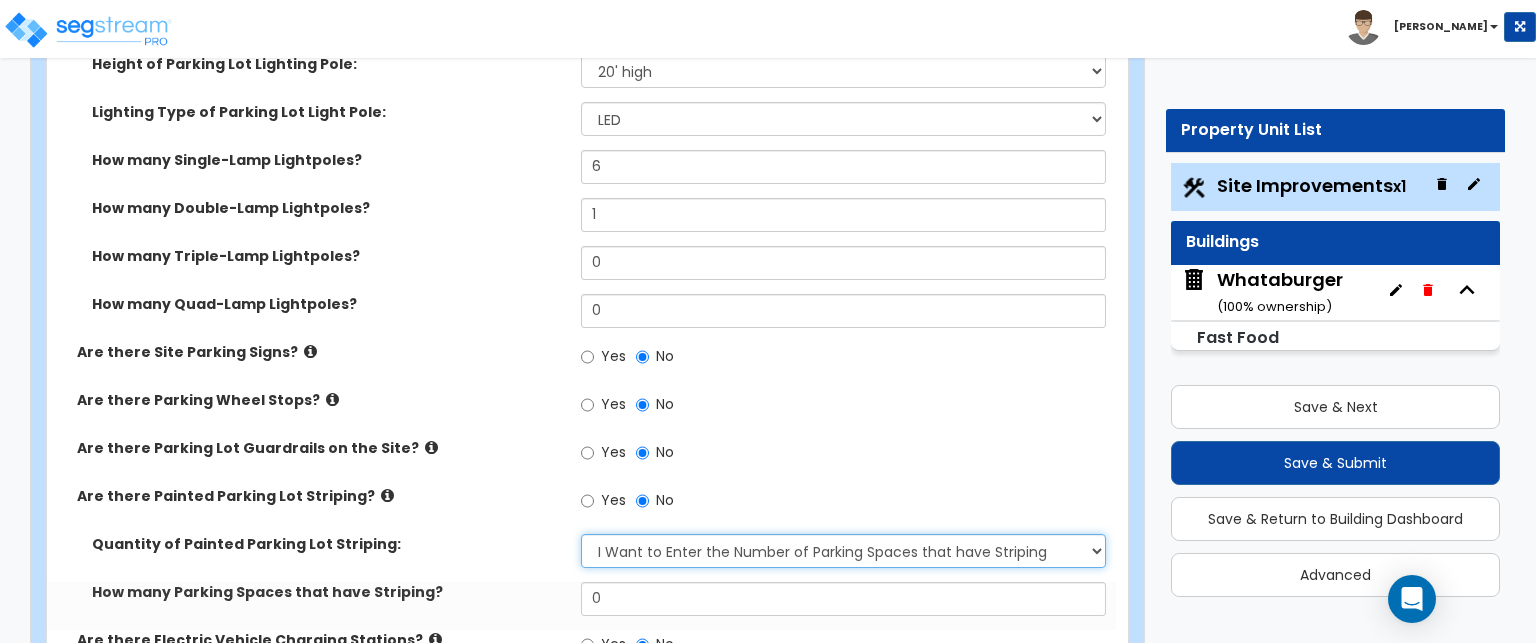 scroll, scrollTop: 1500, scrollLeft: 0, axis: vertical 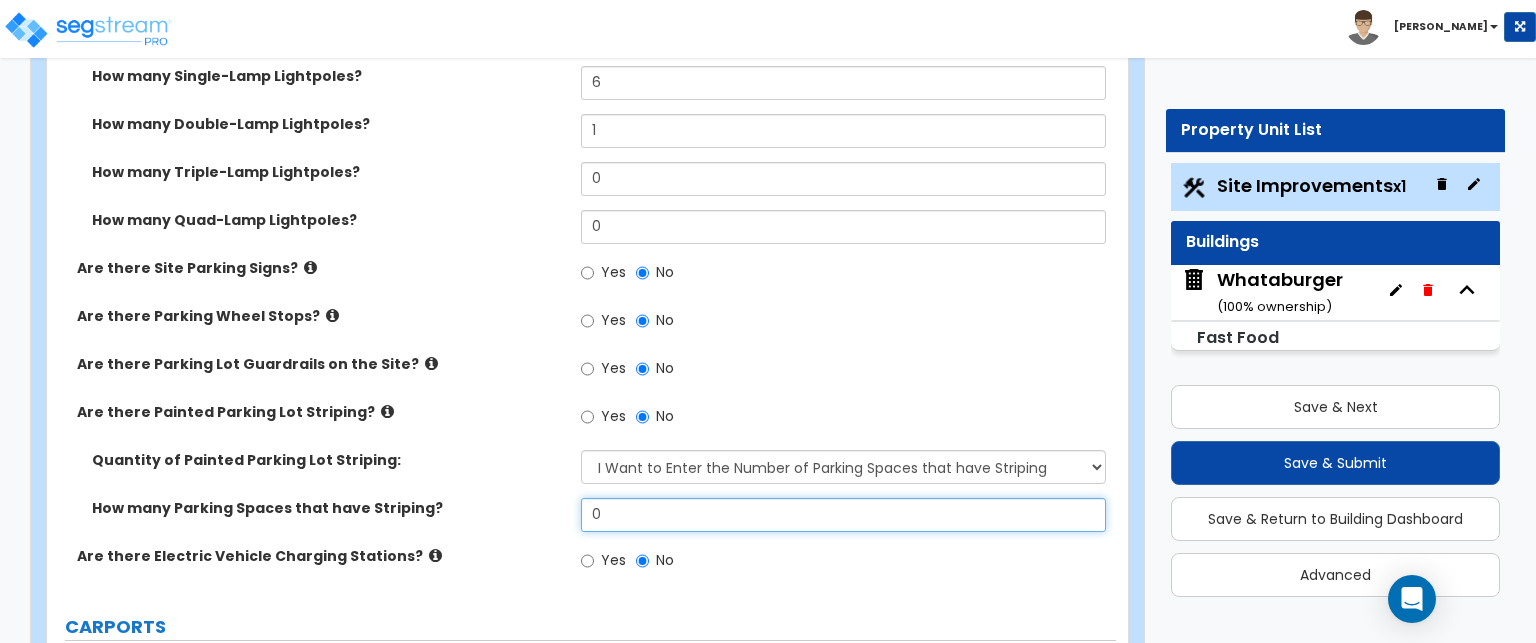click on "0" at bounding box center (843, 515) 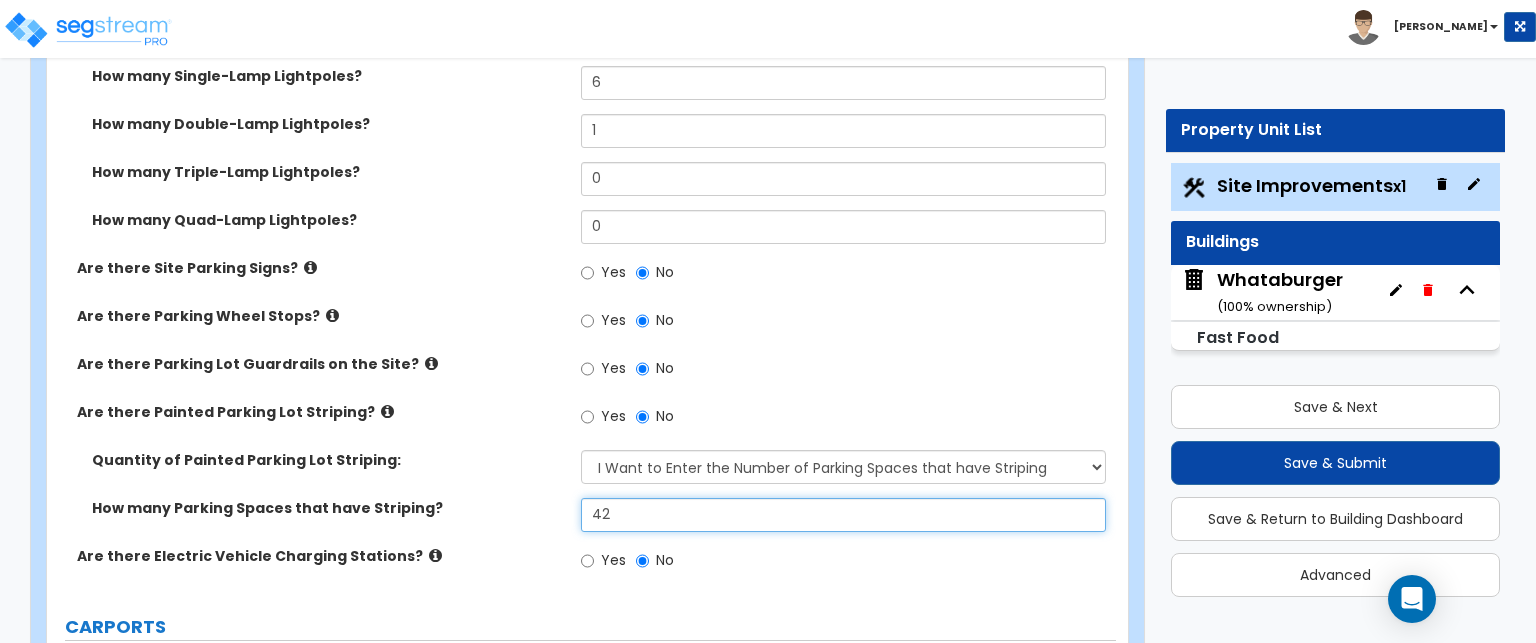 type on "42" 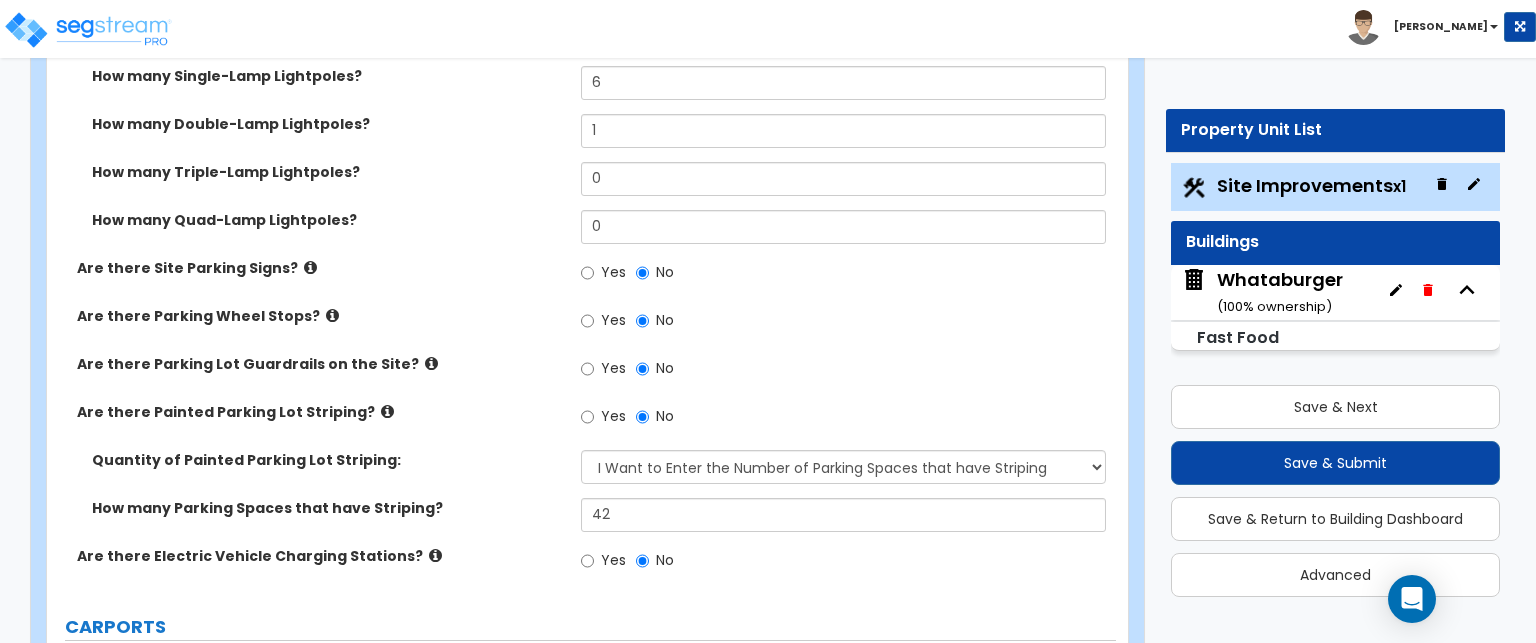 click at bounding box center (435, 555) 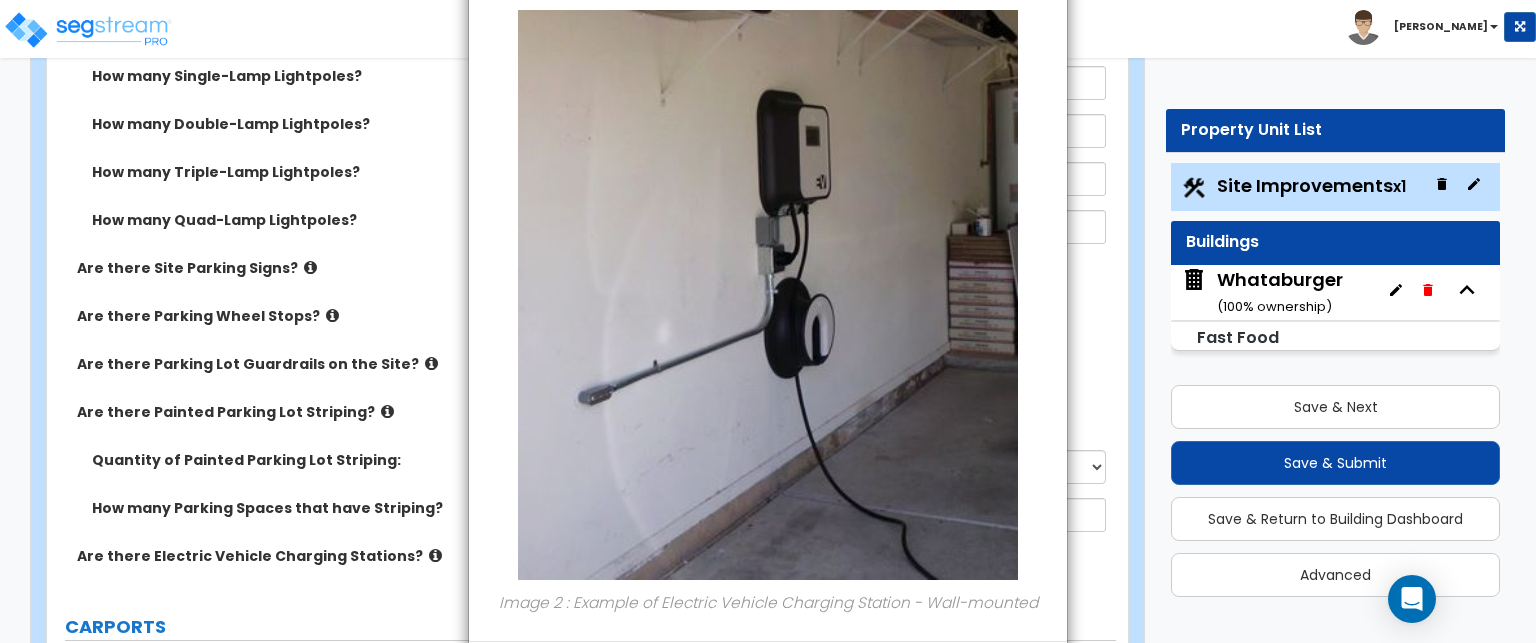 scroll, scrollTop: 877, scrollLeft: 0, axis: vertical 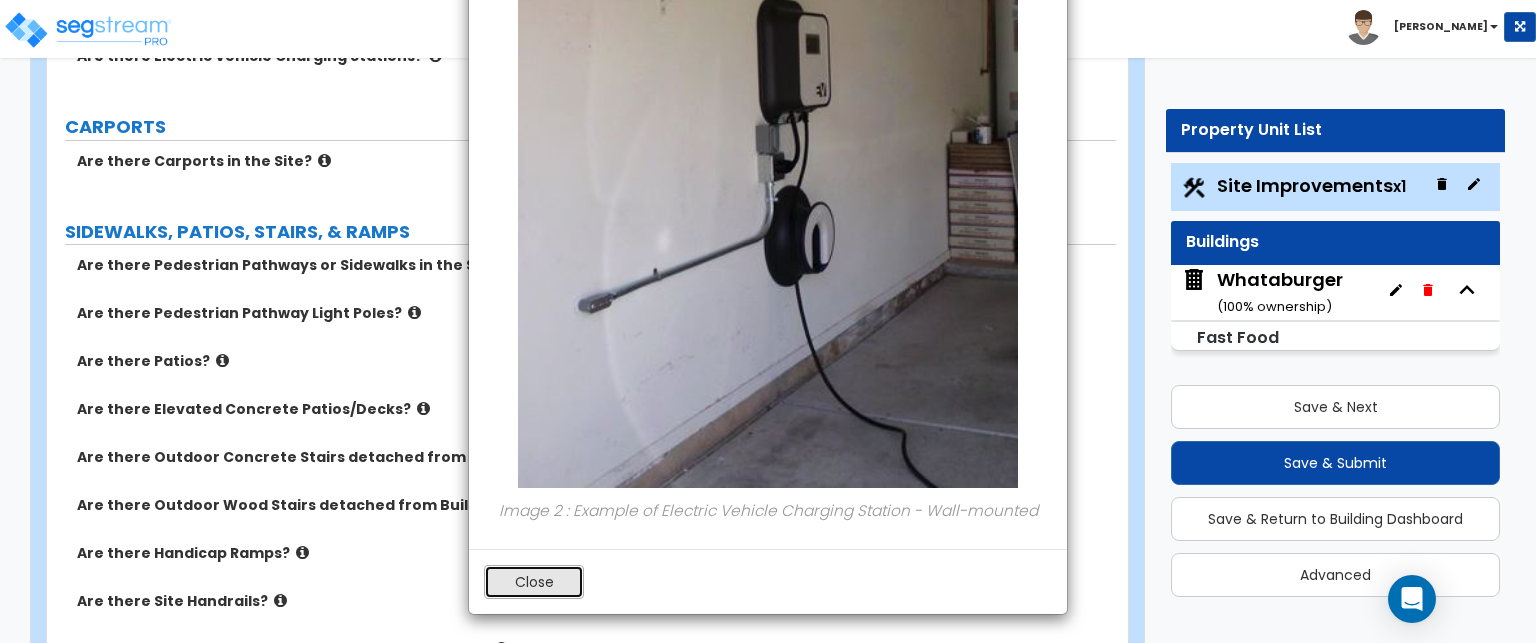 click on "Close" at bounding box center (534, 582) 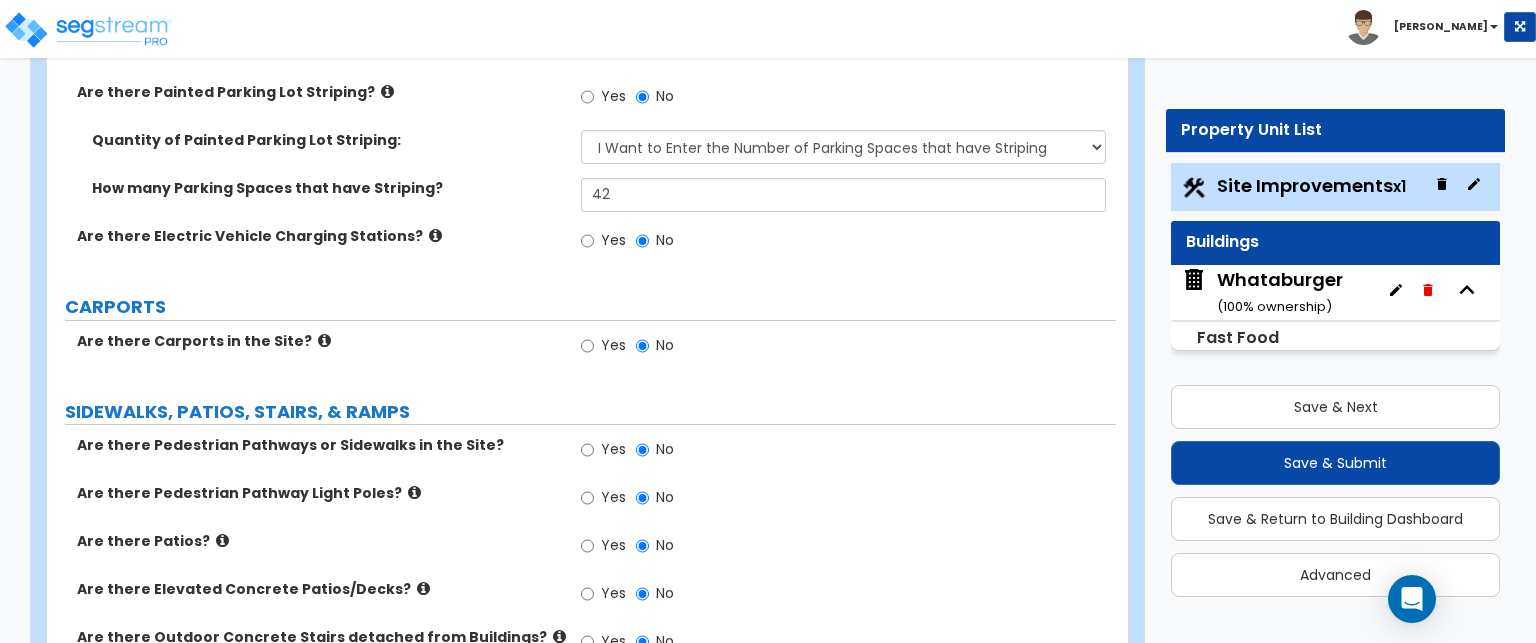 scroll, scrollTop: 1821, scrollLeft: 0, axis: vertical 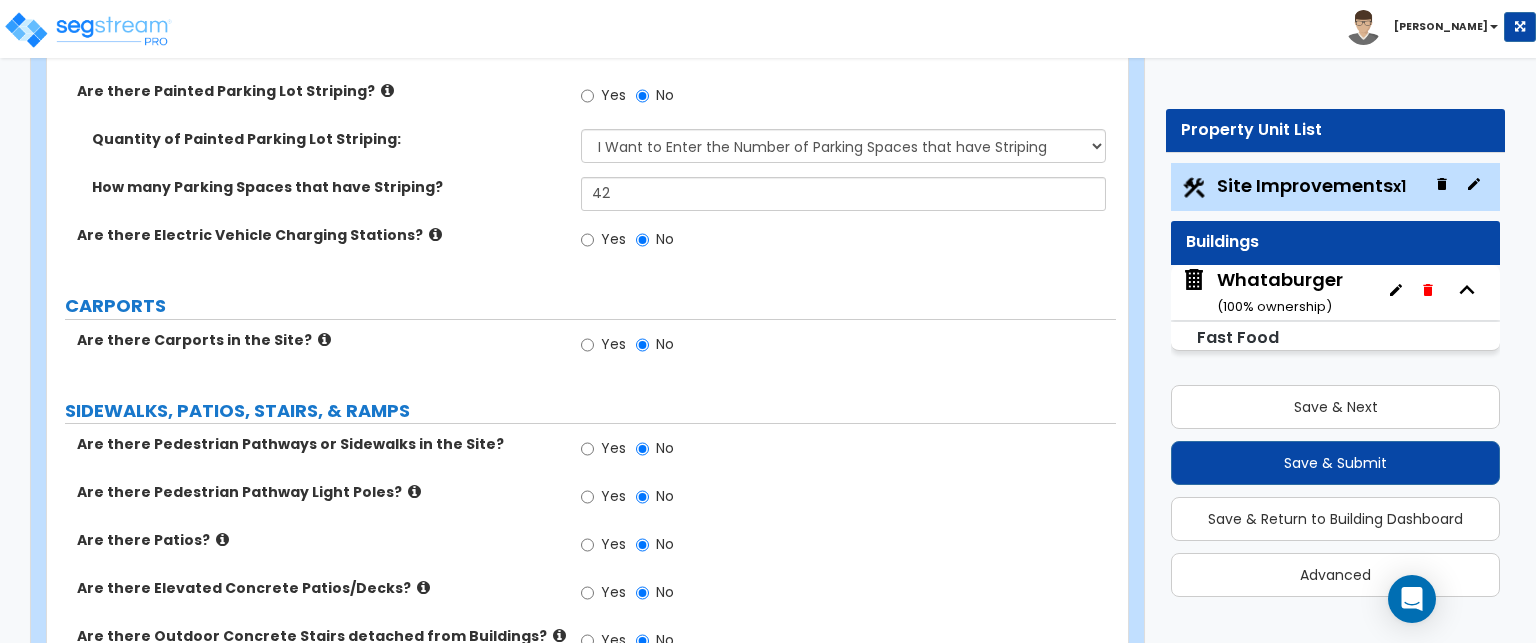 click on "Yes" at bounding box center (603, 451) 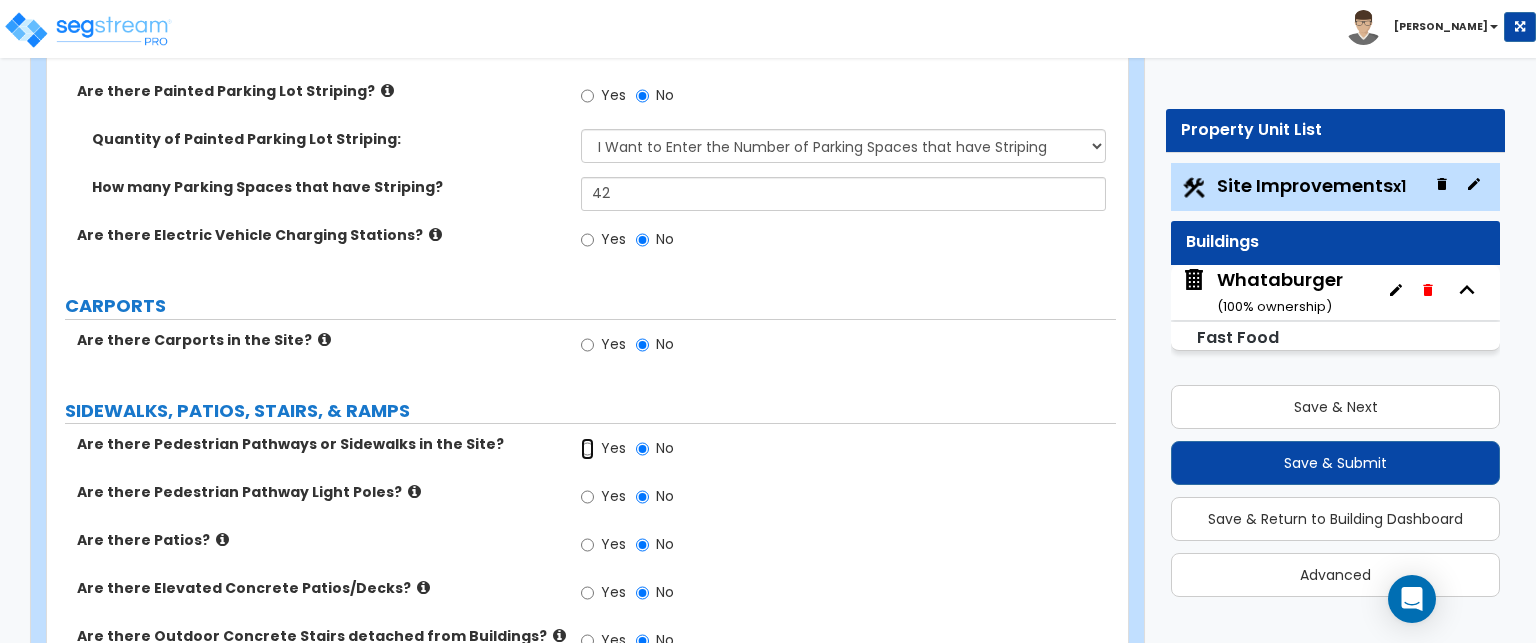 click on "Yes" at bounding box center (587, 449) 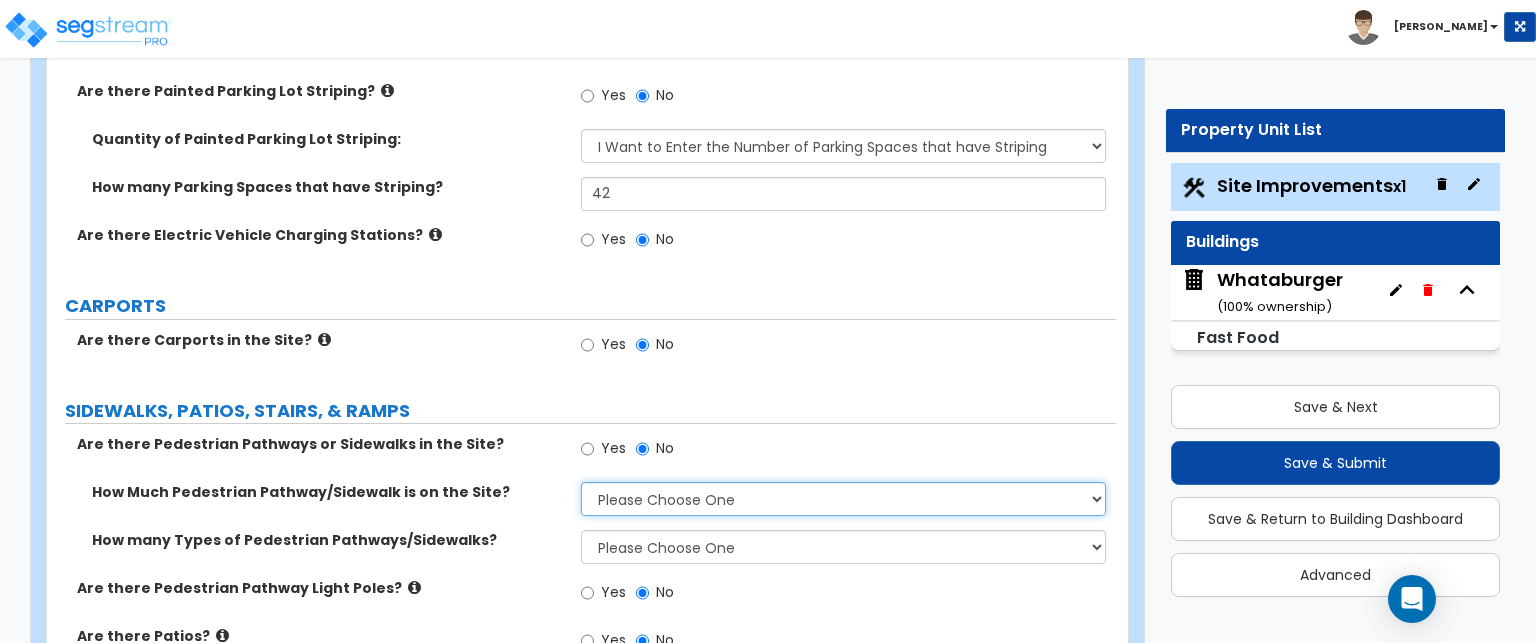 click on "Please Choose One I Don't Know, Please Estimate For Me Enter Linear Footage" at bounding box center (843, 499) 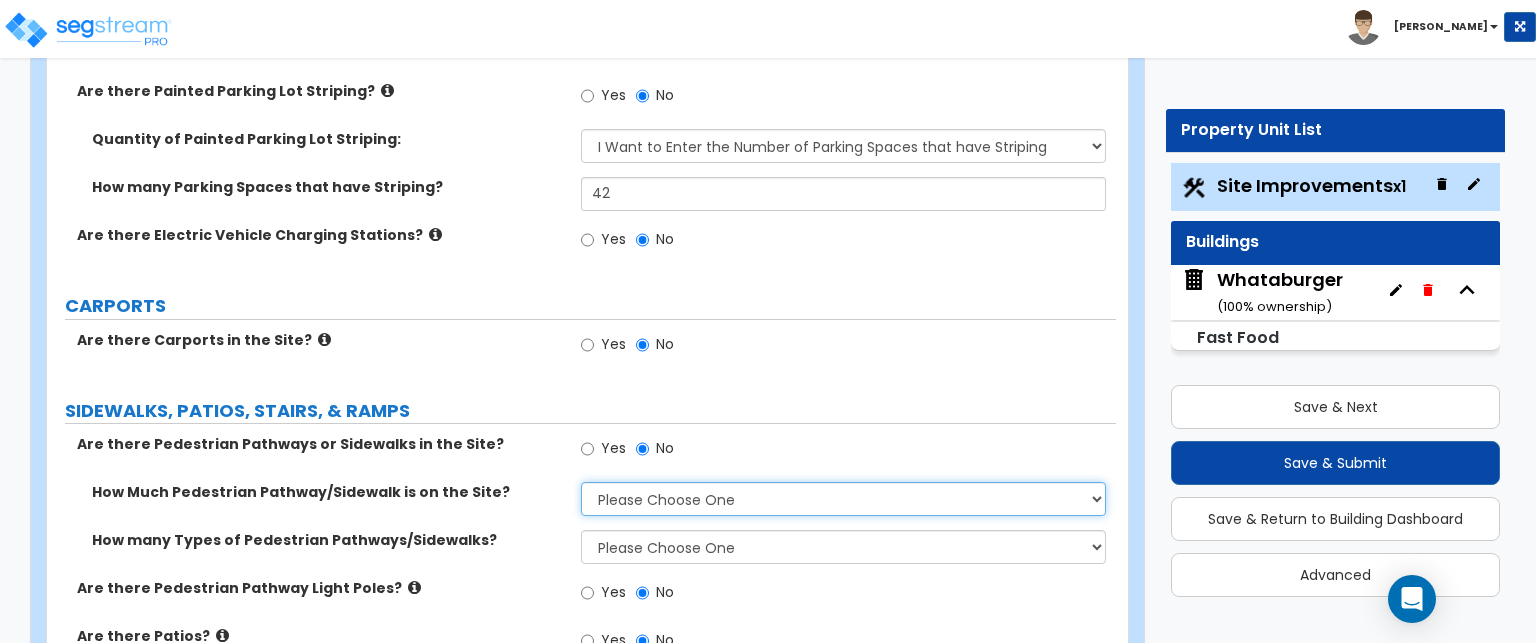 click on "Please Choose One I Don't Know, Please Estimate For Me Enter Linear Footage" at bounding box center (843, 499) 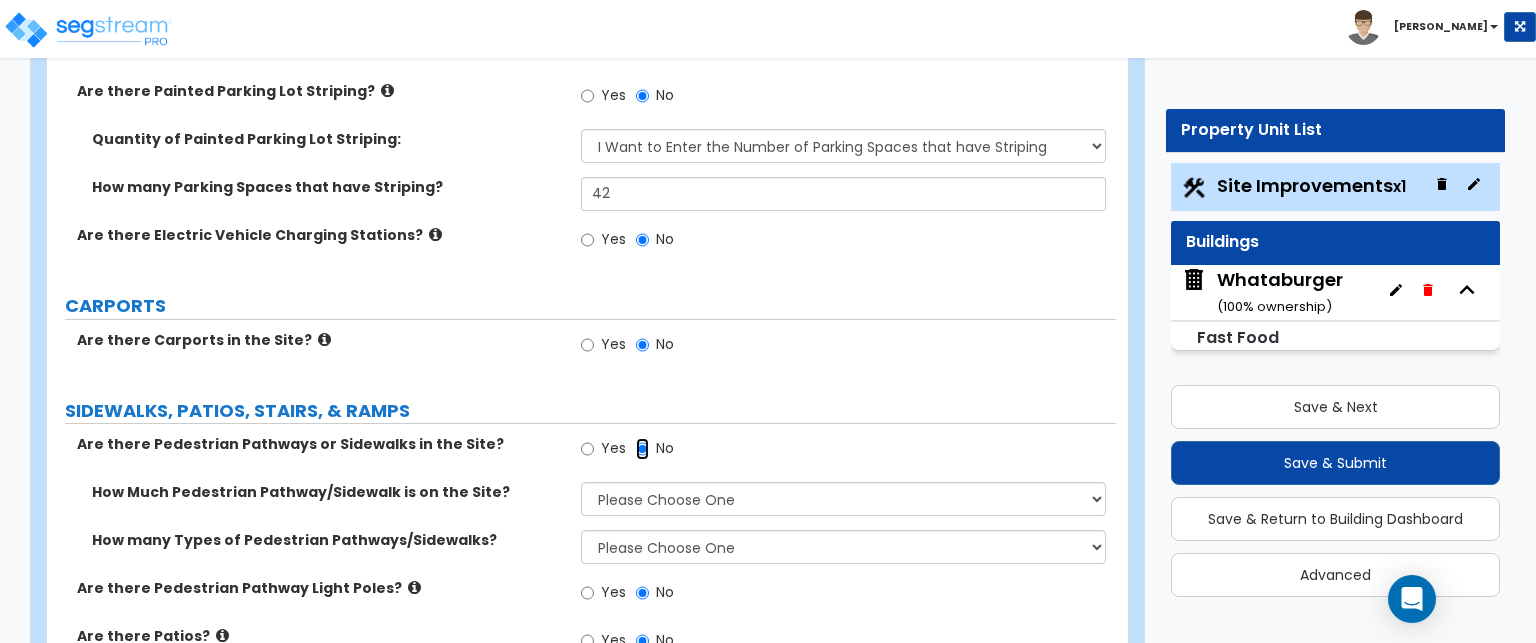 click on "No" at bounding box center [642, 449] 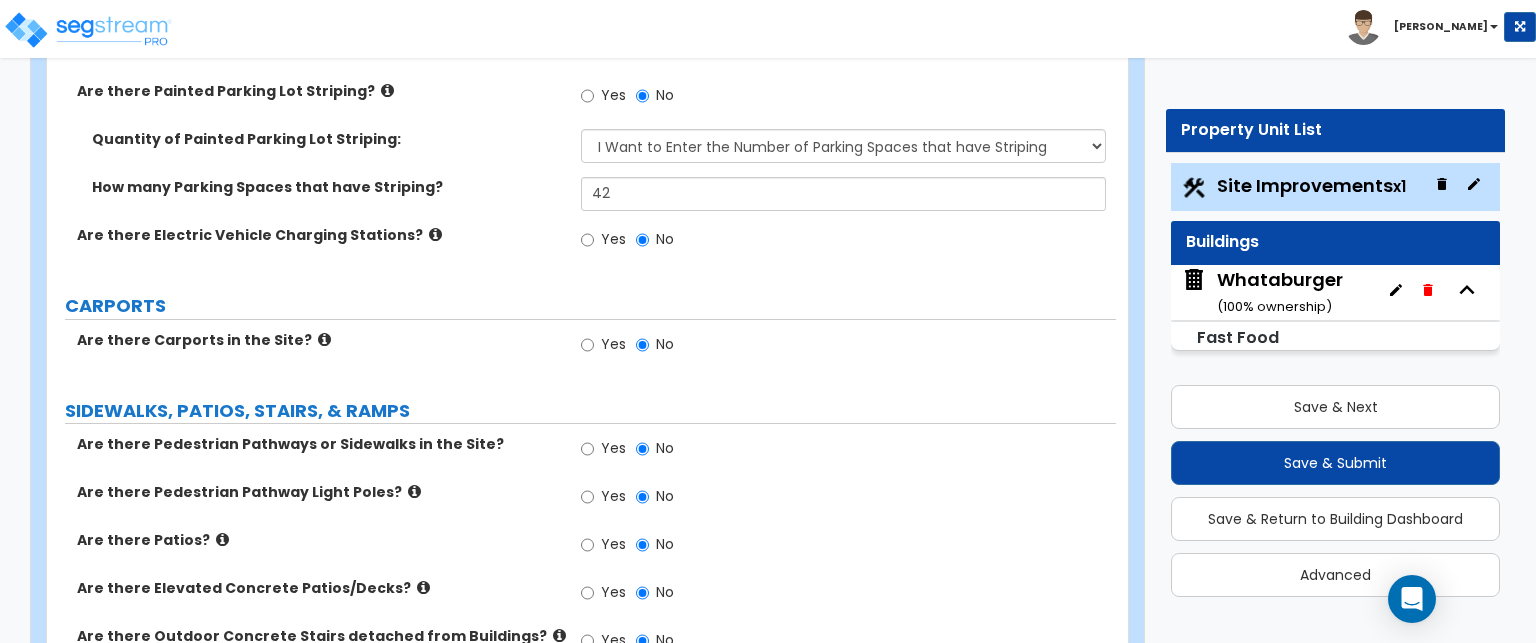 click at bounding box center (414, 491) 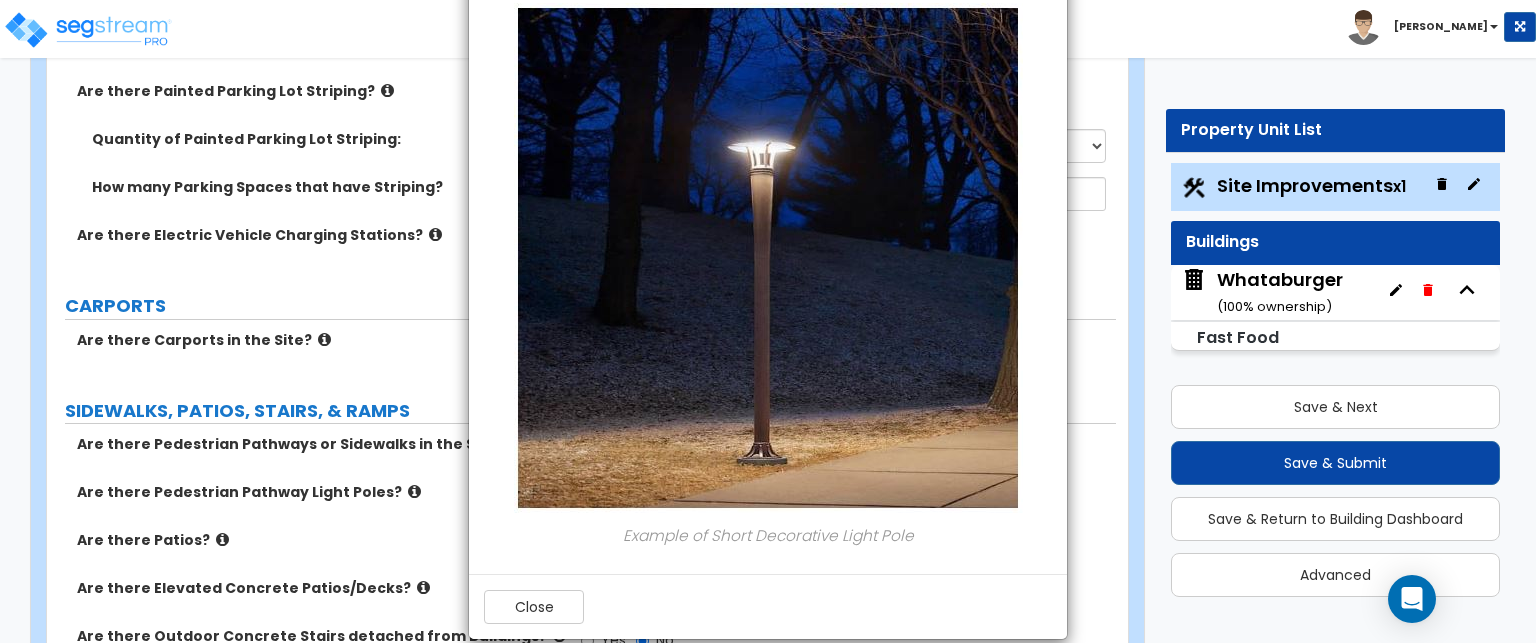 scroll, scrollTop: 125, scrollLeft: 0, axis: vertical 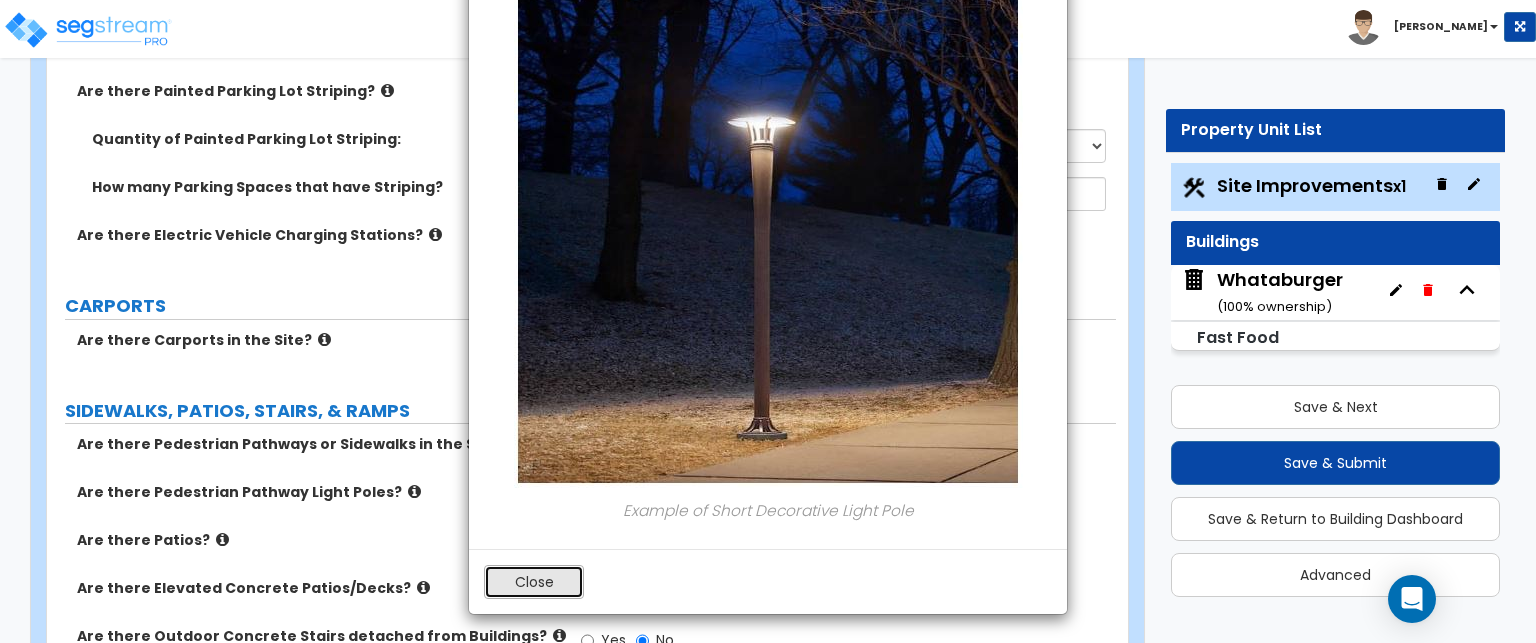 click on "Close" at bounding box center [534, 582] 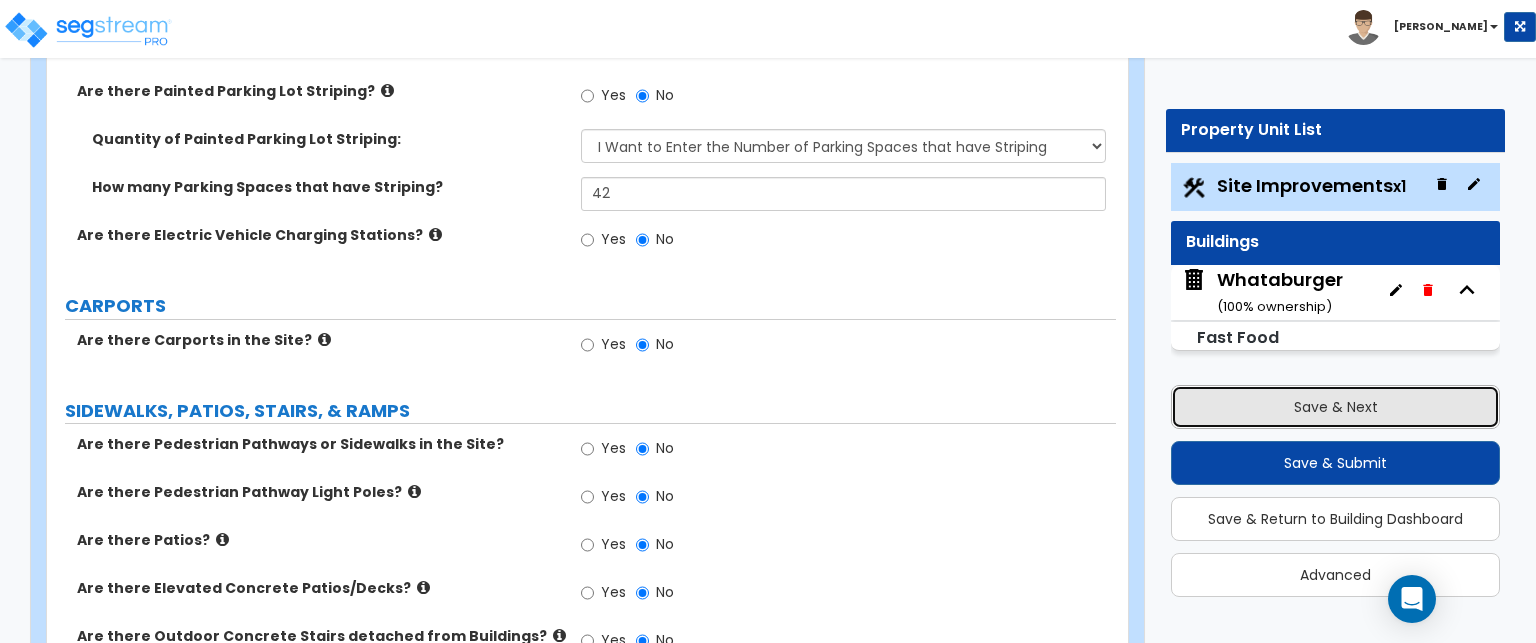 click on "Save & Next" at bounding box center (1335, 407) 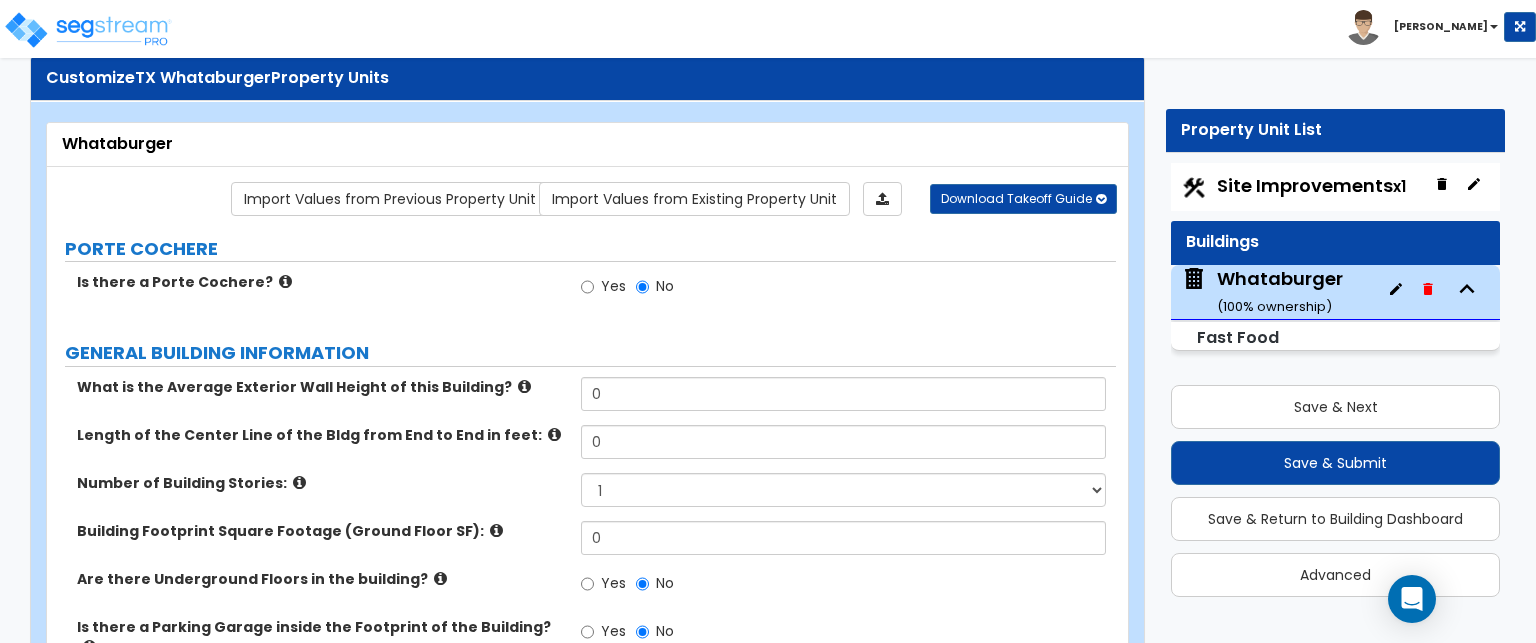 scroll, scrollTop: 0, scrollLeft: 0, axis: both 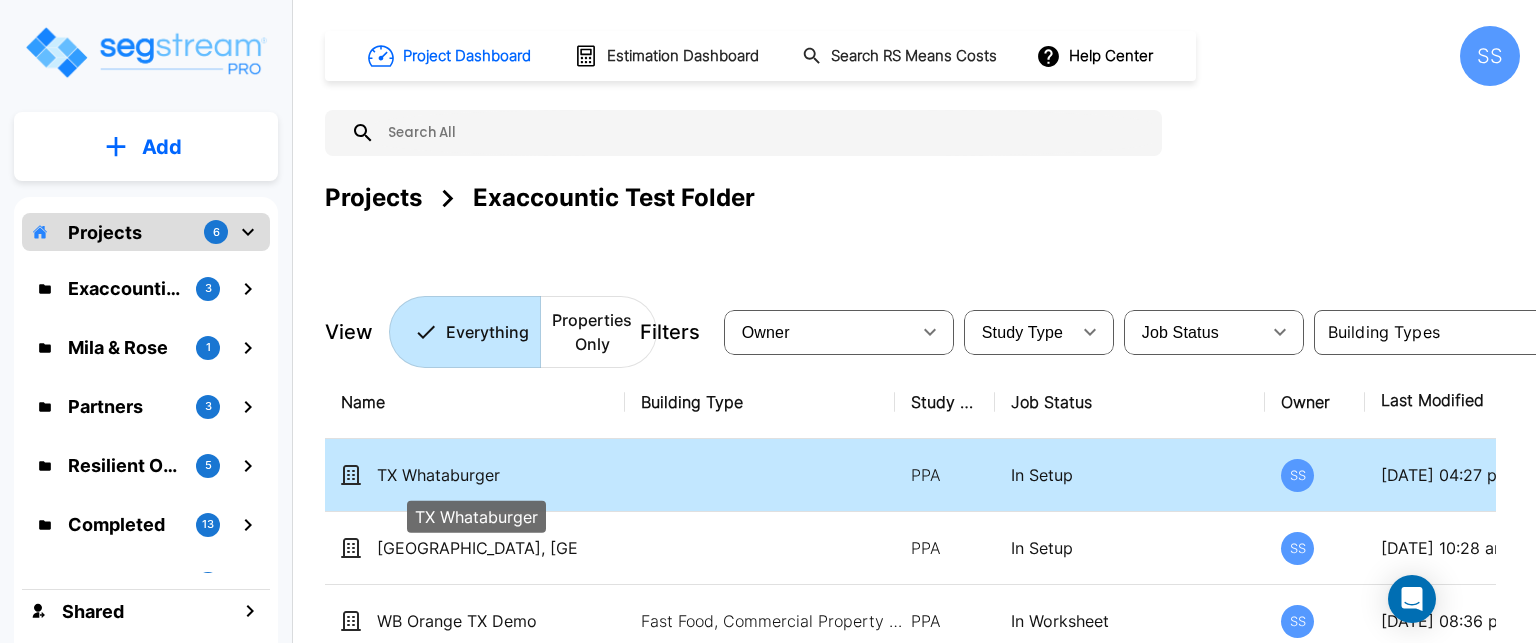 click on "TX Whataburger" at bounding box center (477, 475) 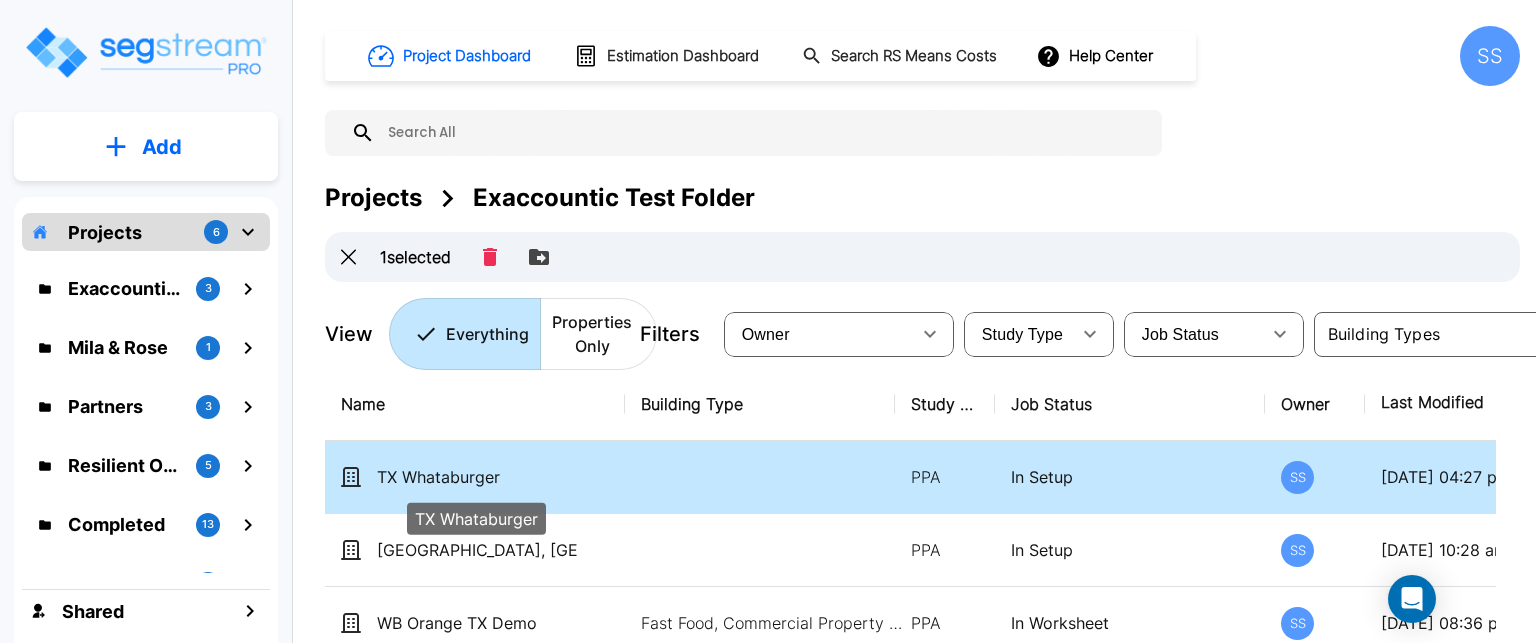 click on "TX Whataburger" at bounding box center (477, 477) 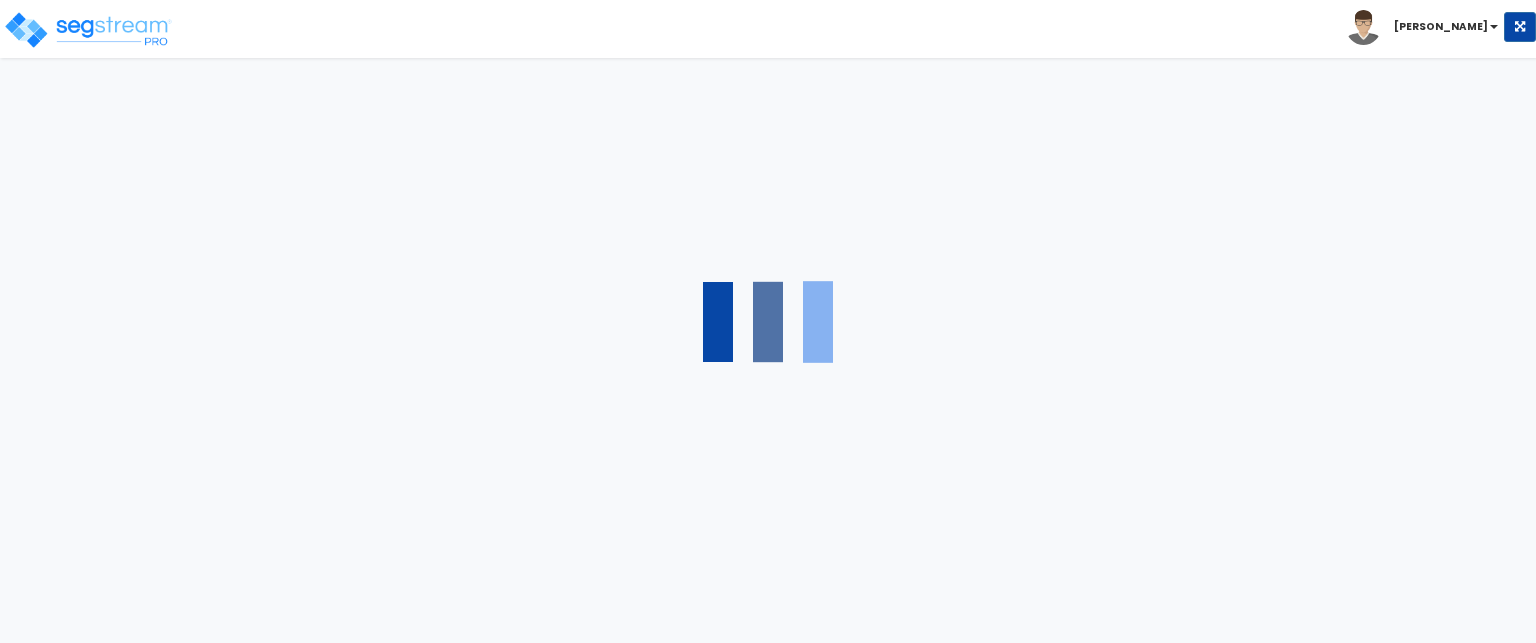 scroll, scrollTop: 0, scrollLeft: 0, axis: both 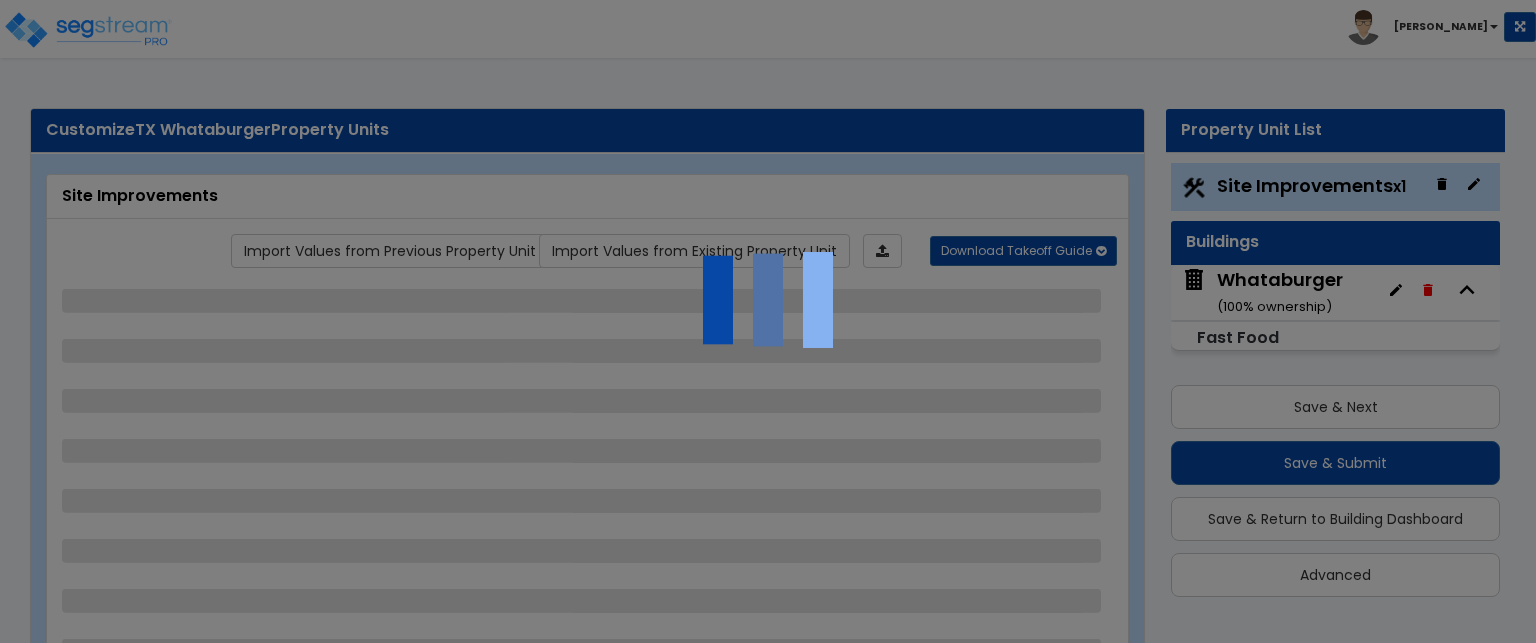 select on "2" 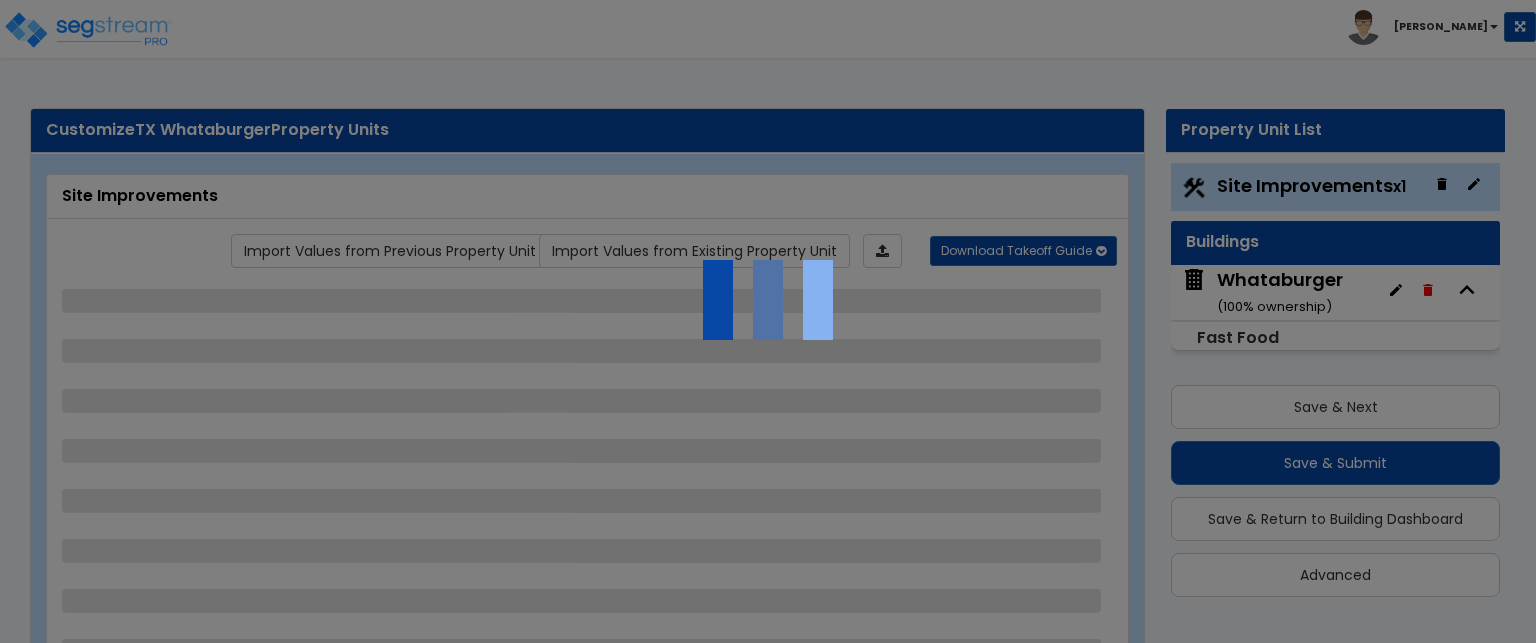 select on "2" 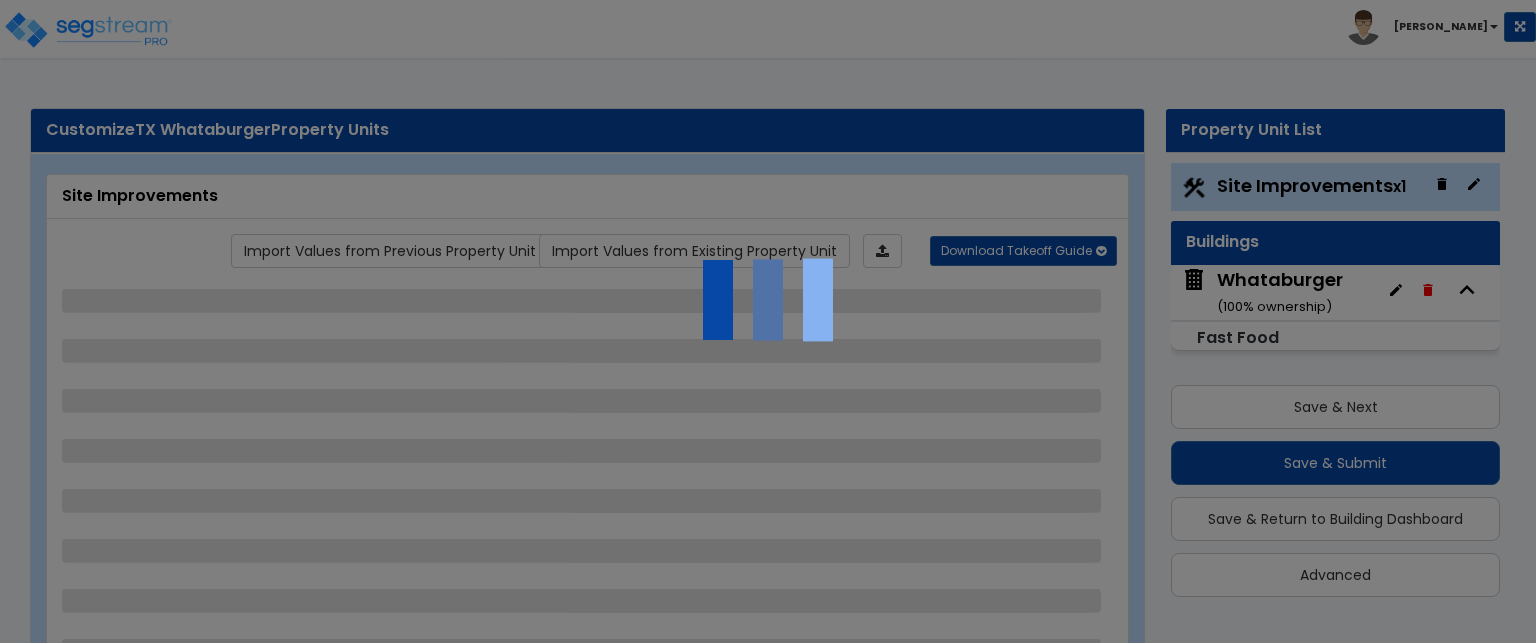 select on "1" 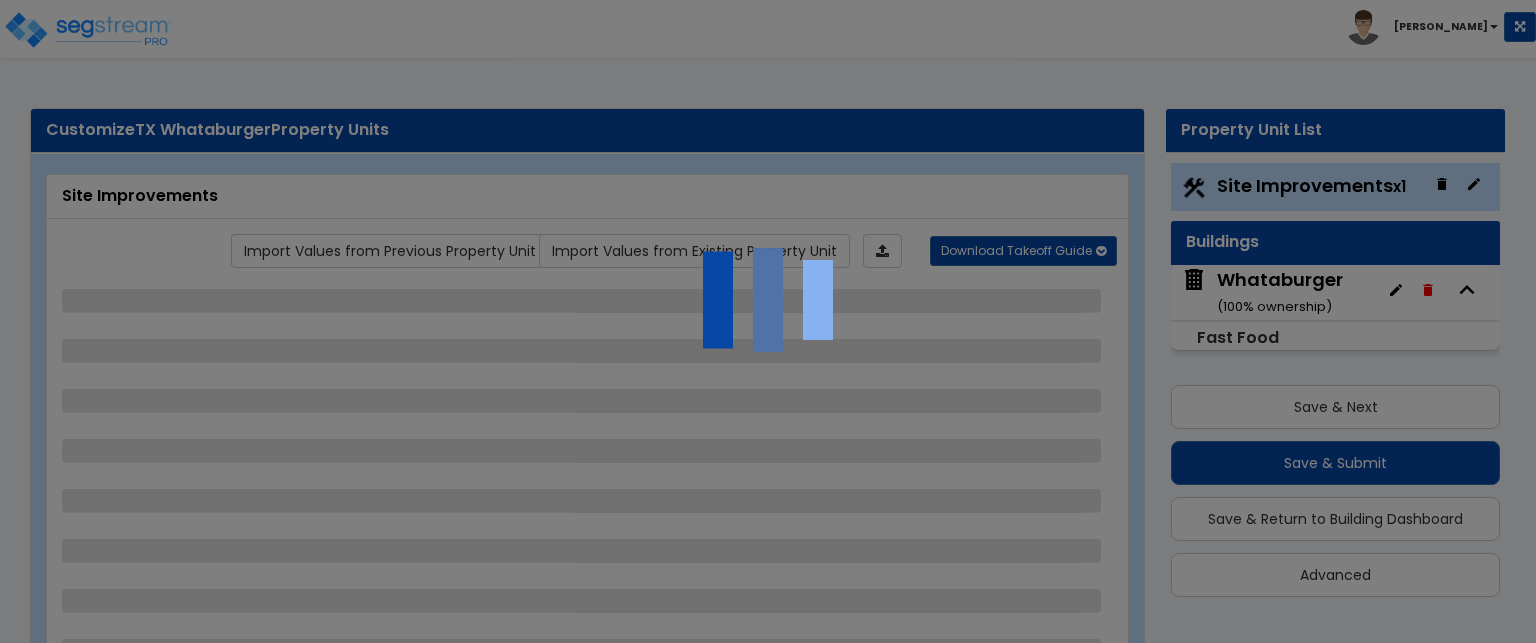 select on "1" 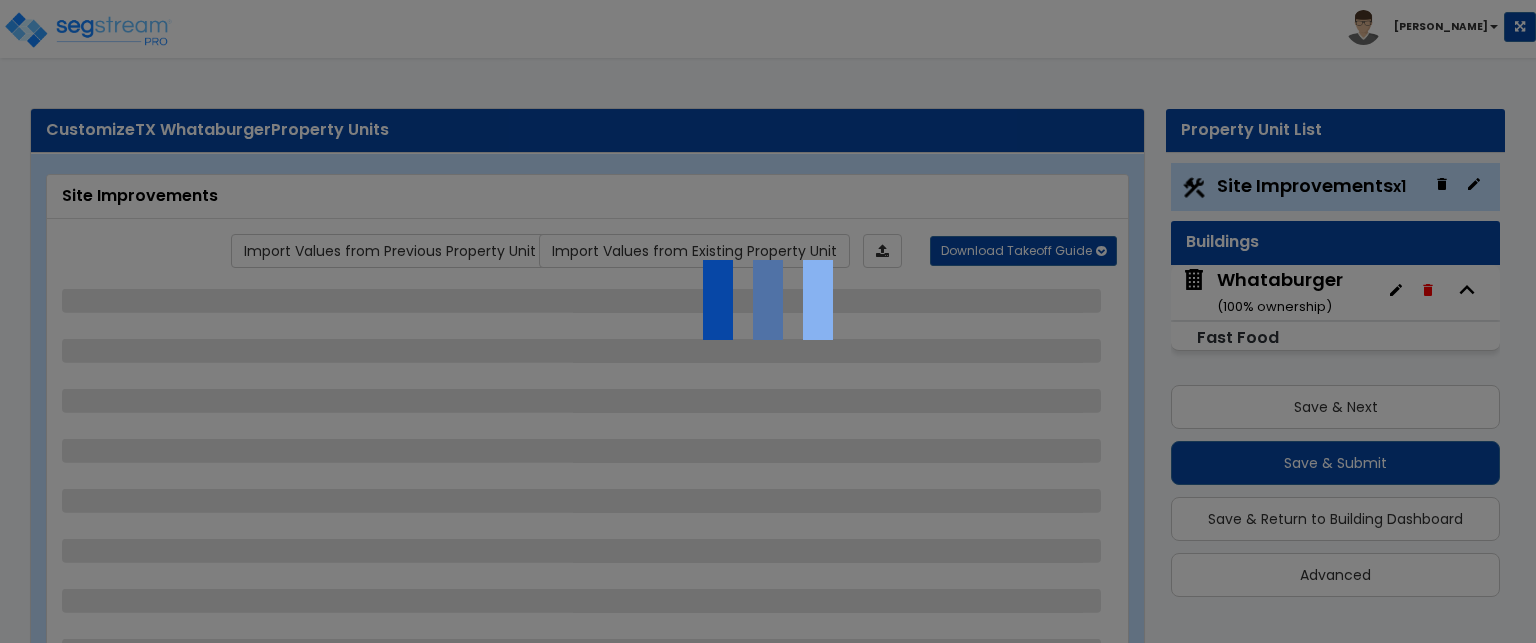 select on "1" 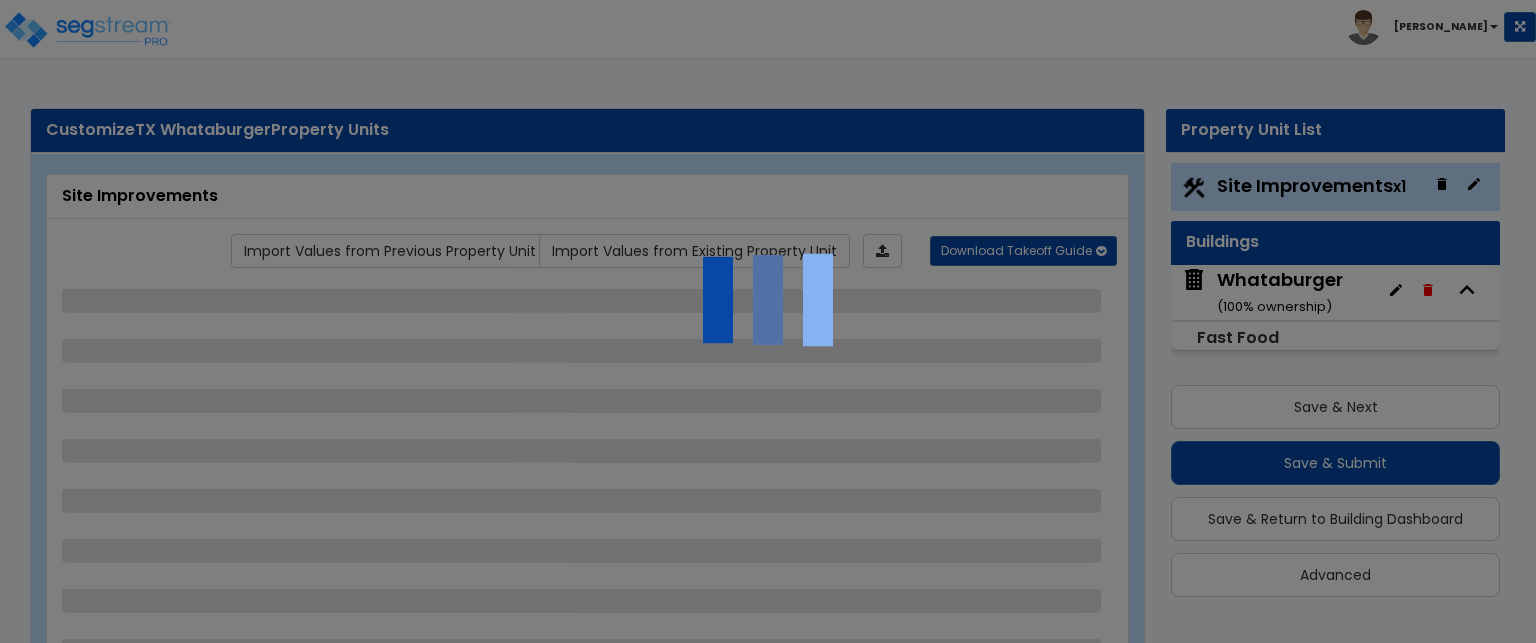 select on "1" 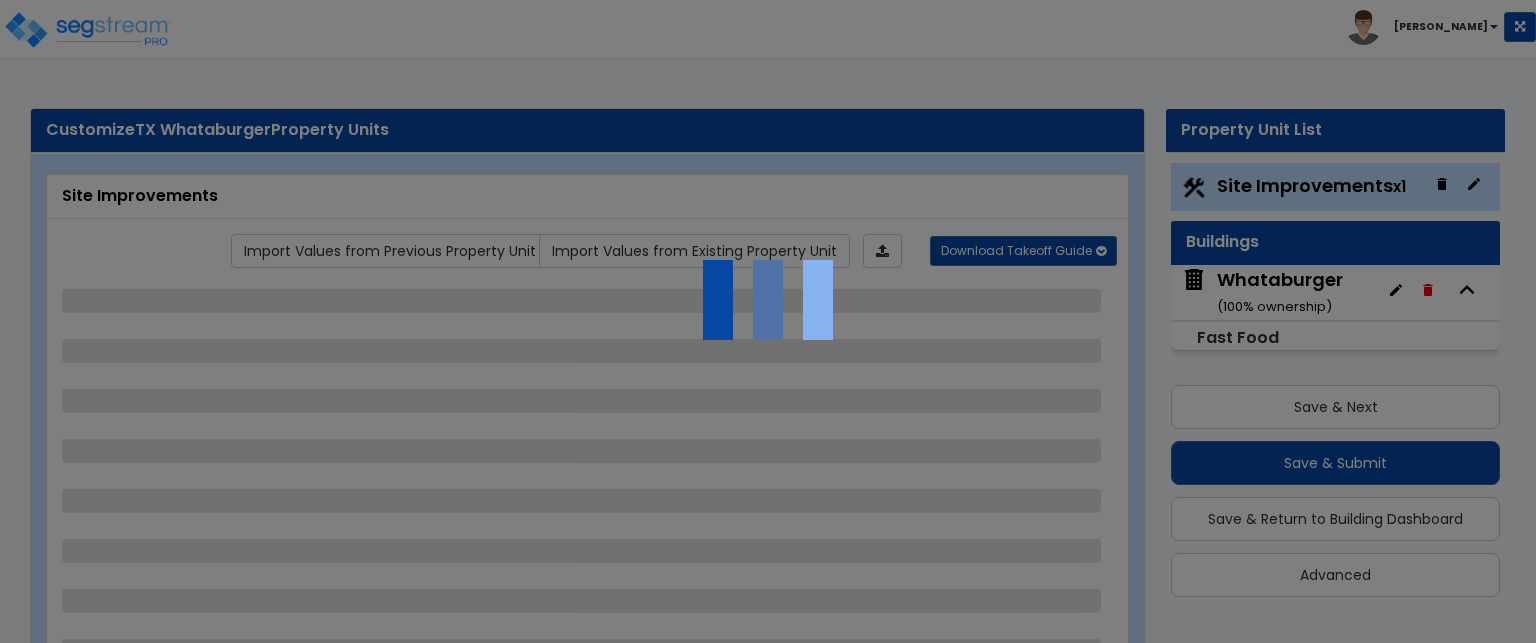select on "1" 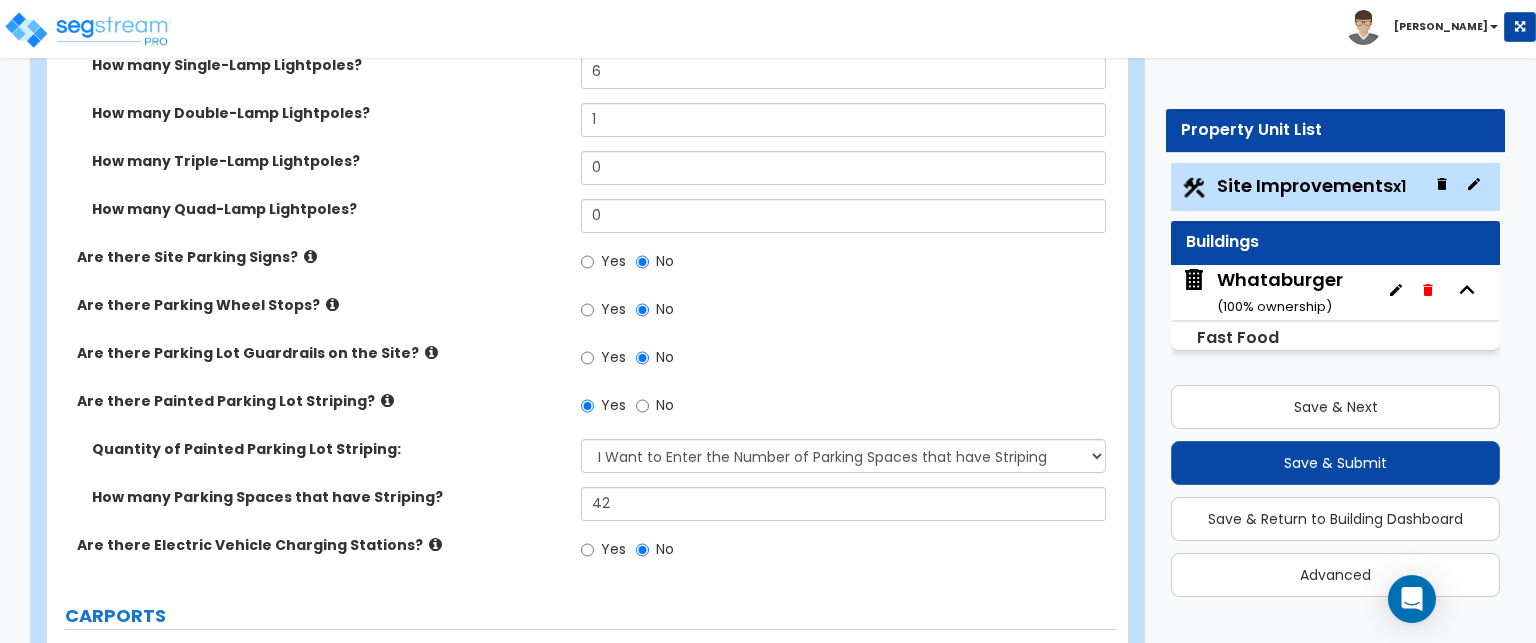 scroll, scrollTop: 1504, scrollLeft: 0, axis: vertical 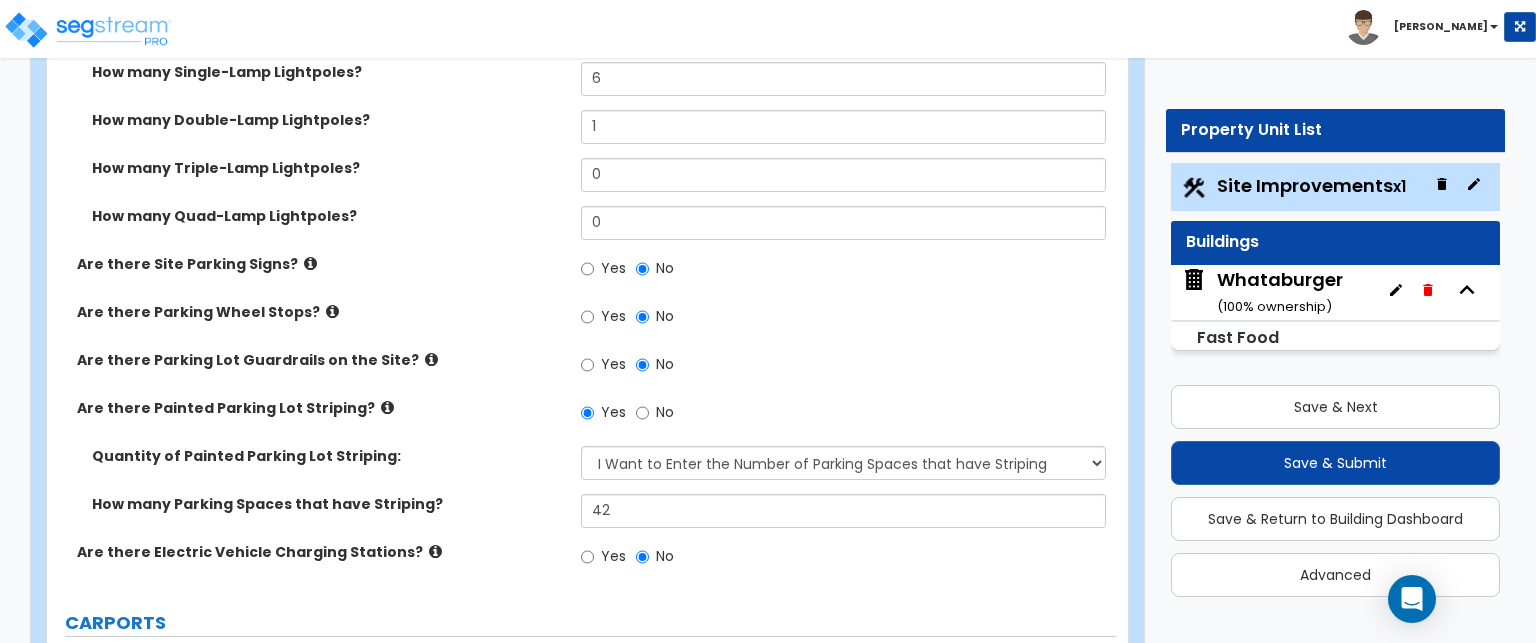 click at bounding box center [431, 359] 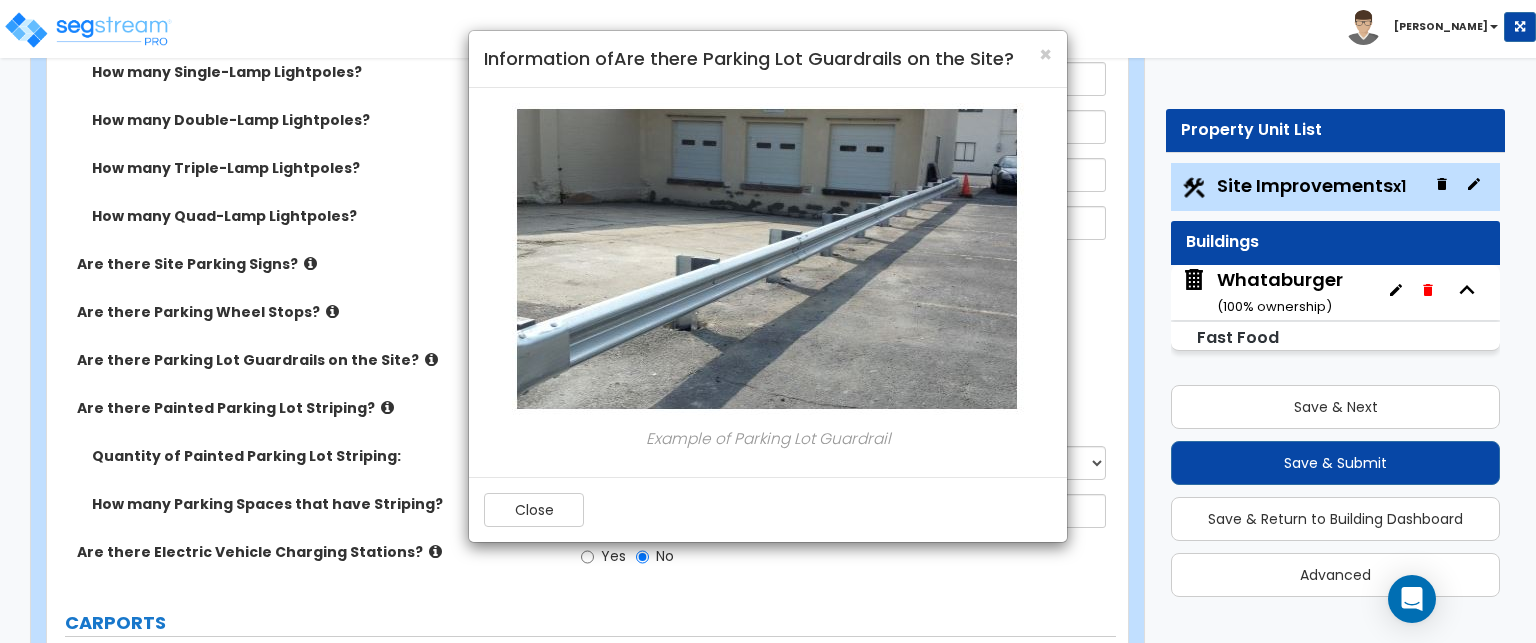 click on "× Information of  Are there Parking Lot Guardrails on the Site? Example of Parking Lot Guardrail Close" at bounding box center (768, 321) 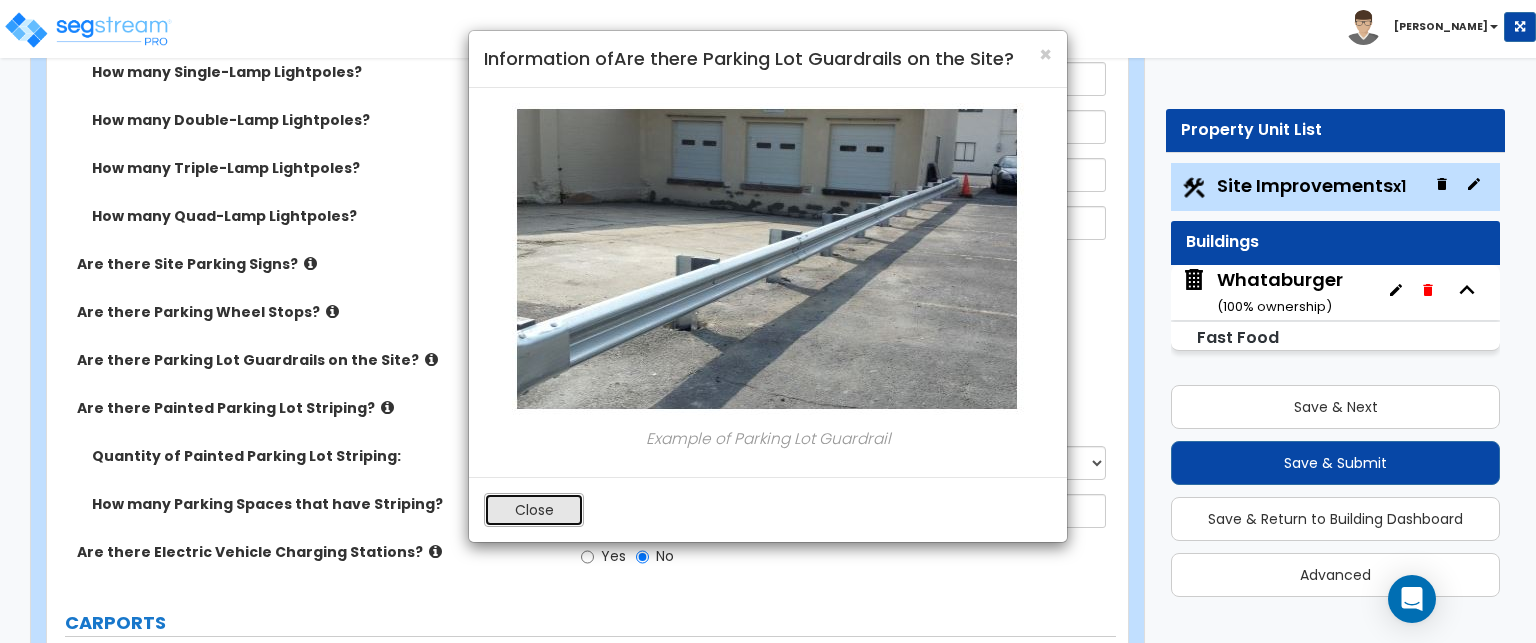 click on "Close" at bounding box center (534, 510) 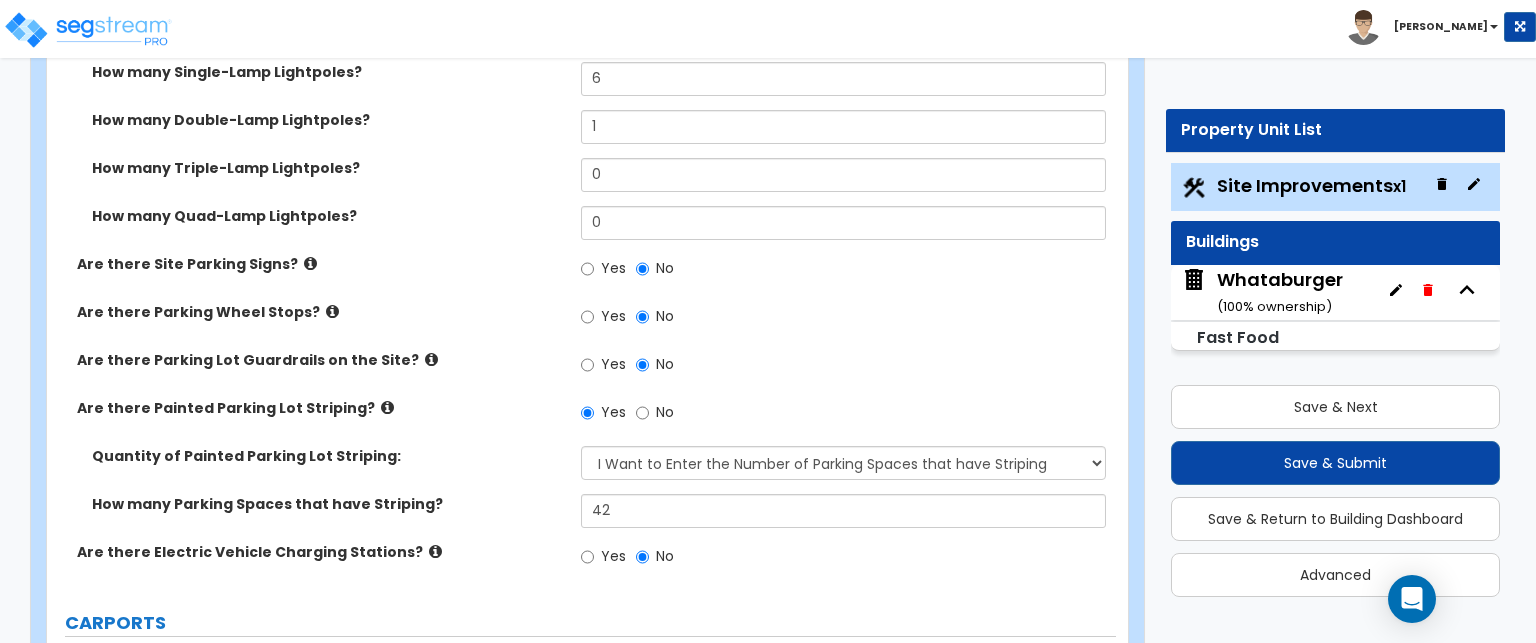 click on "Are there Parking Wheel Stops?" at bounding box center [321, 312] 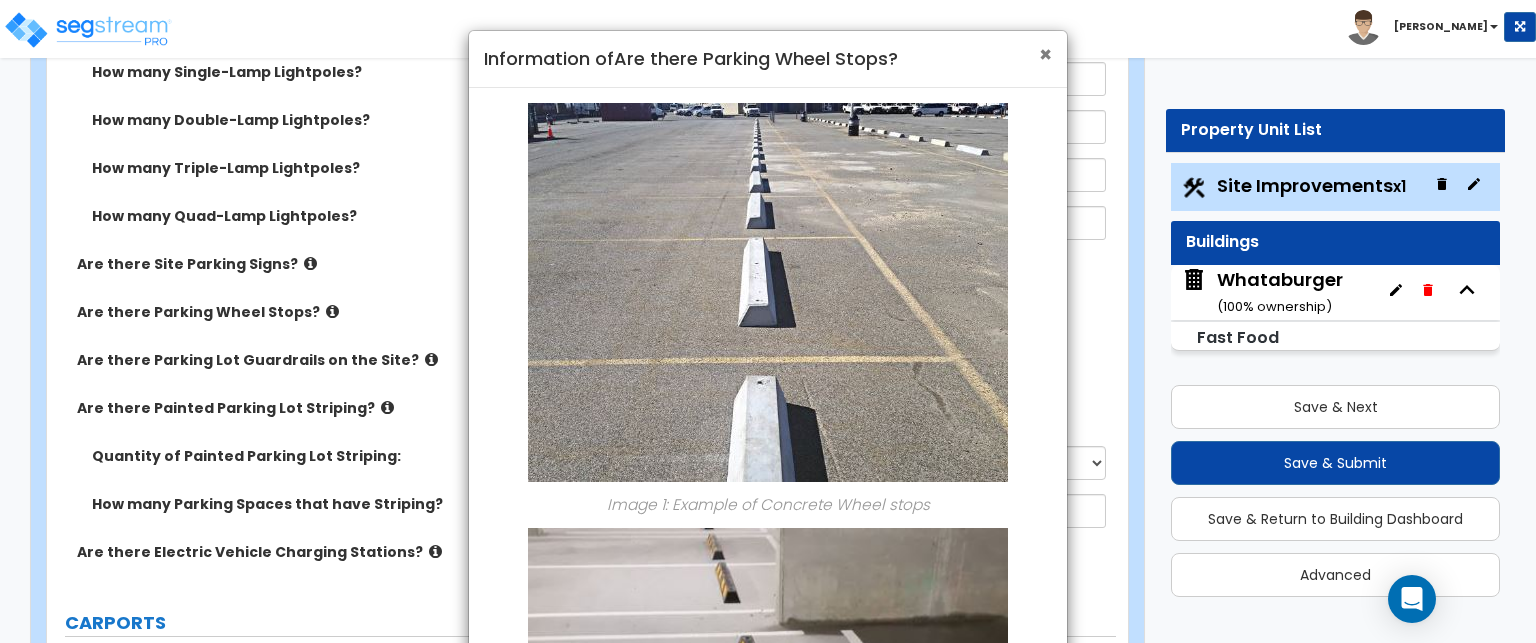click on "×" at bounding box center [1045, 54] 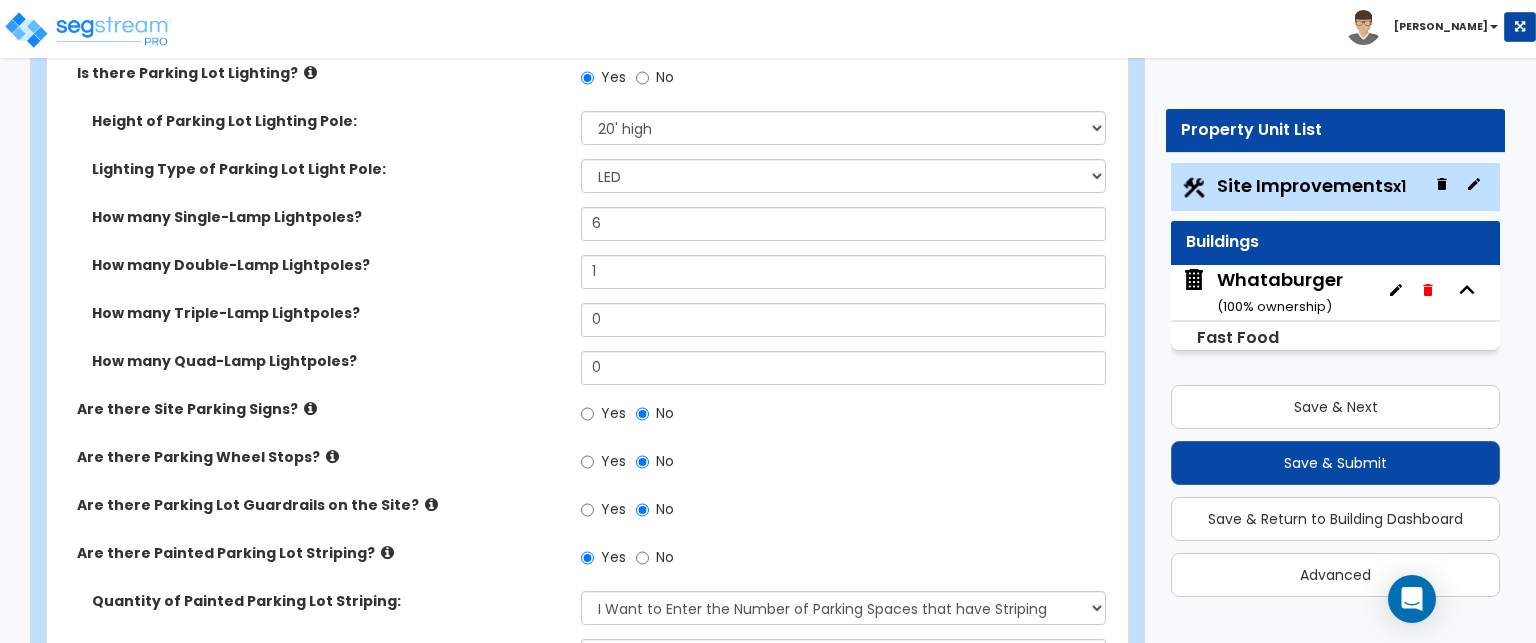 scroll, scrollTop: 1356, scrollLeft: 0, axis: vertical 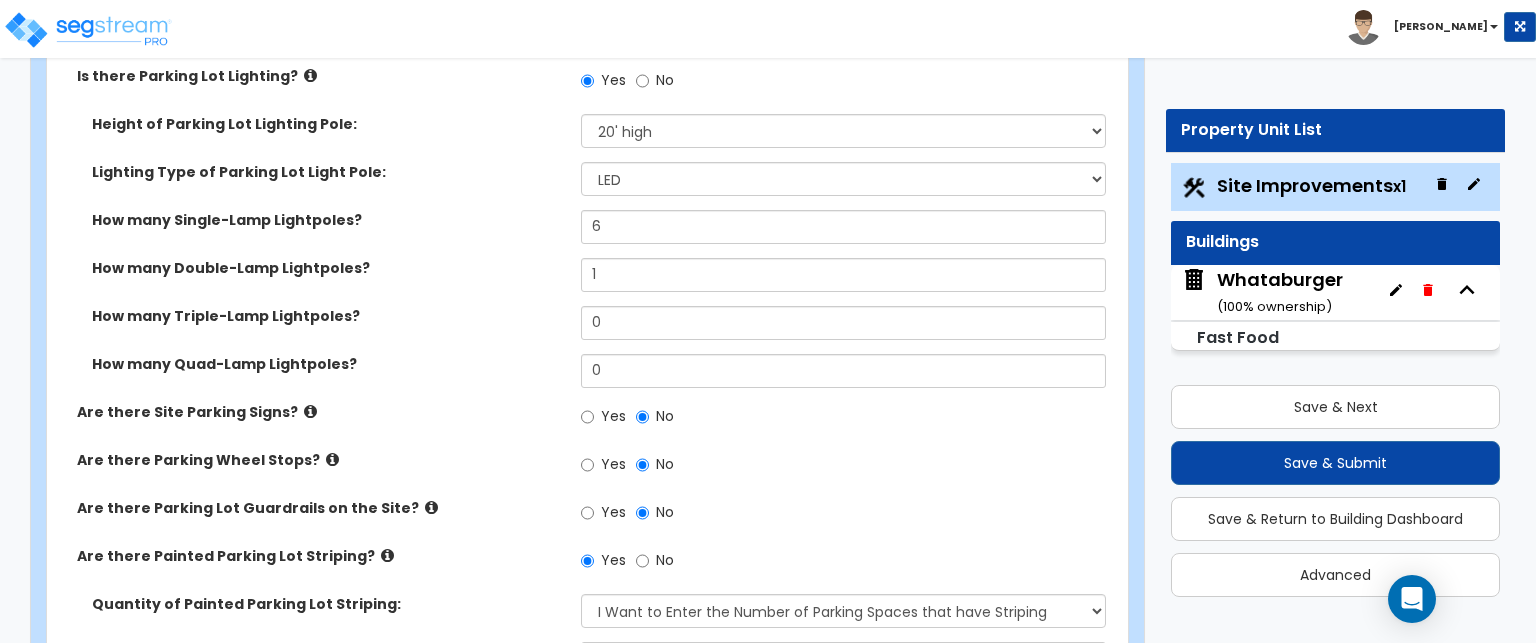 click at bounding box center [310, 411] 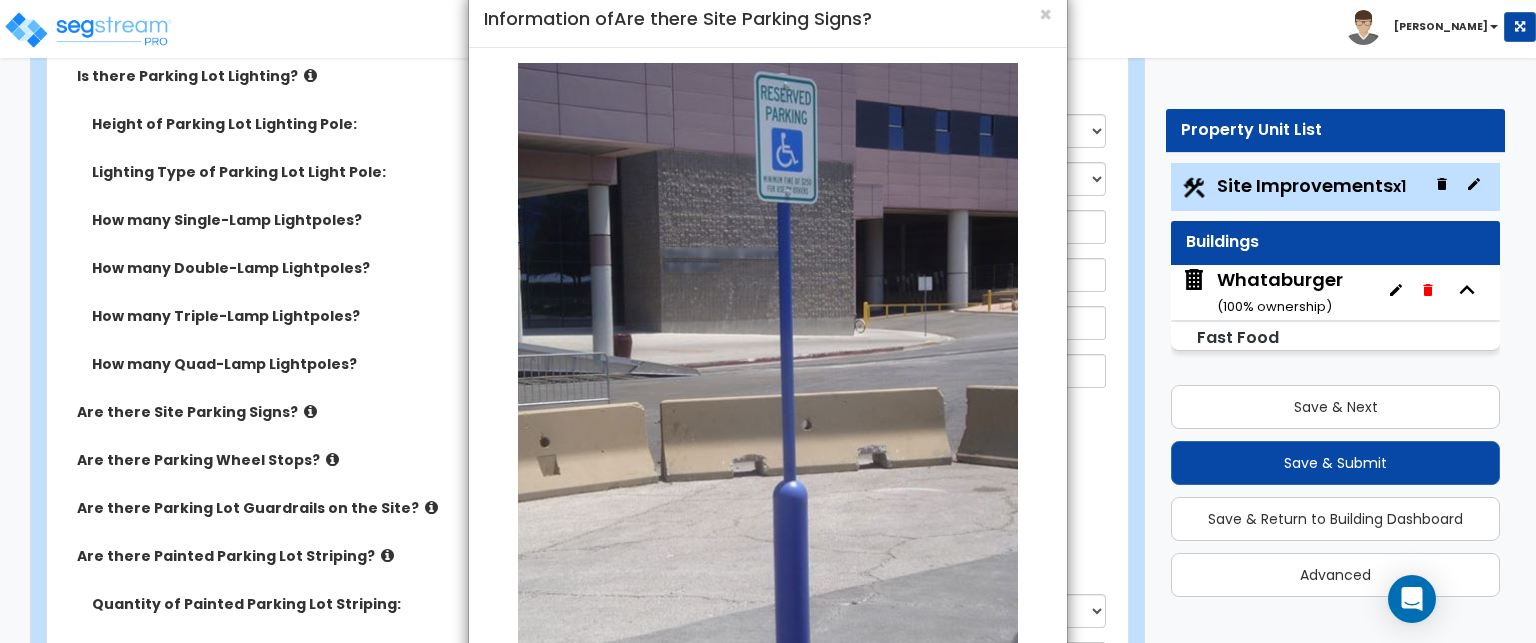 scroll, scrollTop: 30, scrollLeft: 0, axis: vertical 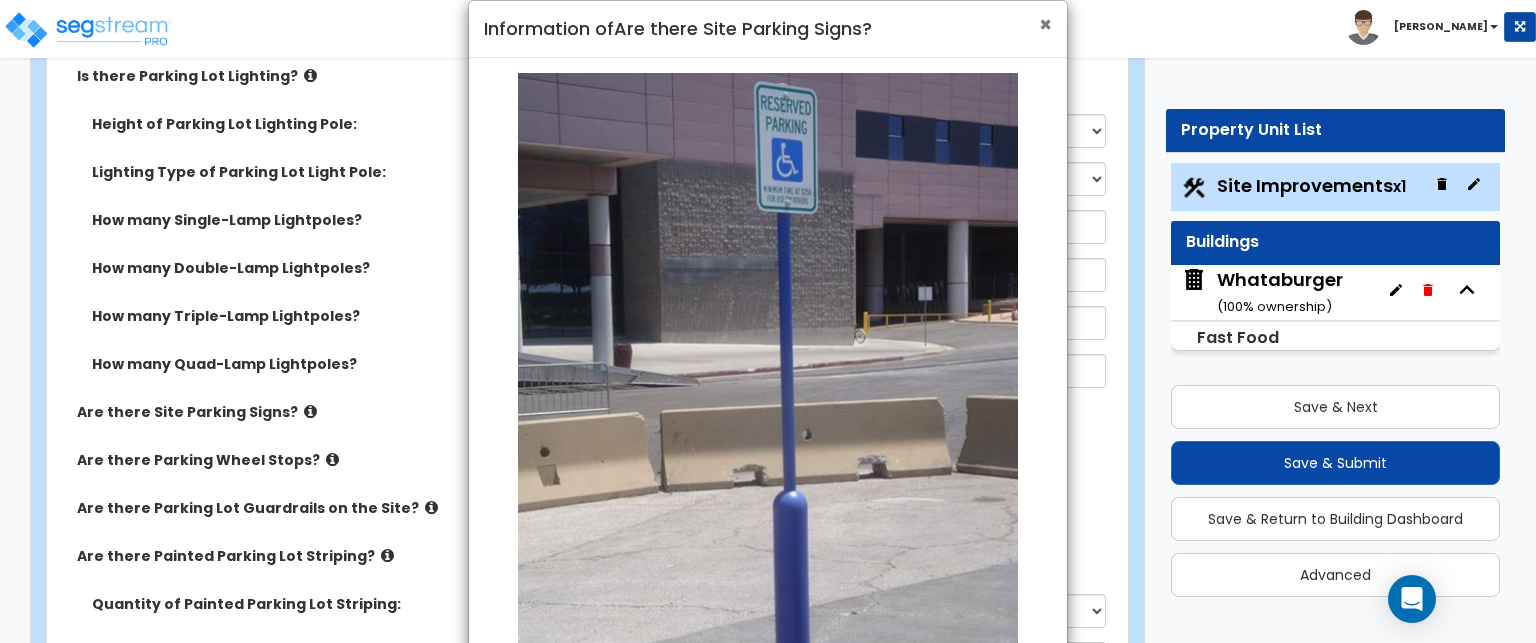 click on "×" at bounding box center [1045, 24] 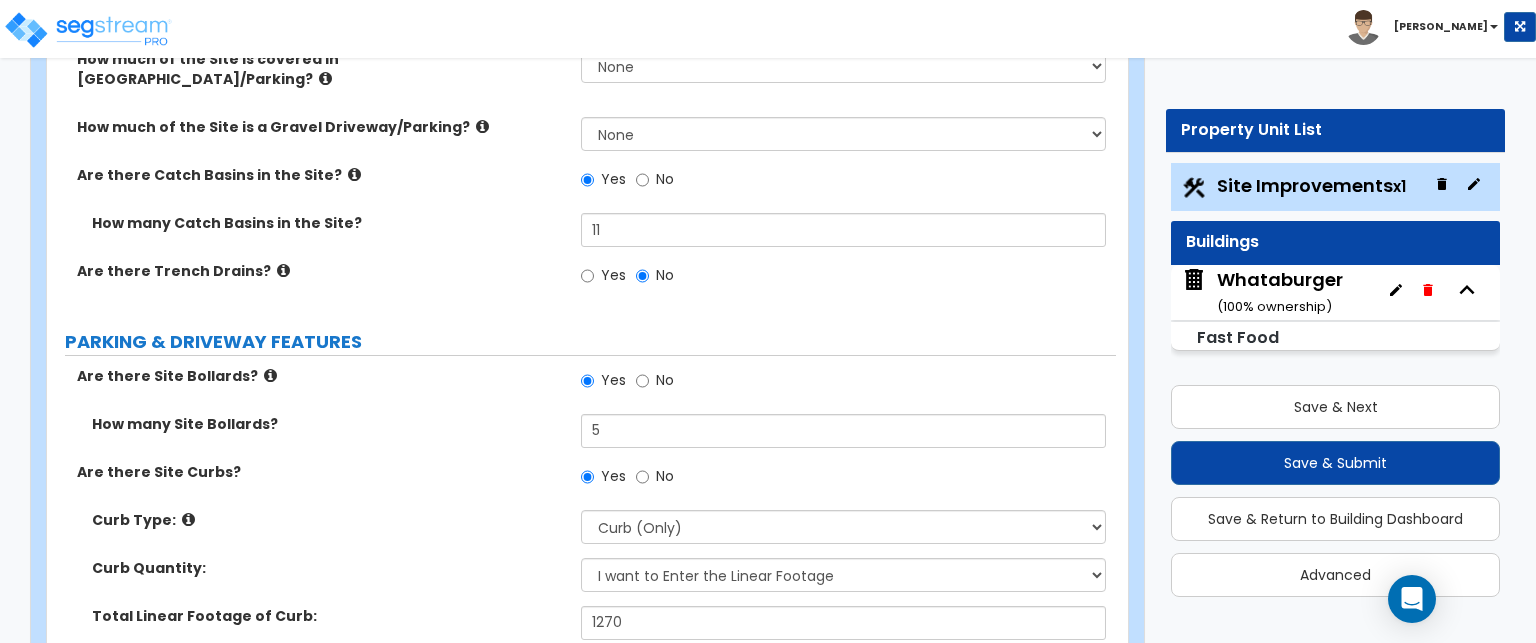 scroll, scrollTop: 775, scrollLeft: 0, axis: vertical 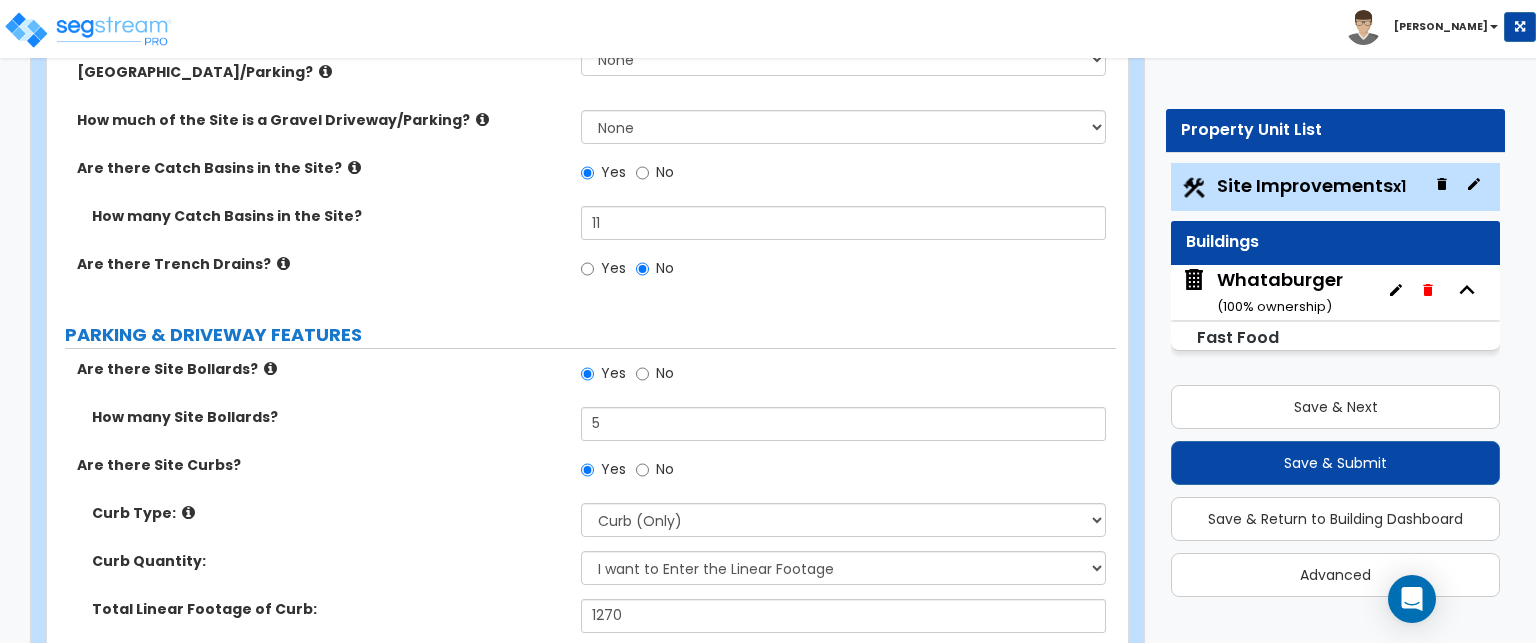 click at bounding box center (283, 263) 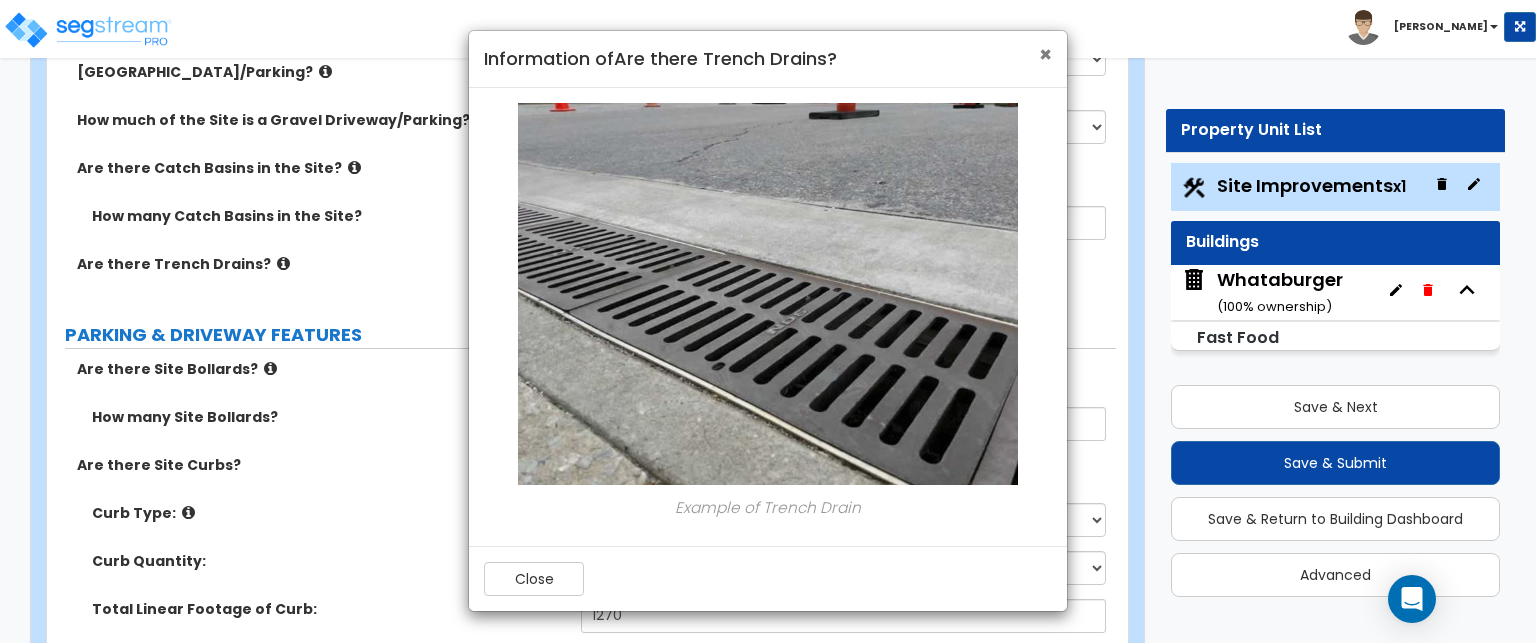 click on "×" at bounding box center (1045, 54) 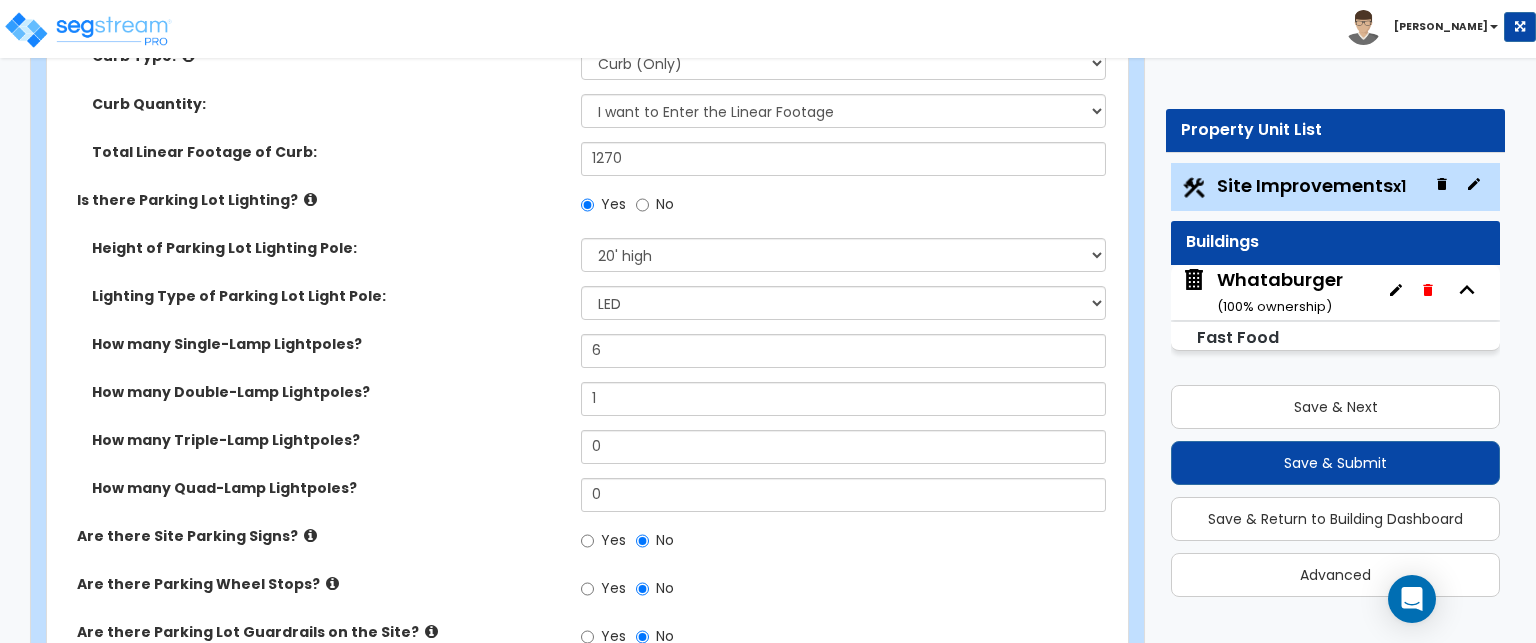 scroll, scrollTop: 1244, scrollLeft: 0, axis: vertical 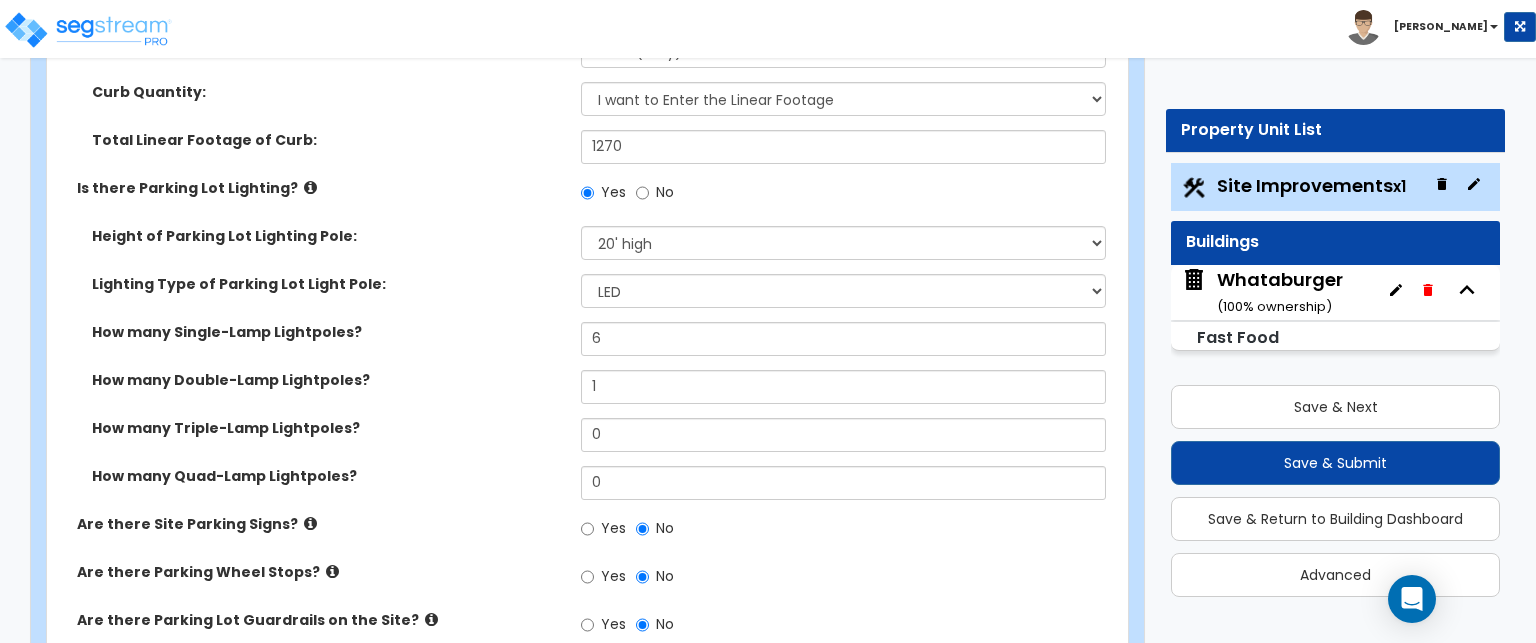 click at bounding box center [332, 571] 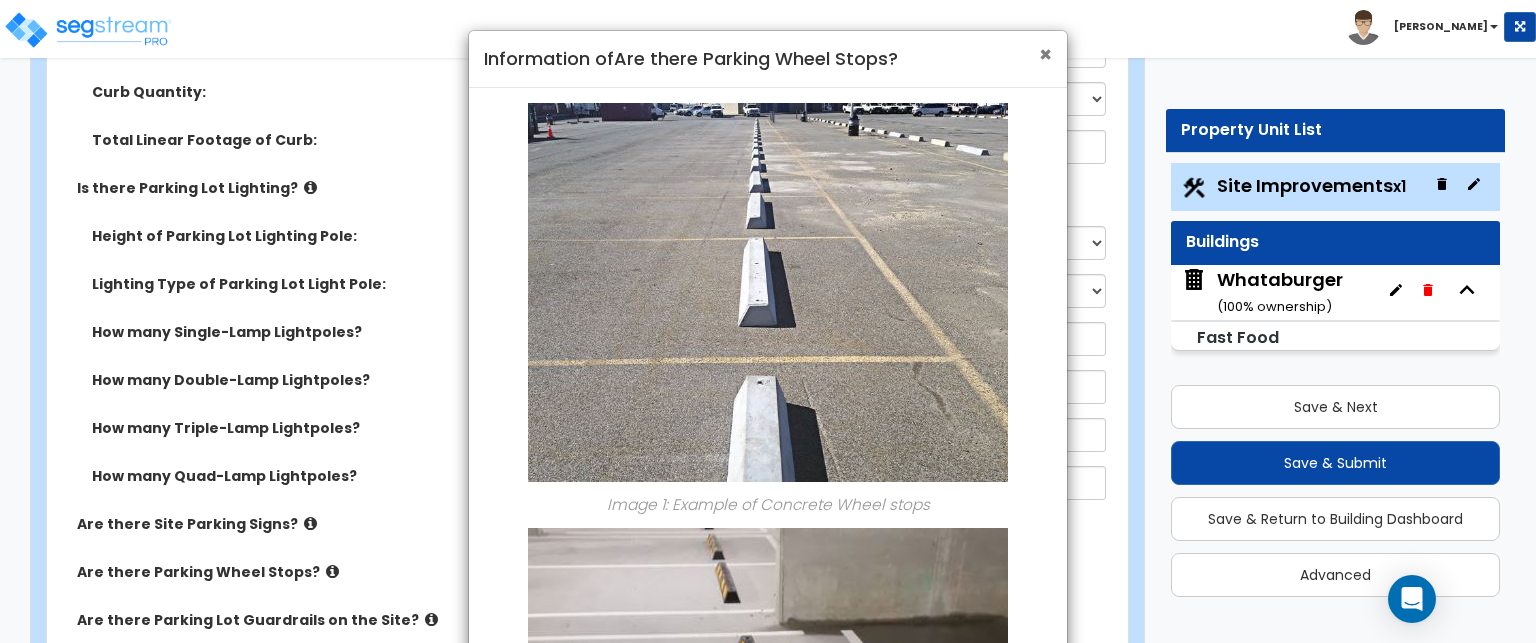 click on "×" at bounding box center [1045, 54] 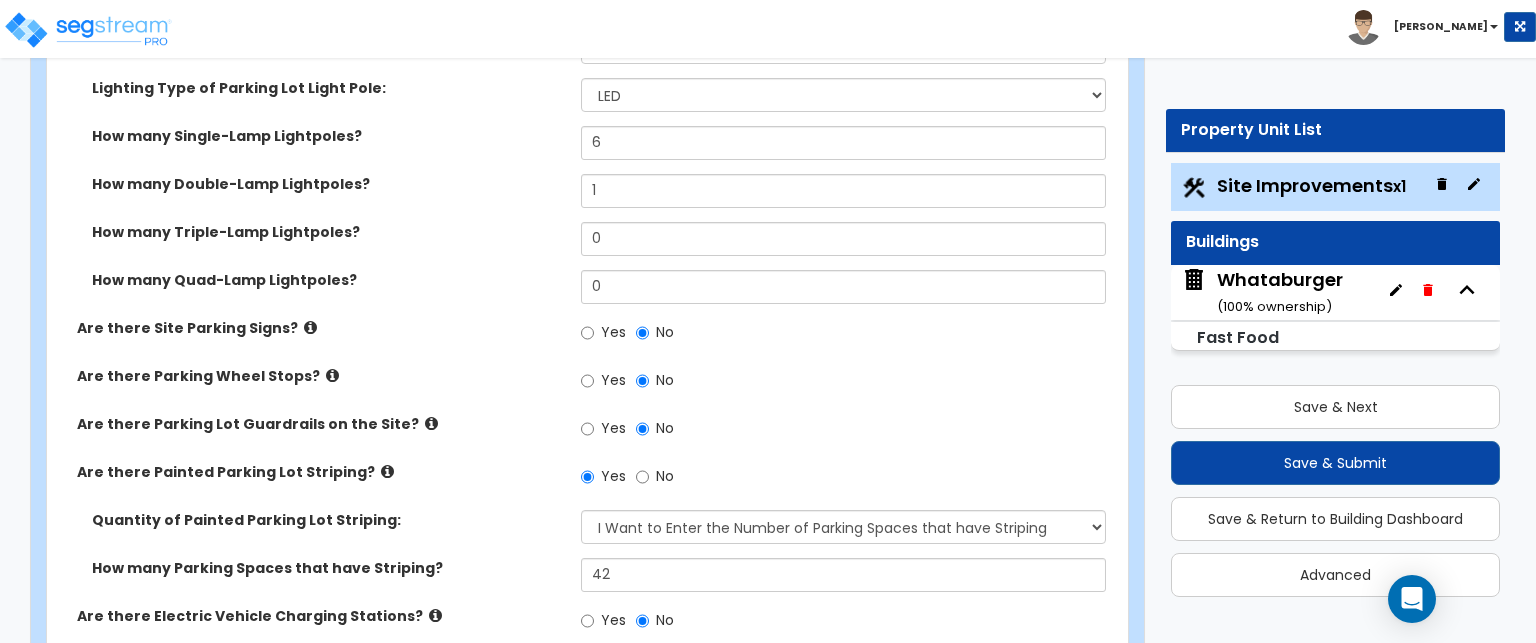 scroll, scrollTop: 1443, scrollLeft: 0, axis: vertical 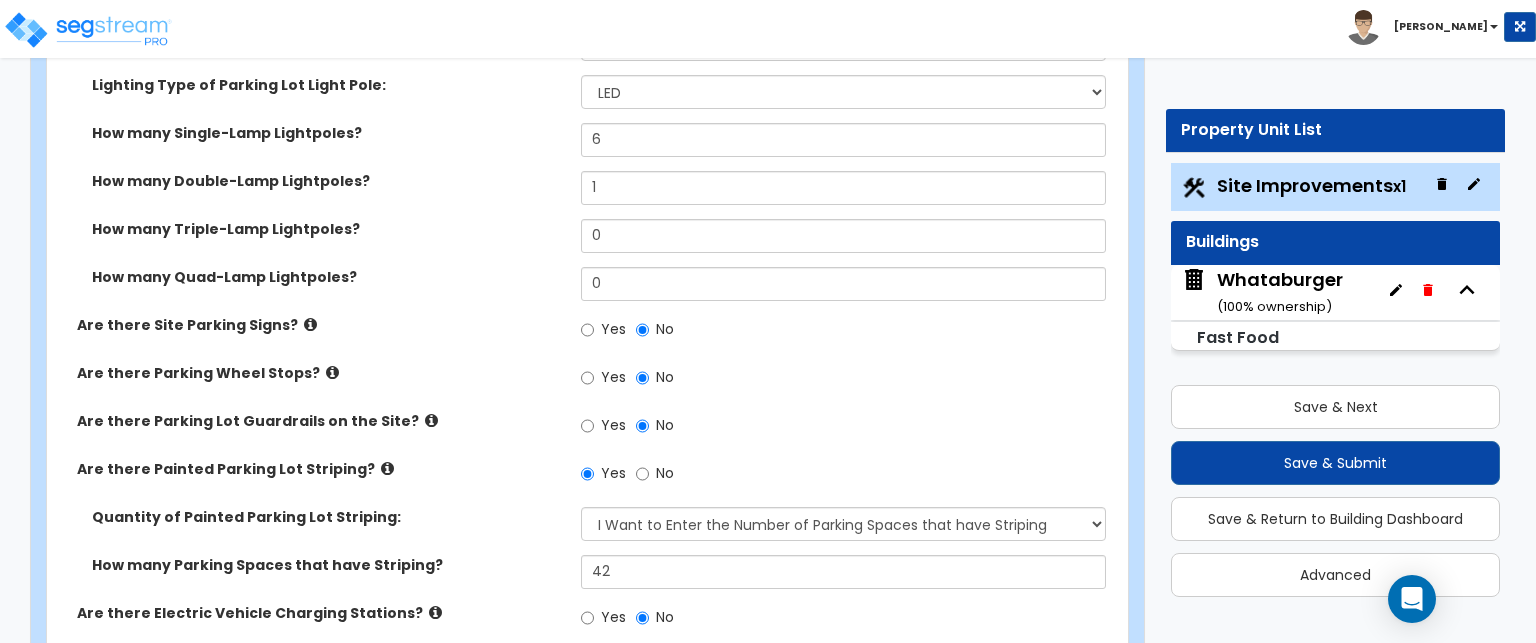 click at bounding box center [387, 468] 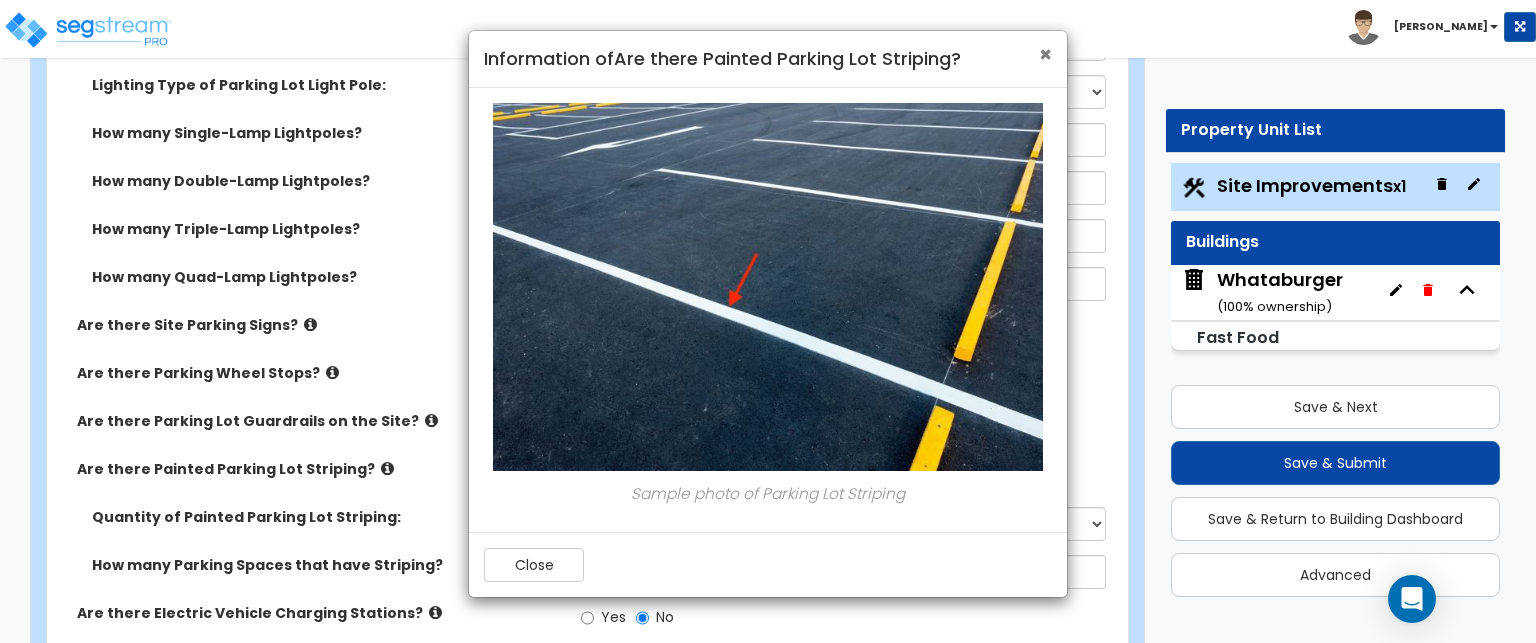 click on "×" at bounding box center [1045, 54] 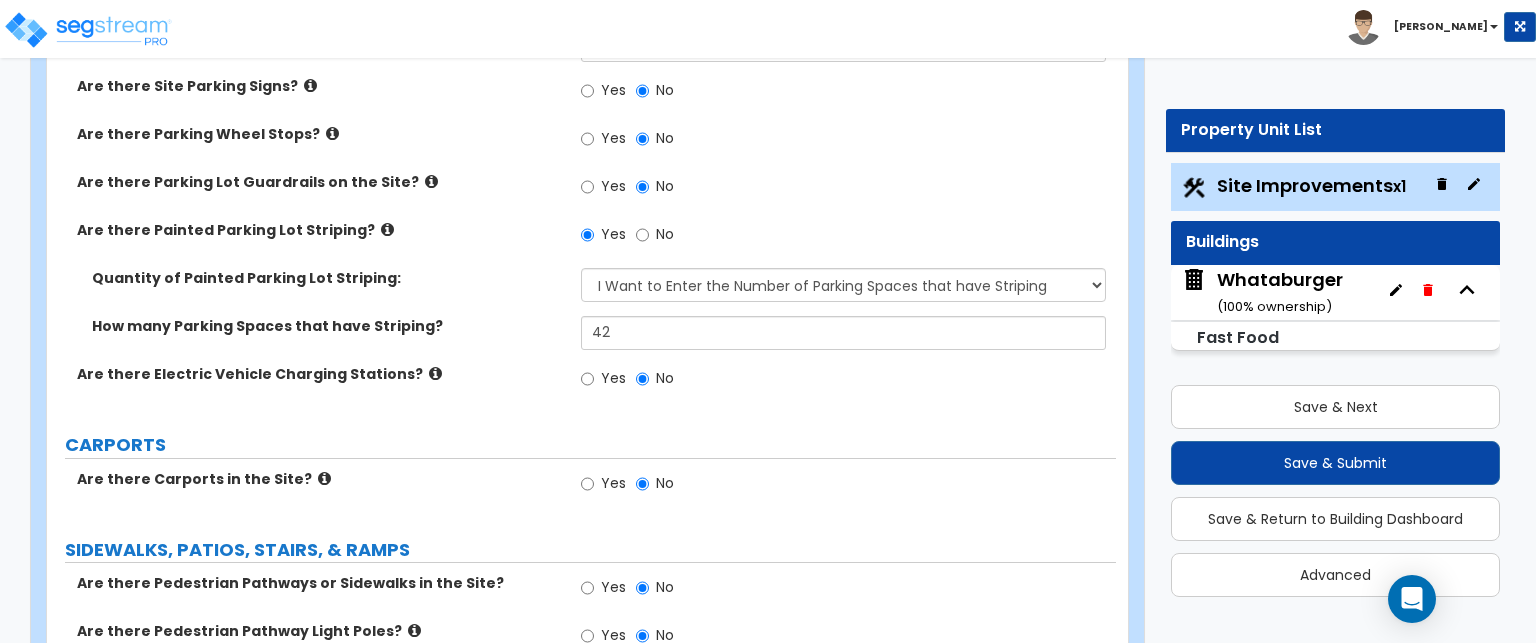 scroll, scrollTop: 1698, scrollLeft: 0, axis: vertical 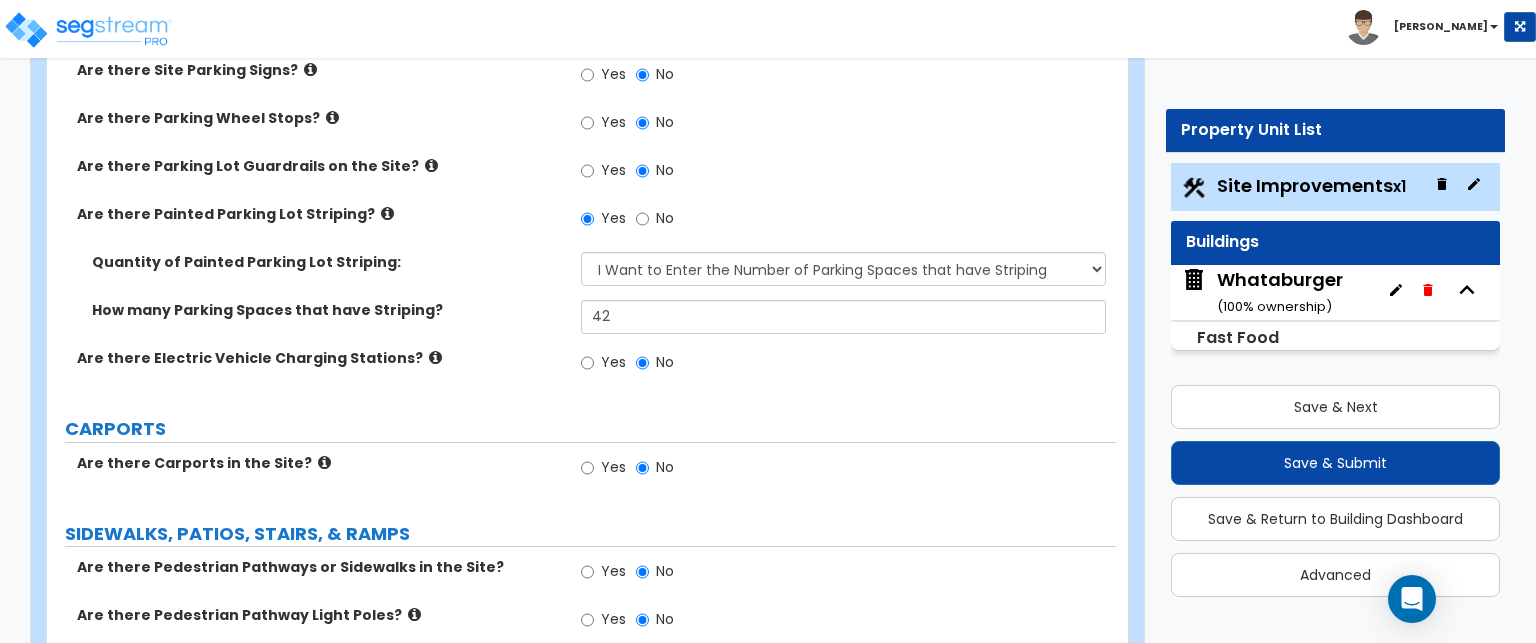 click at bounding box center (324, 462) 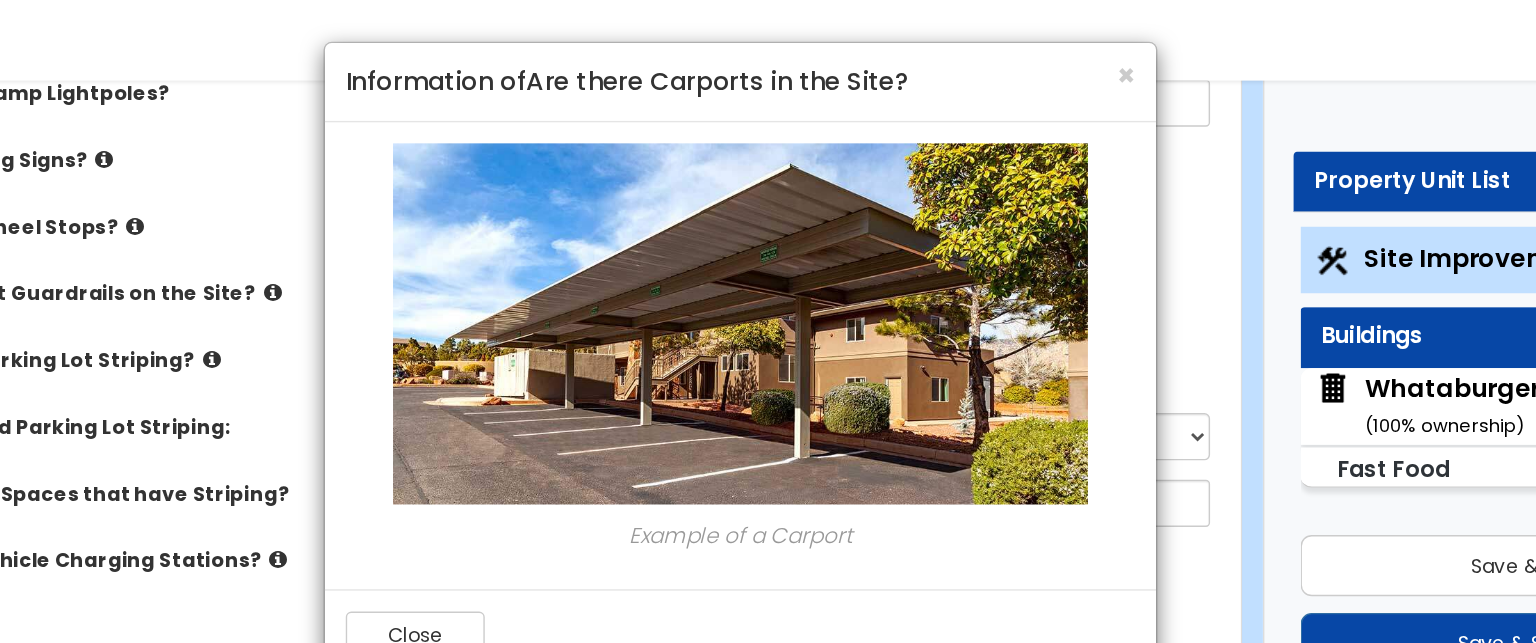 scroll, scrollTop: 1642, scrollLeft: 0, axis: vertical 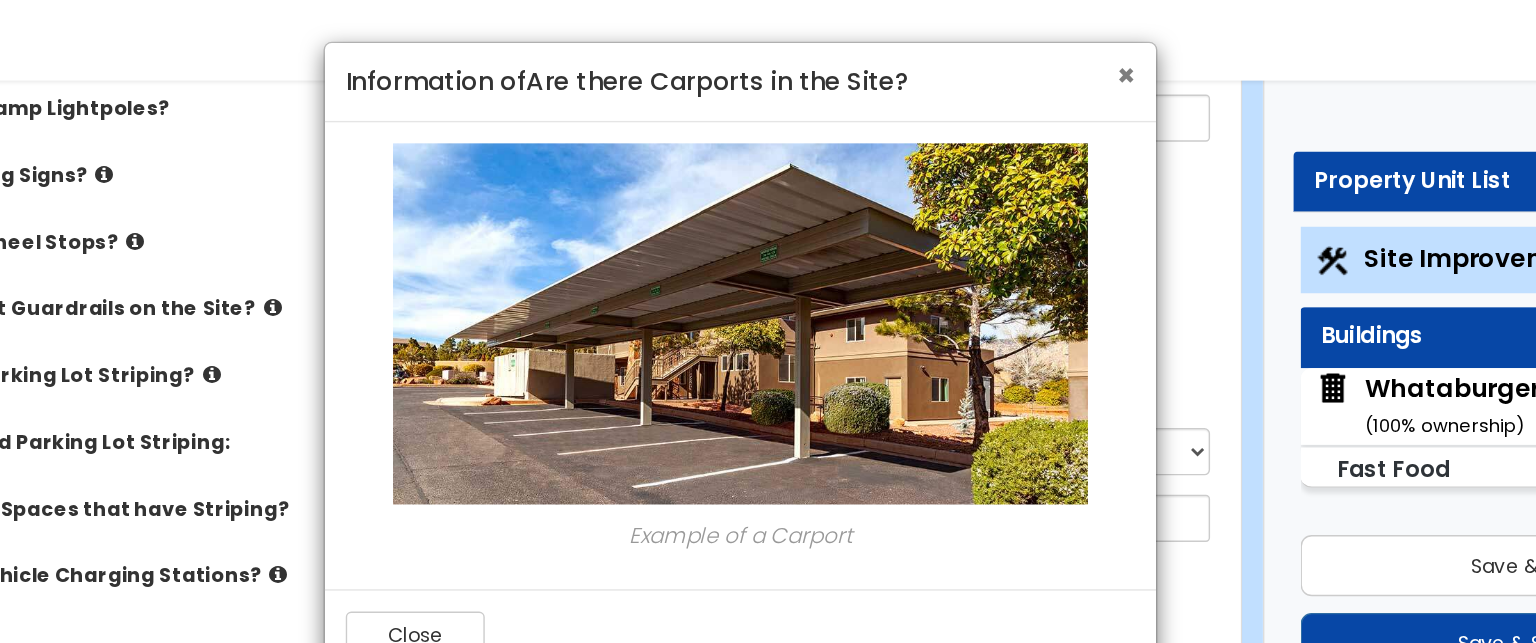 click on "×" at bounding box center (1045, 54) 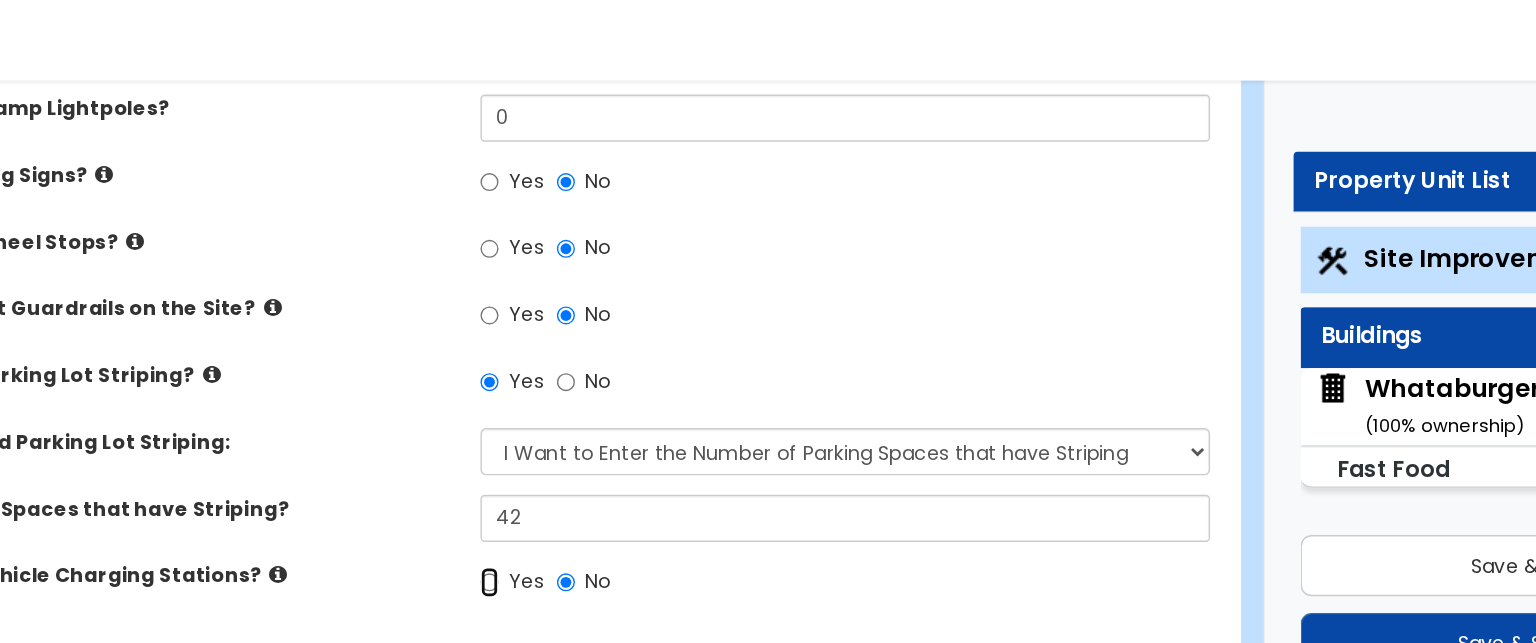 click on "Yes" at bounding box center (587, 419) 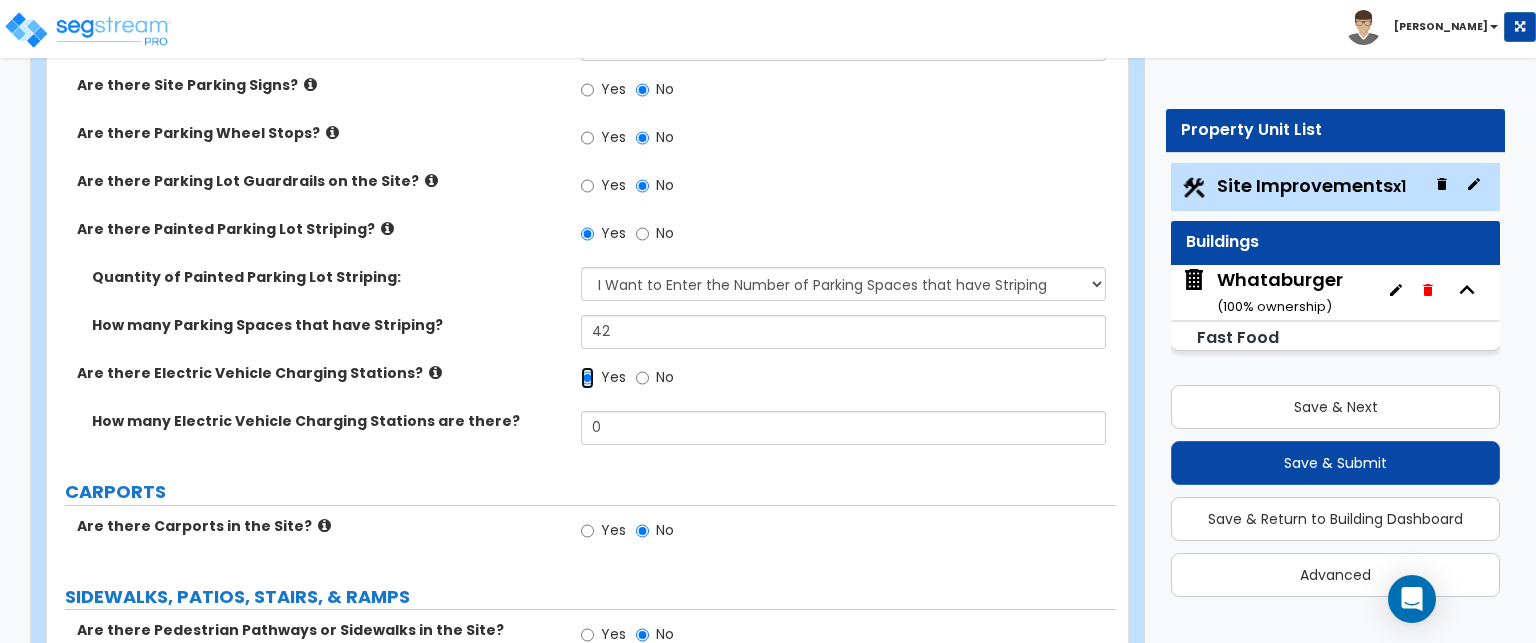 scroll, scrollTop: 1716, scrollLeft: 0, axis: vertical 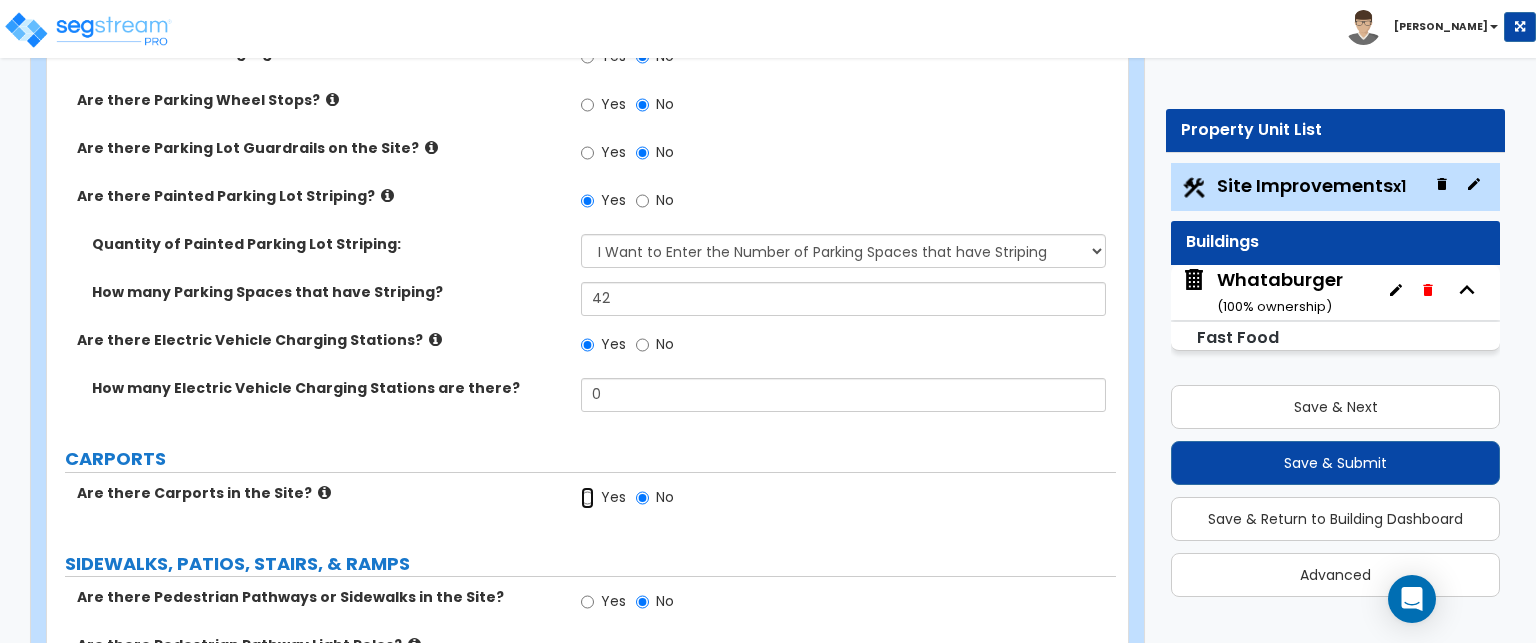 click on "Yes" at bounding box center [587, 498] 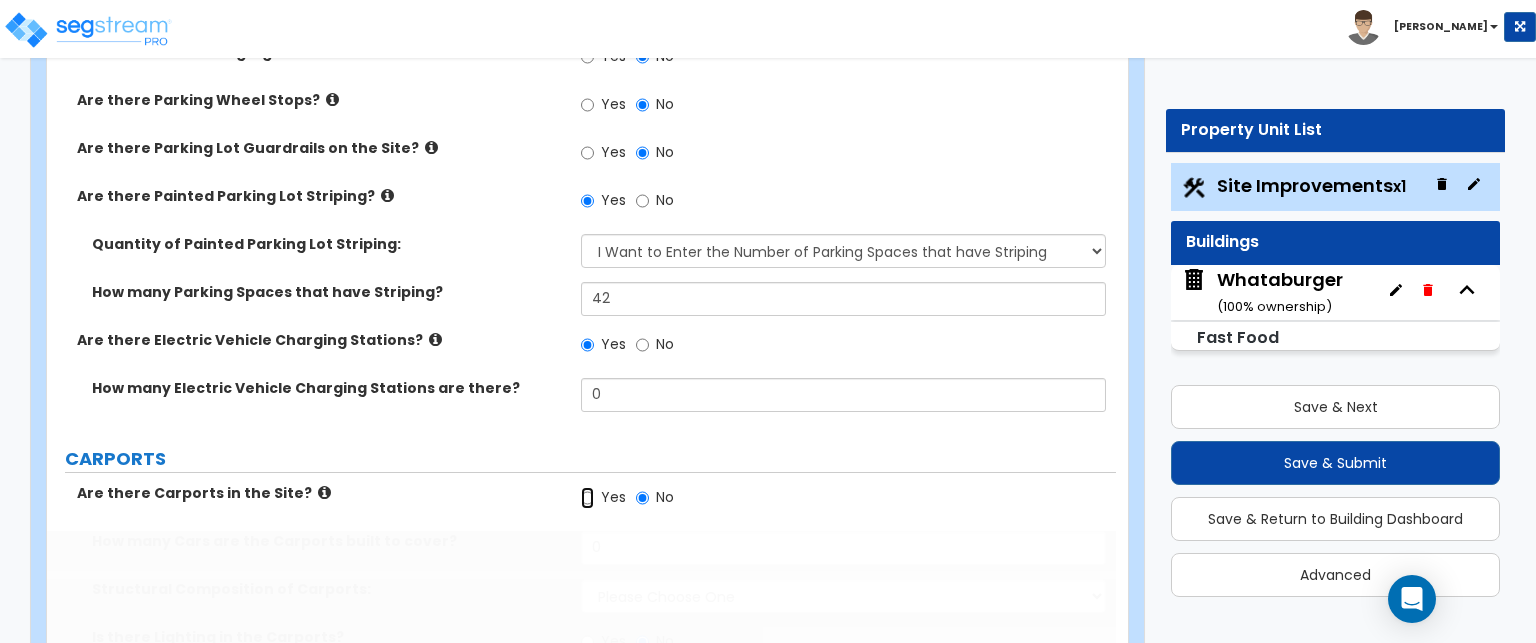 radio on "true" 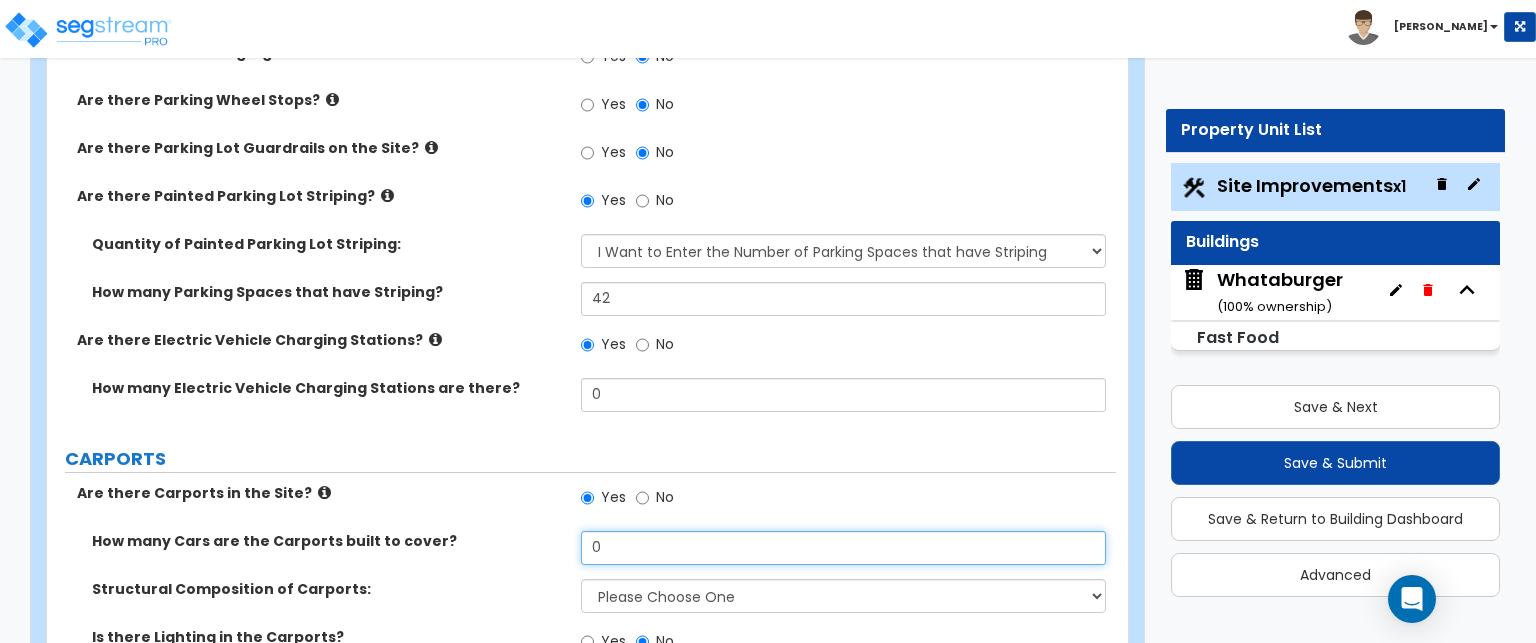 click on "0" at bounding box center (843, 548) 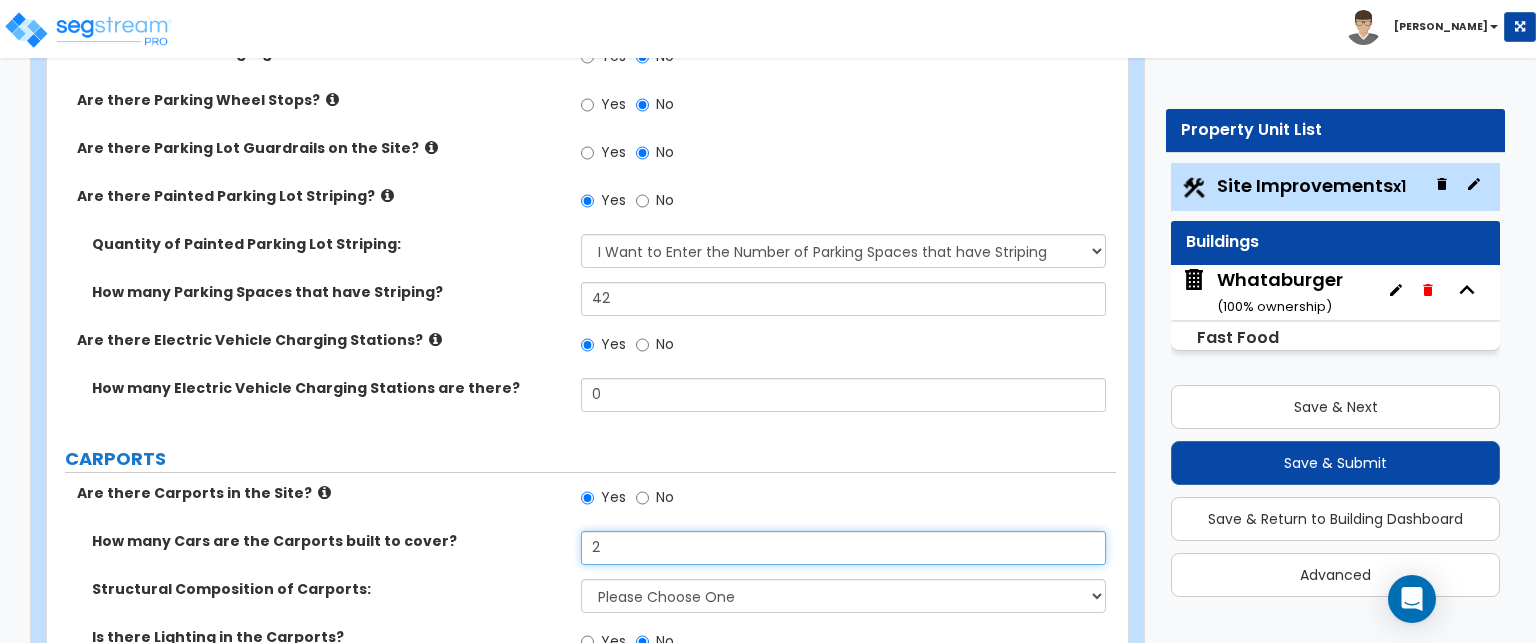 type on "2" 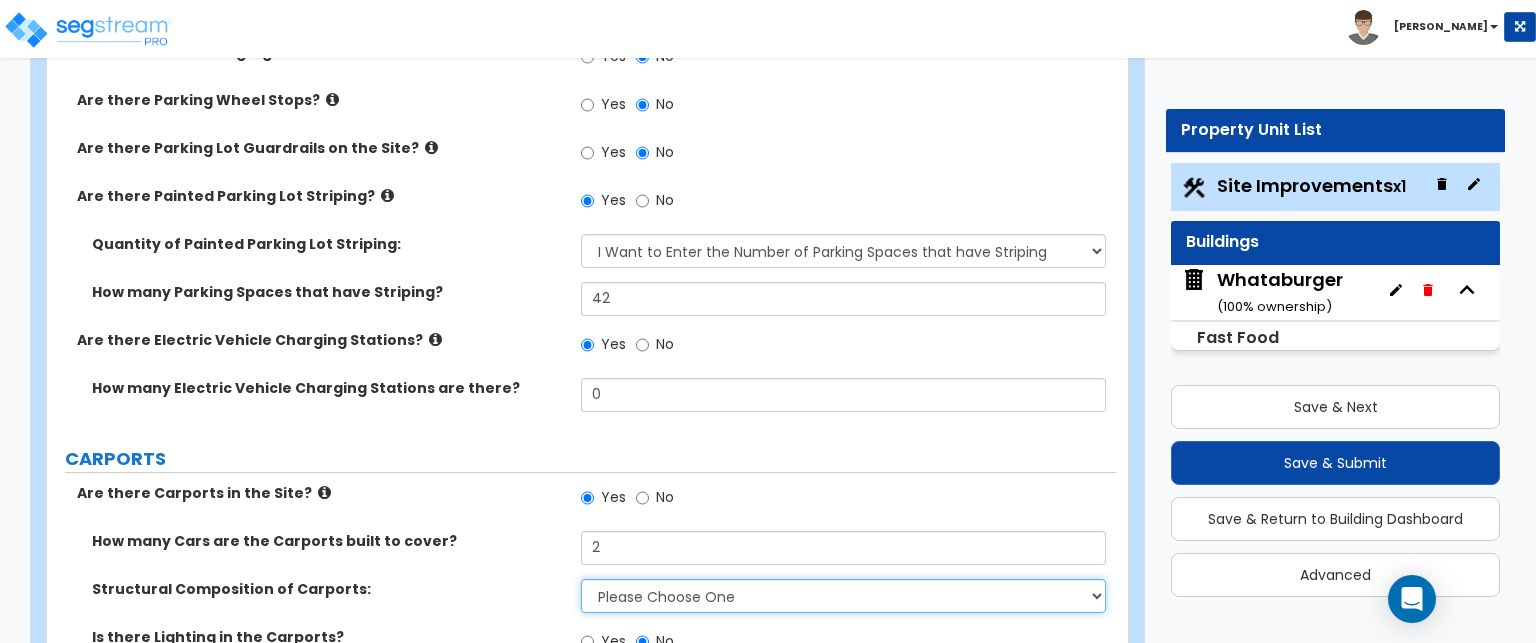 click on "Please Choose One Steel Wood" at bounding box center (843, 596) 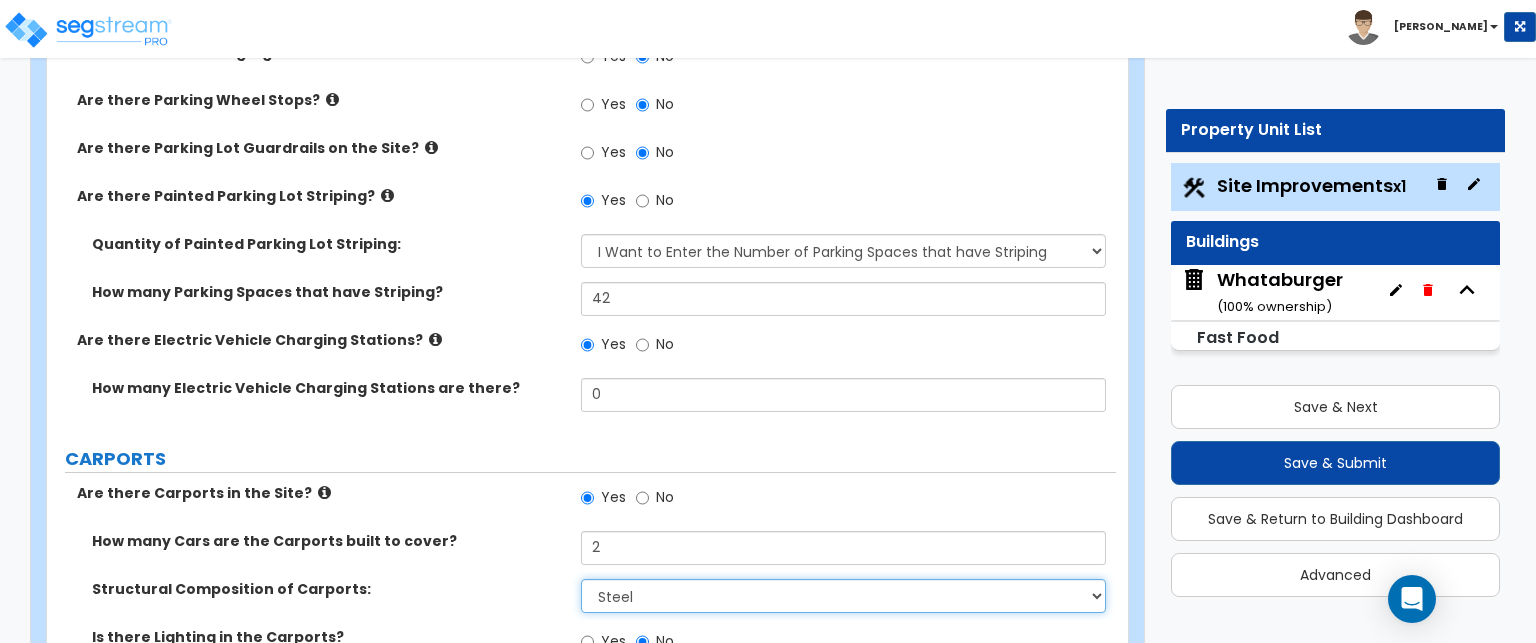 click on "Please Choose One Steel Wood" at bounding box center (843, 596) 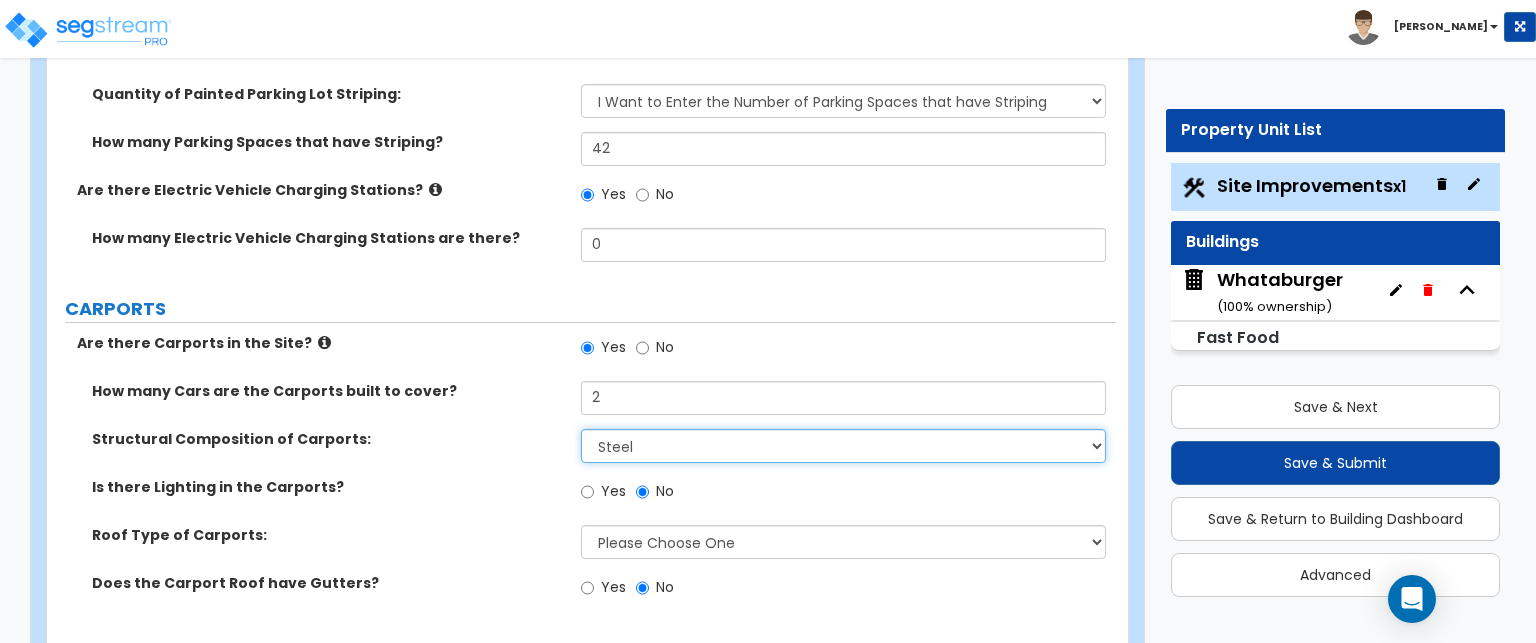 scroll, scrollTop: 1867, scrollLeft: 0, axis: vertical 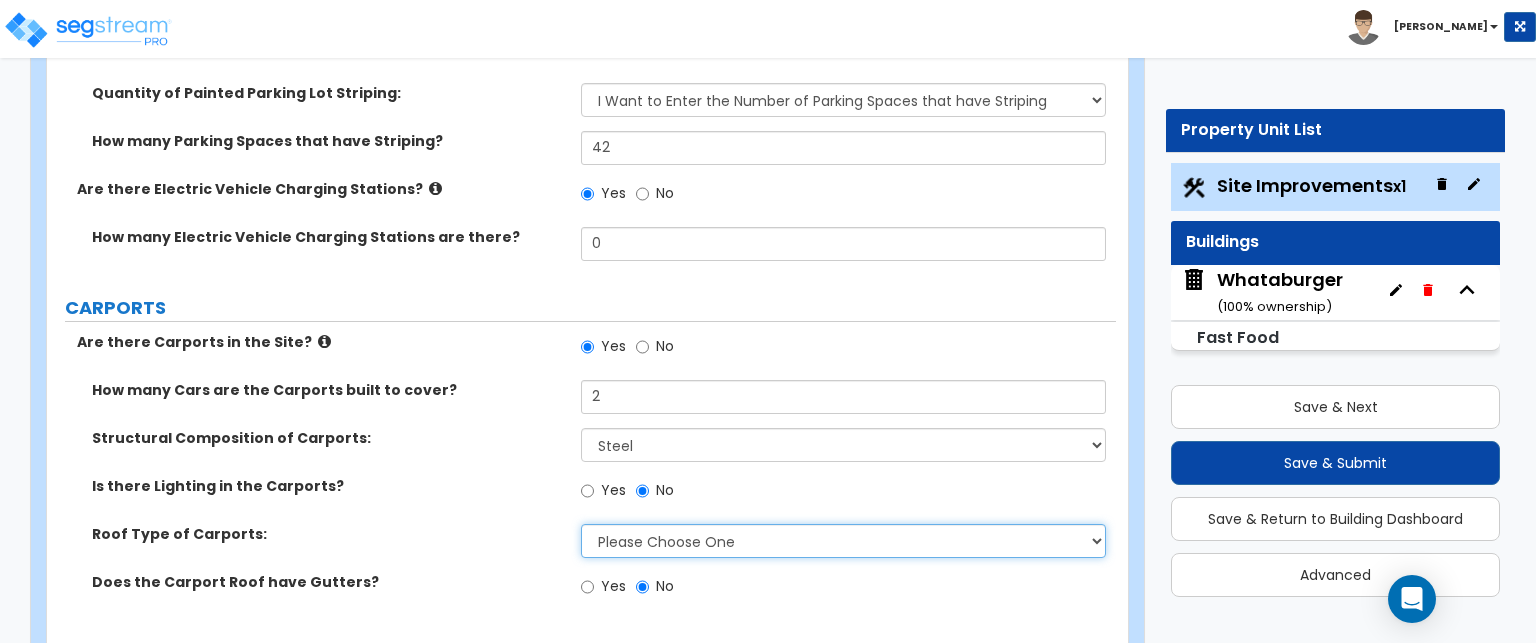 click on "Please Choose One Gabled Roof Flat Roof" at bounding box center [843, 541] 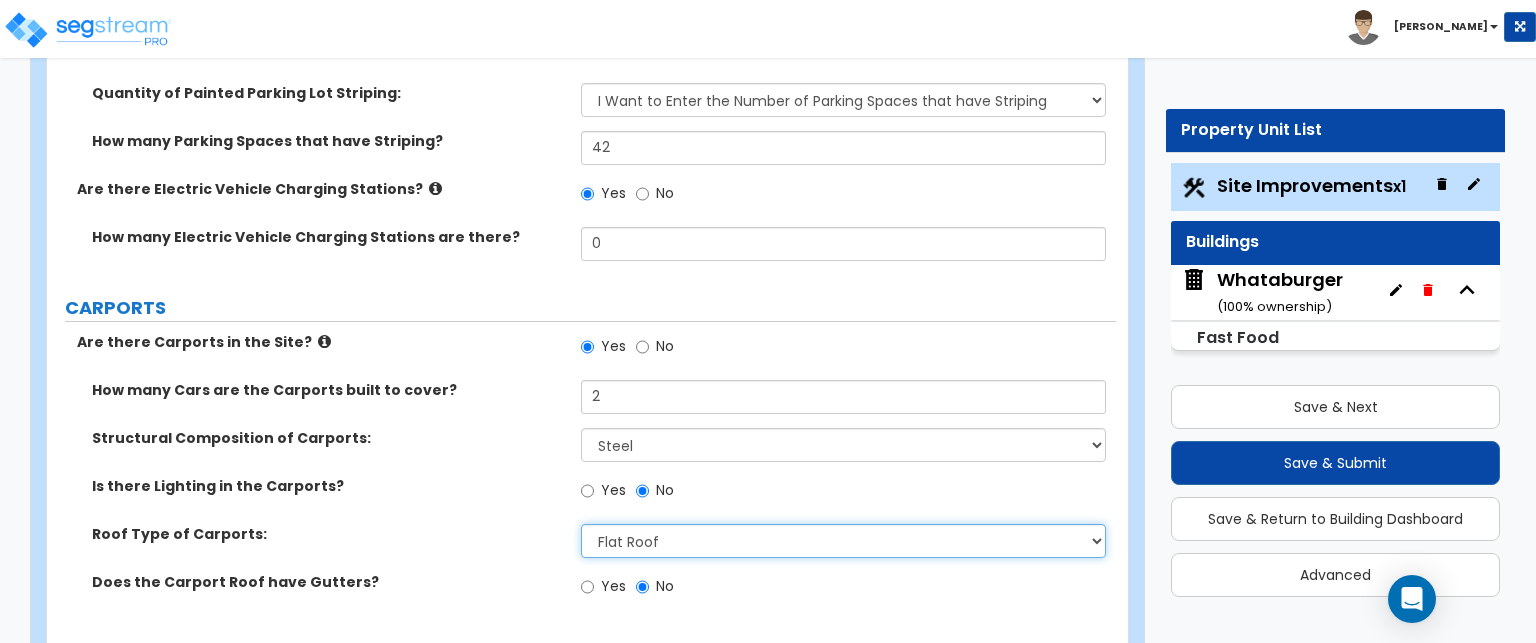 click on "Please Choose One Gabled Roof Flat Roof" at bounding box center (843, 541) 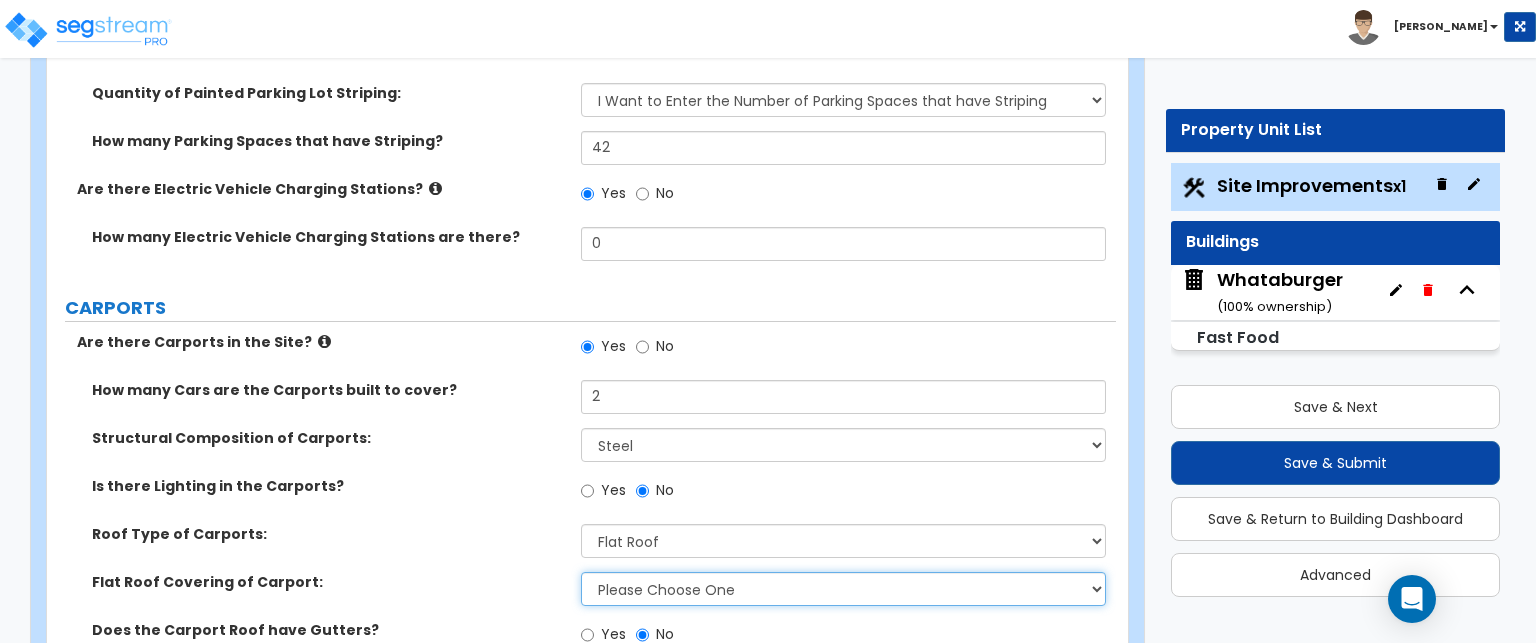 click on "Please Choose One Rolled Asphalt Plastic Membrane Asphalt Flood Coat Standing Seam Metal" at bounding box center [843, 589] 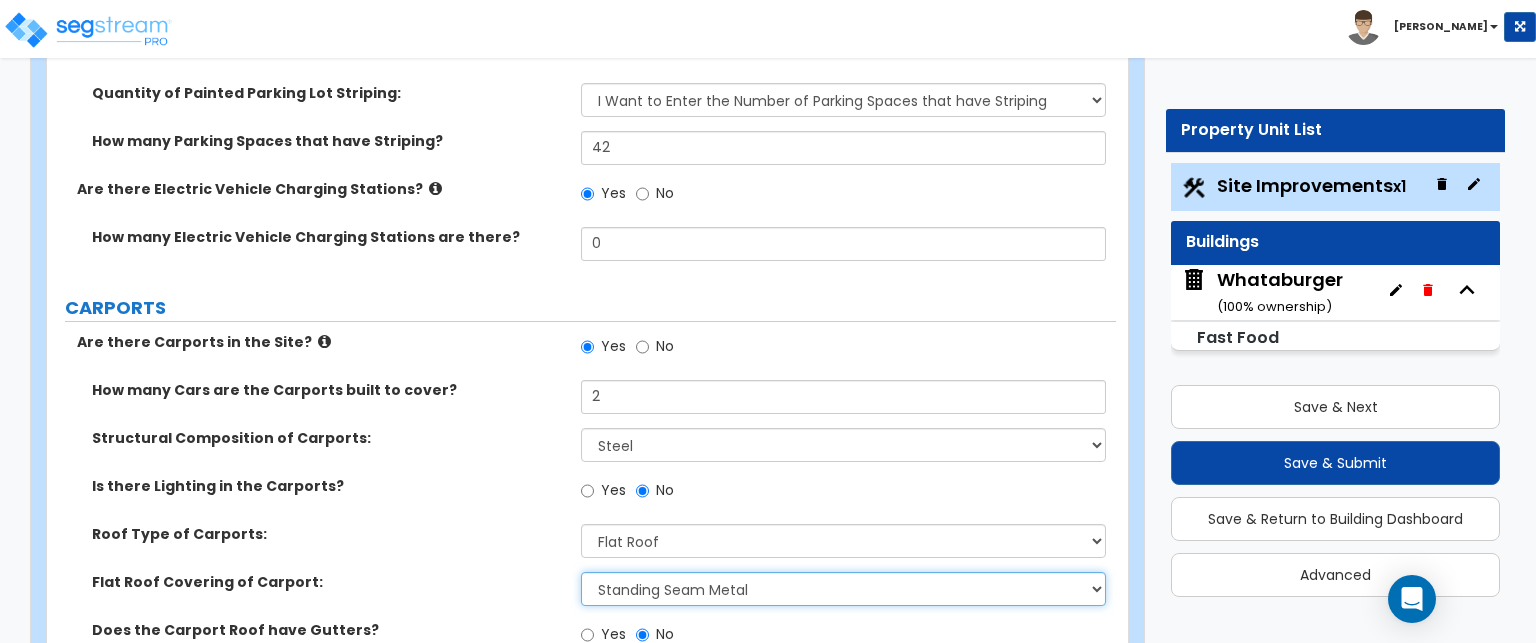click on "Please Choose One Rolled Asphalt Plastic Membrane Asphalt Flood Coat Standing Seam Metal" at bounding box center (843, 589) 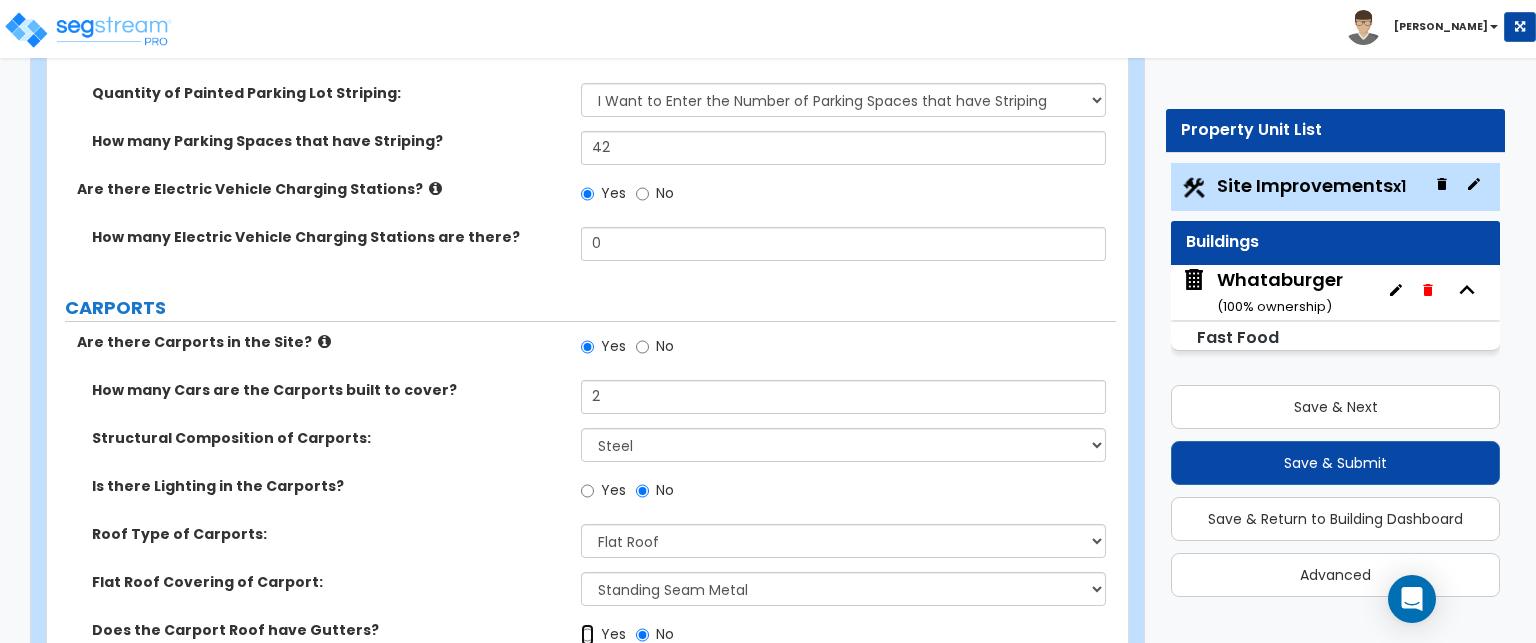 click on "Yes" at bounding box center (587, 635) 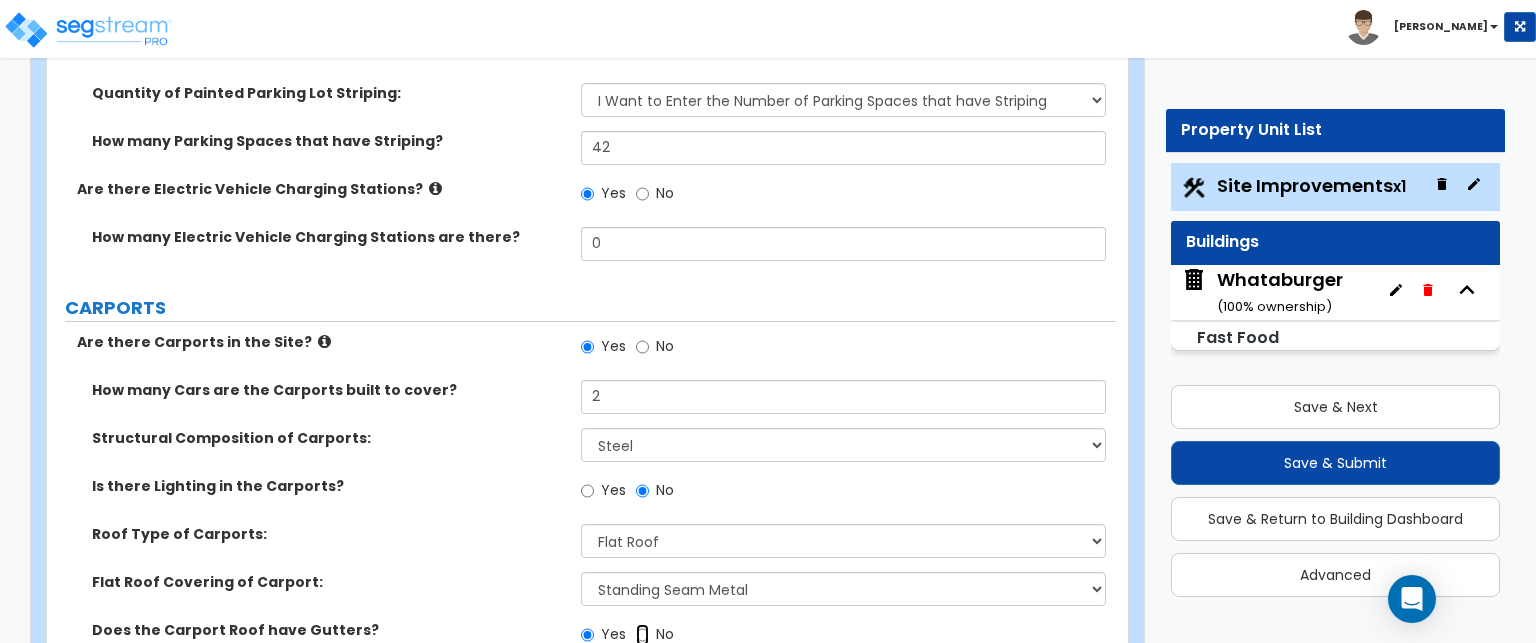 click on "No" at bounding box center (642, 635) 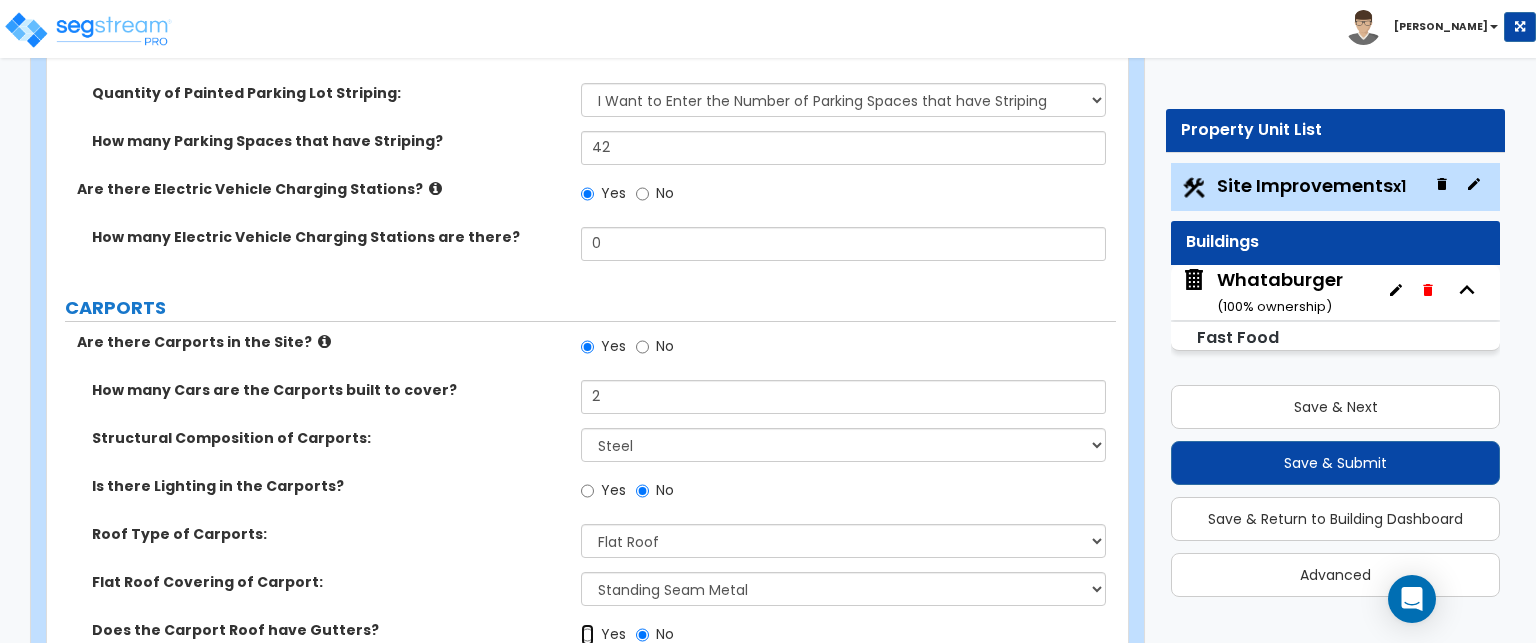 click on "Yes" at bounding box center (587, 635) 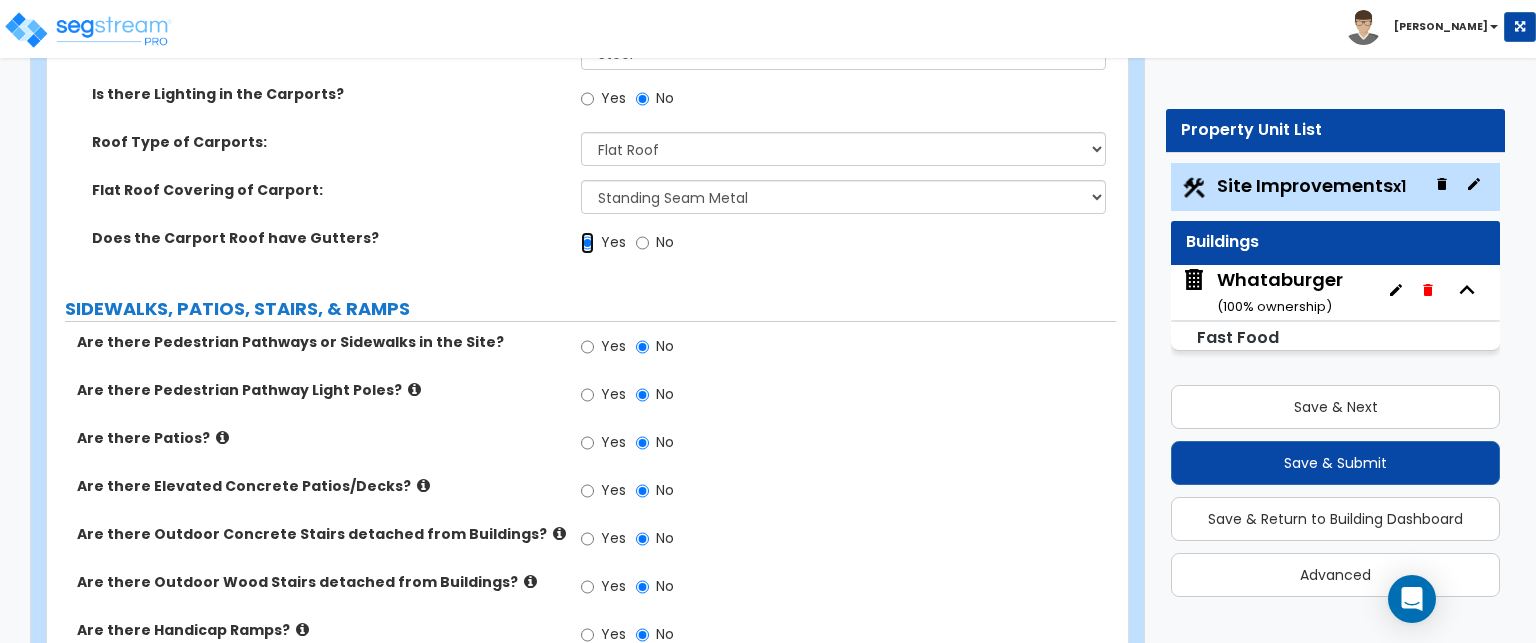 scroll, scrollTop: 2258, scrollLeft: 0, axis: vertical 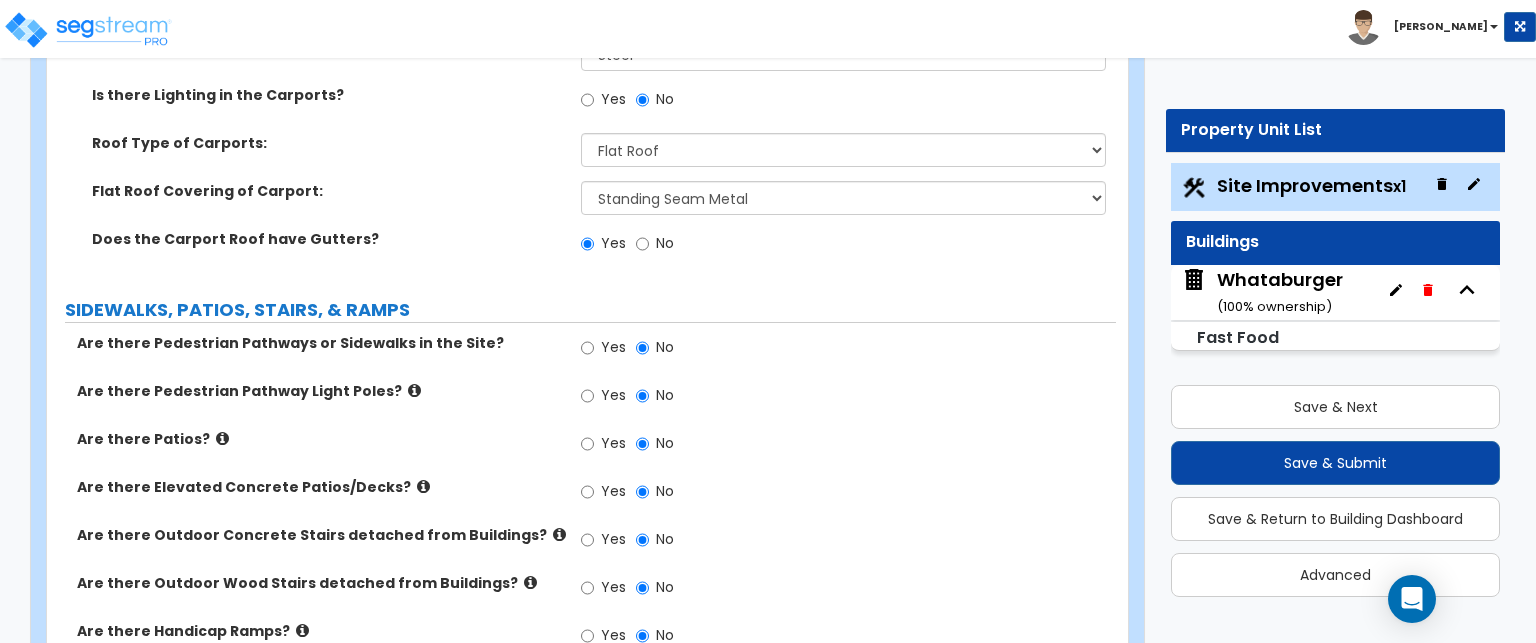 click at bounding box center (222, 438) 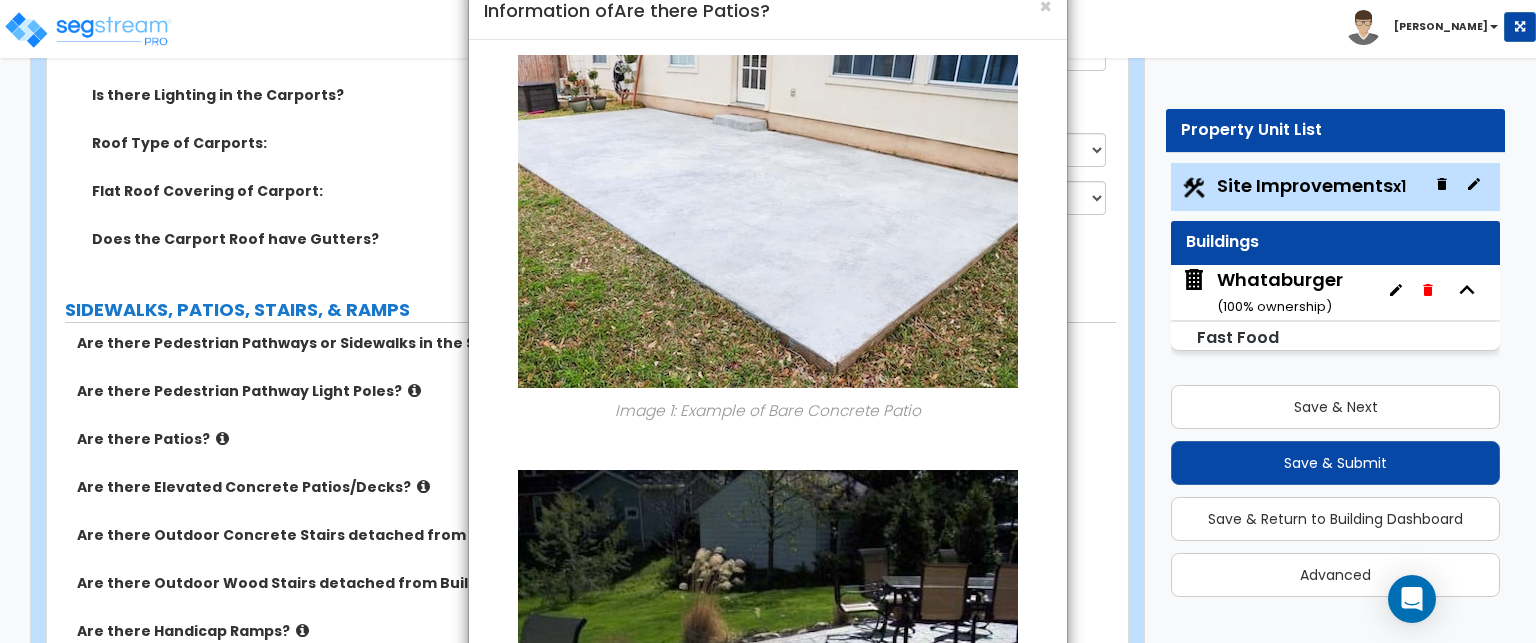 scroll, scrollTop: 0, scrollLeft: 0, axis: both 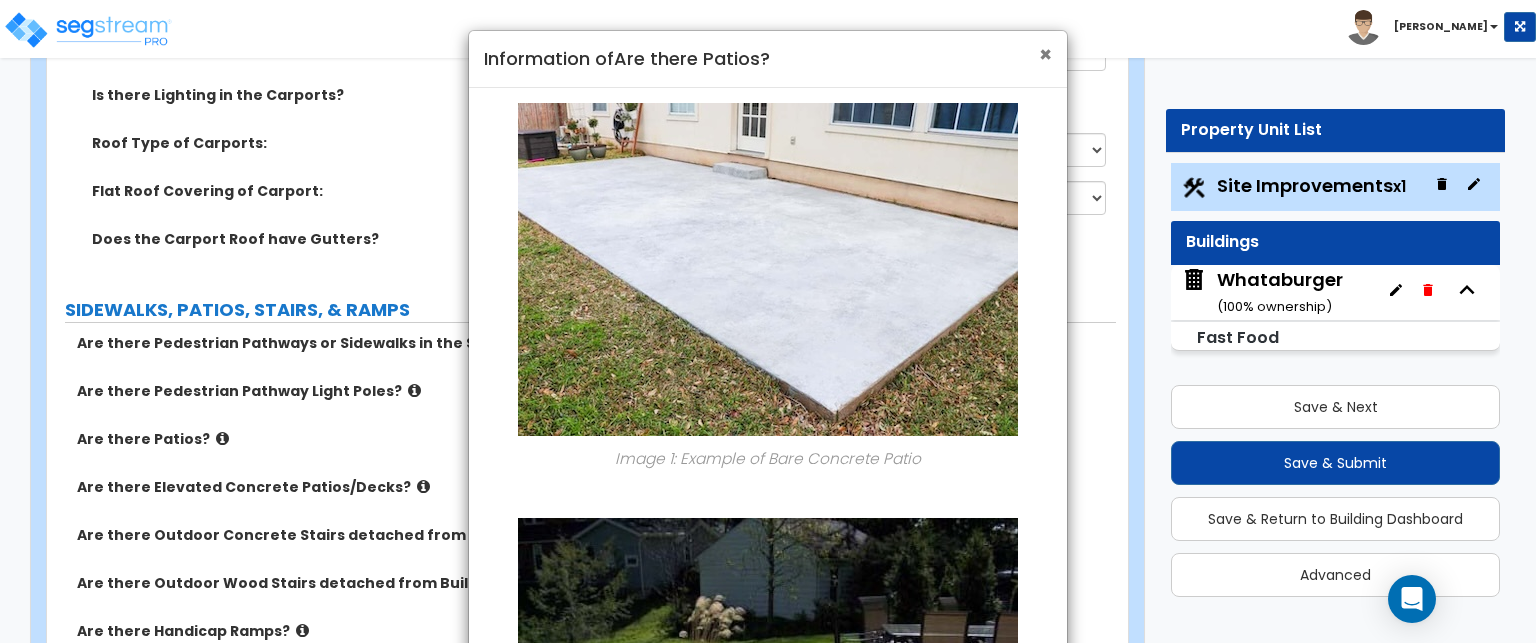 click on "×" at bounding box center [1045, 54] 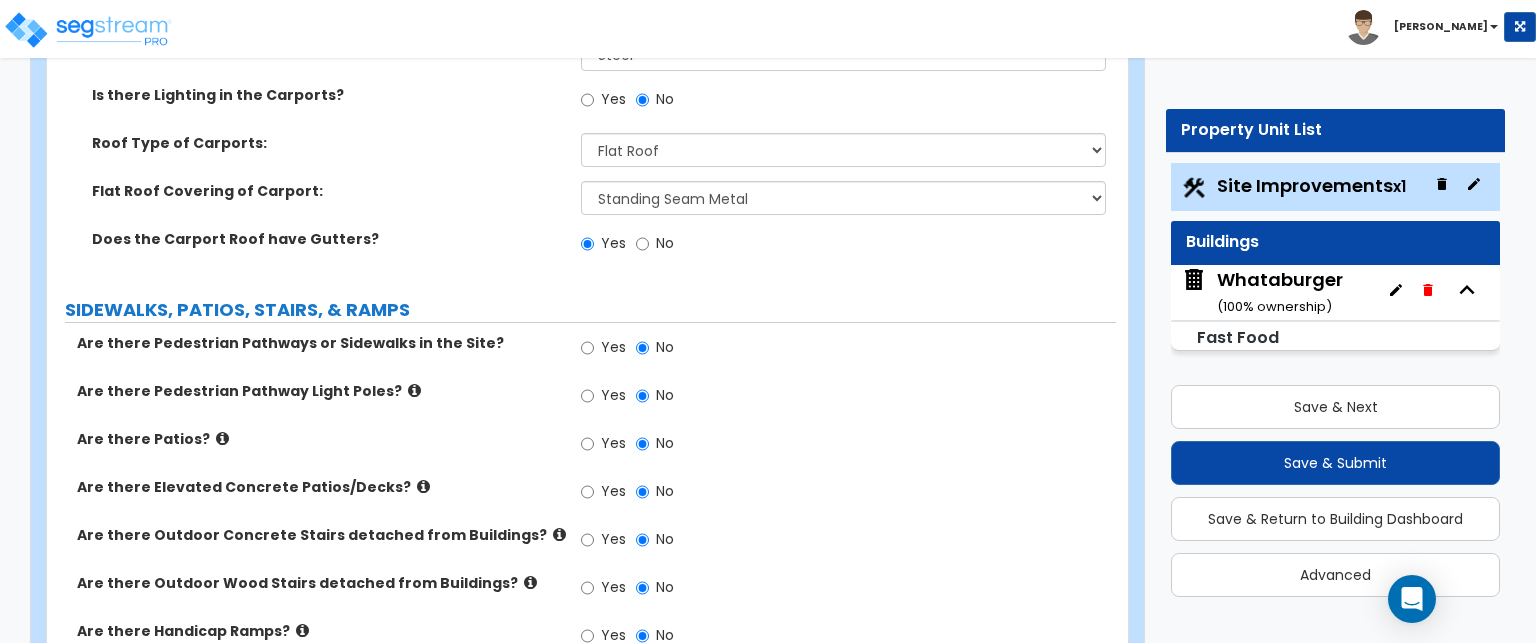 click at bounding box center (222, 438) 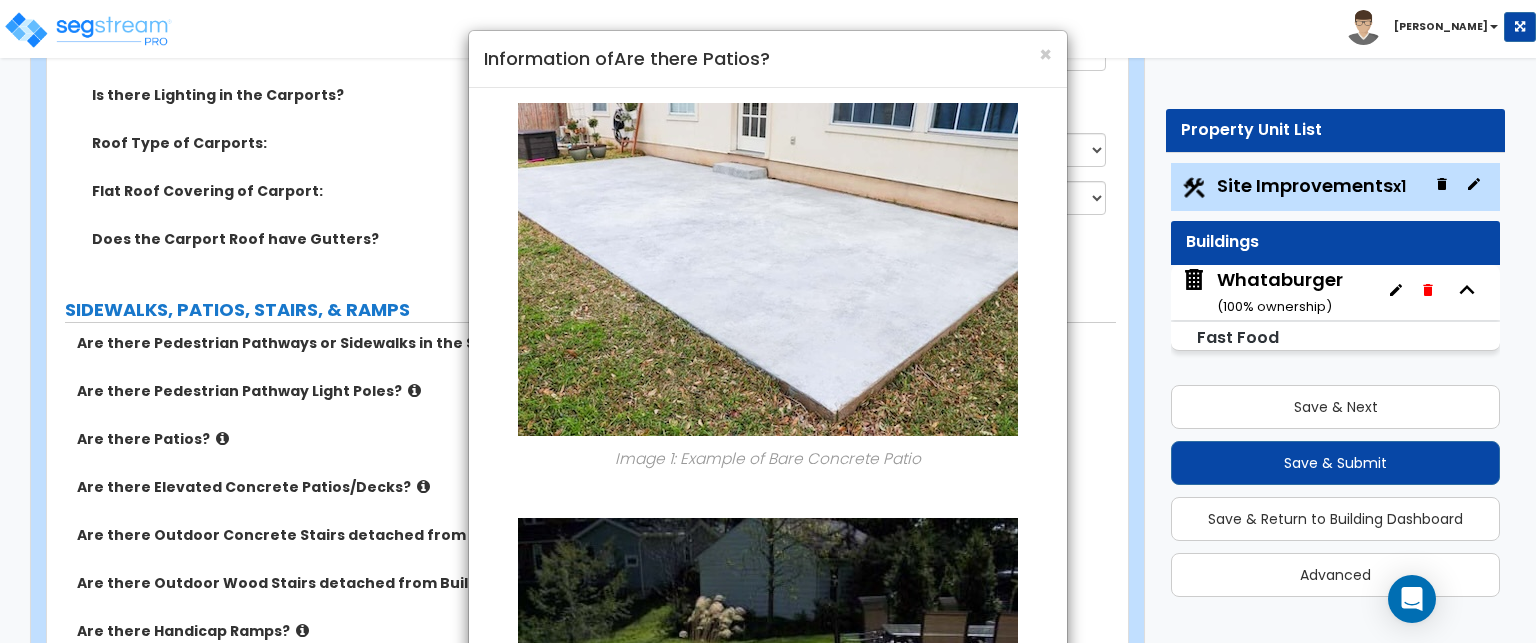 click on "× Information of  Are there Patios?
Image 1: Example of Bare Concrete Patio
Image 2: Example of Stamped Concrete Patio
Image 3: Example of a Brick-paved Patio
Image 4: Example of Stone-paved Patio
Image 5: Example of Tiled Patio
Image 6: Example of Exposed Aggregate Patio
Image 7: Example of Gravel Patio Close" at bounding box center [768, 321] 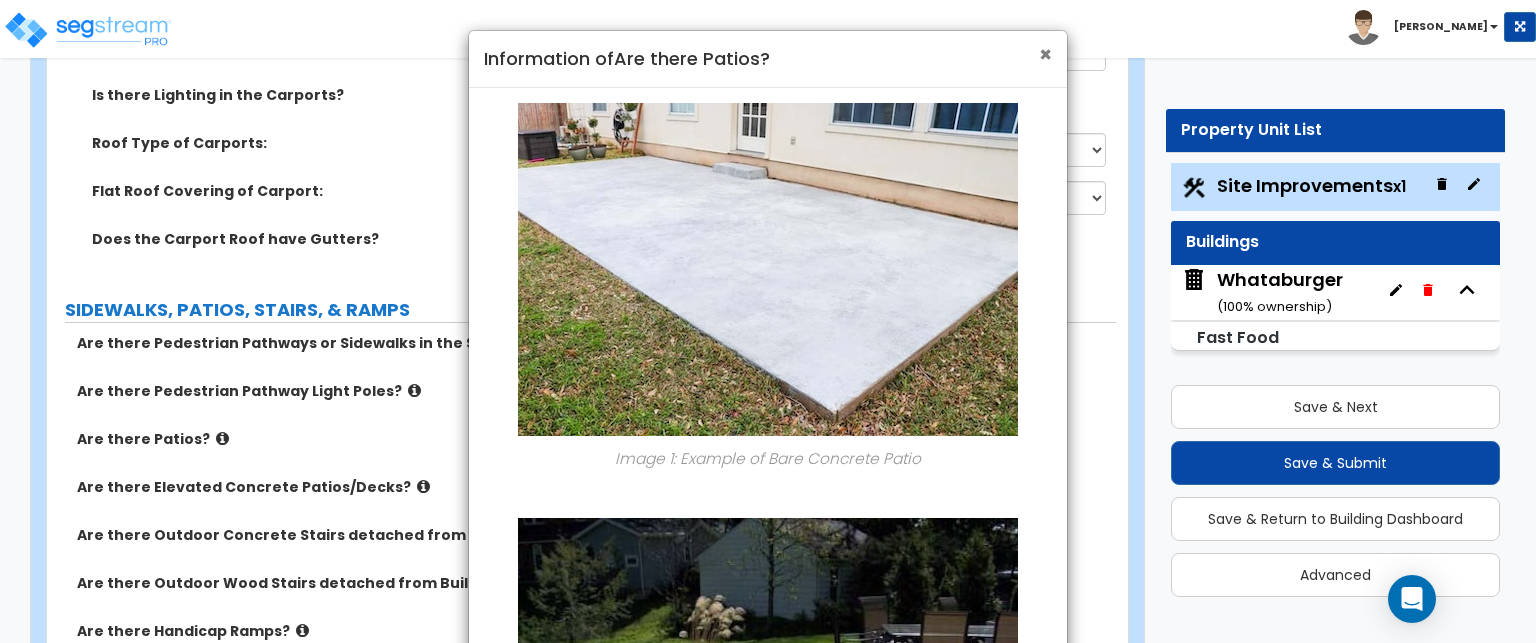 click on "×" at bounding box center [1045, 54] 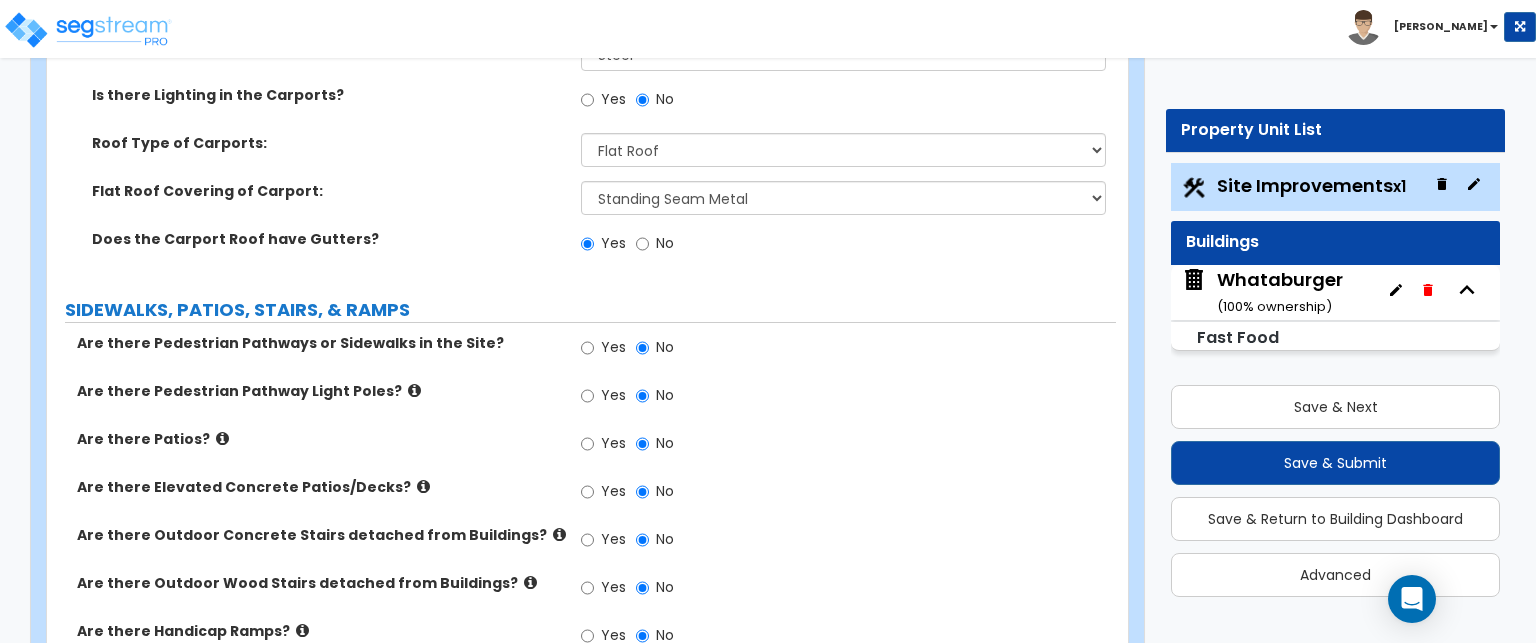 click on "Are there Pedestrian Pathway Light Poles?" at bounding box center [321, 391] 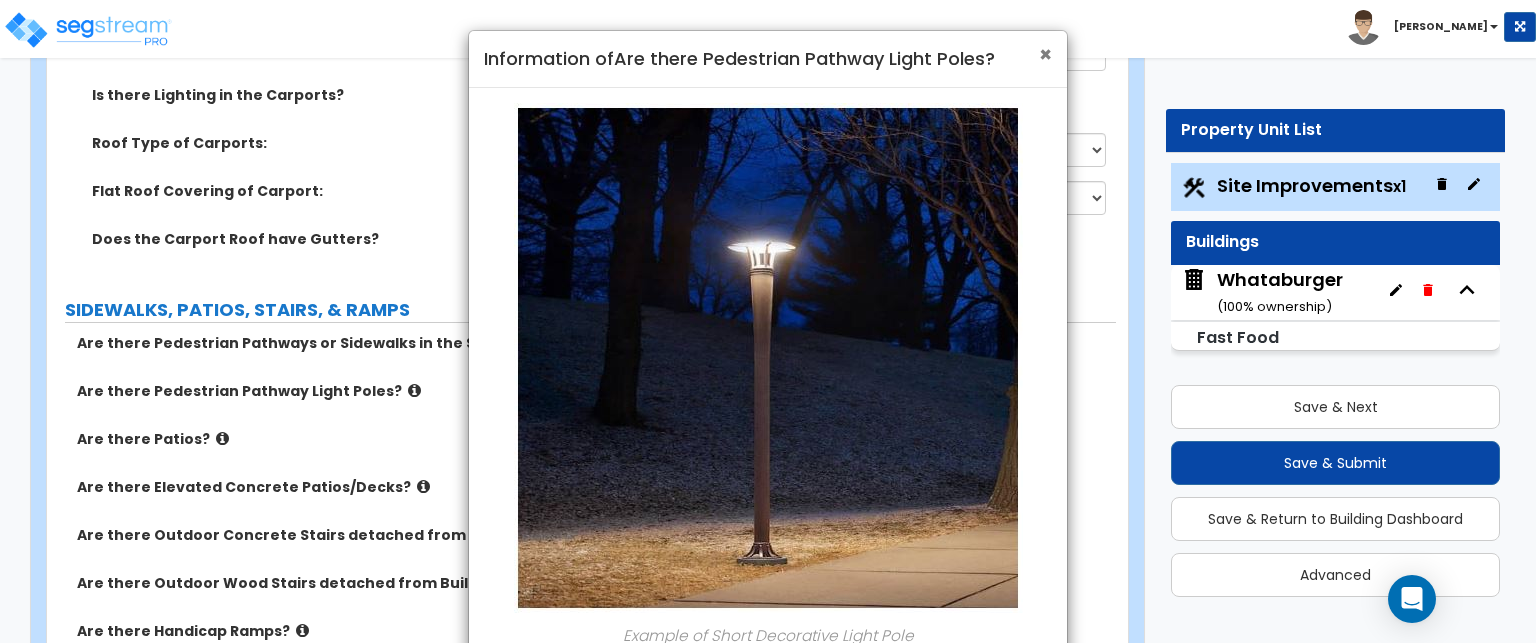 click on "×" at bounding box center (1045, 54) 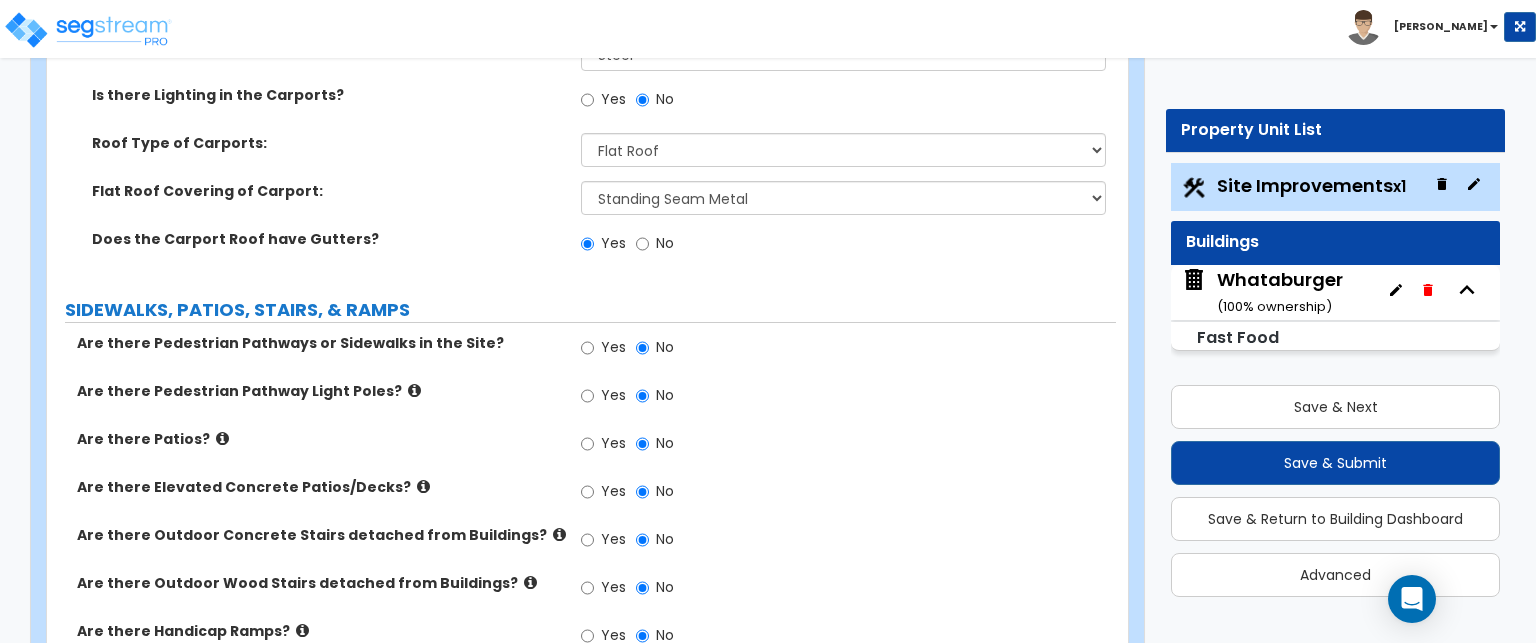 click at bounding box center (423, 486) 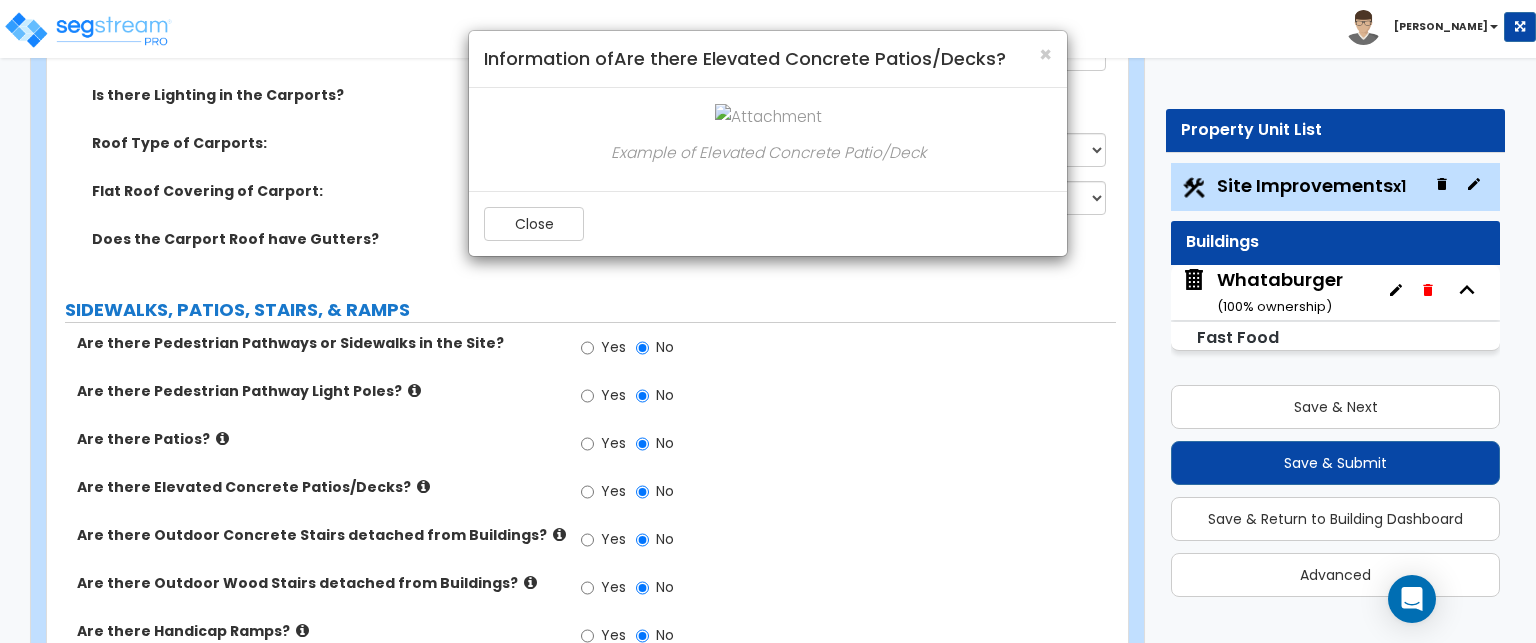 click at bounding box center (768, 116) 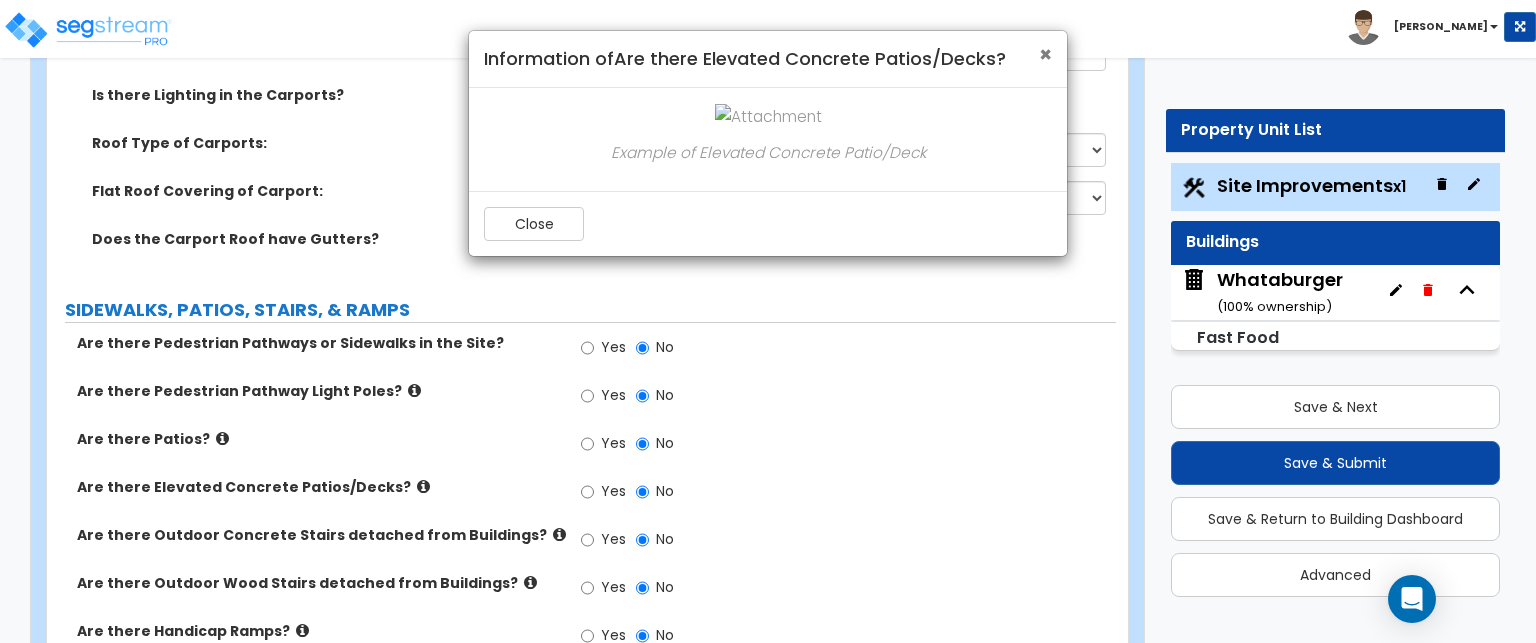 click on "×" at bounding box center (1045, 54) 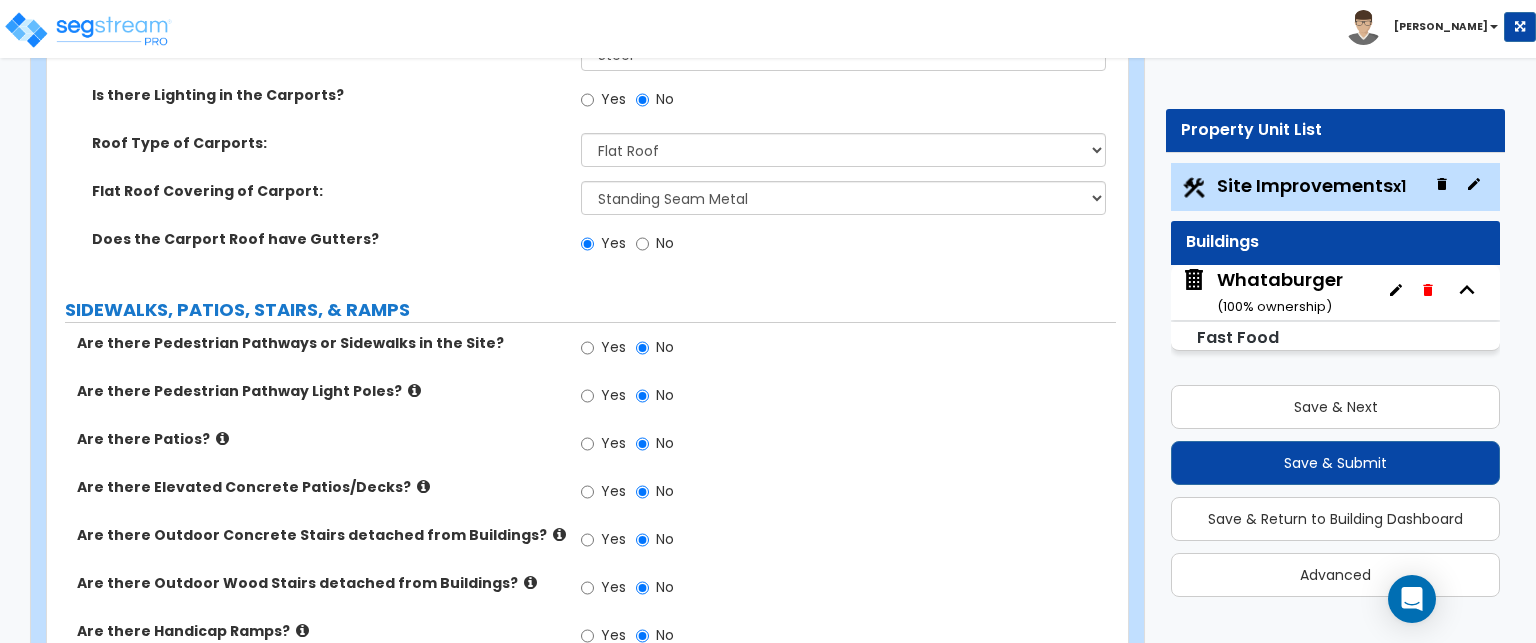 click at bounding box center [423, 486] 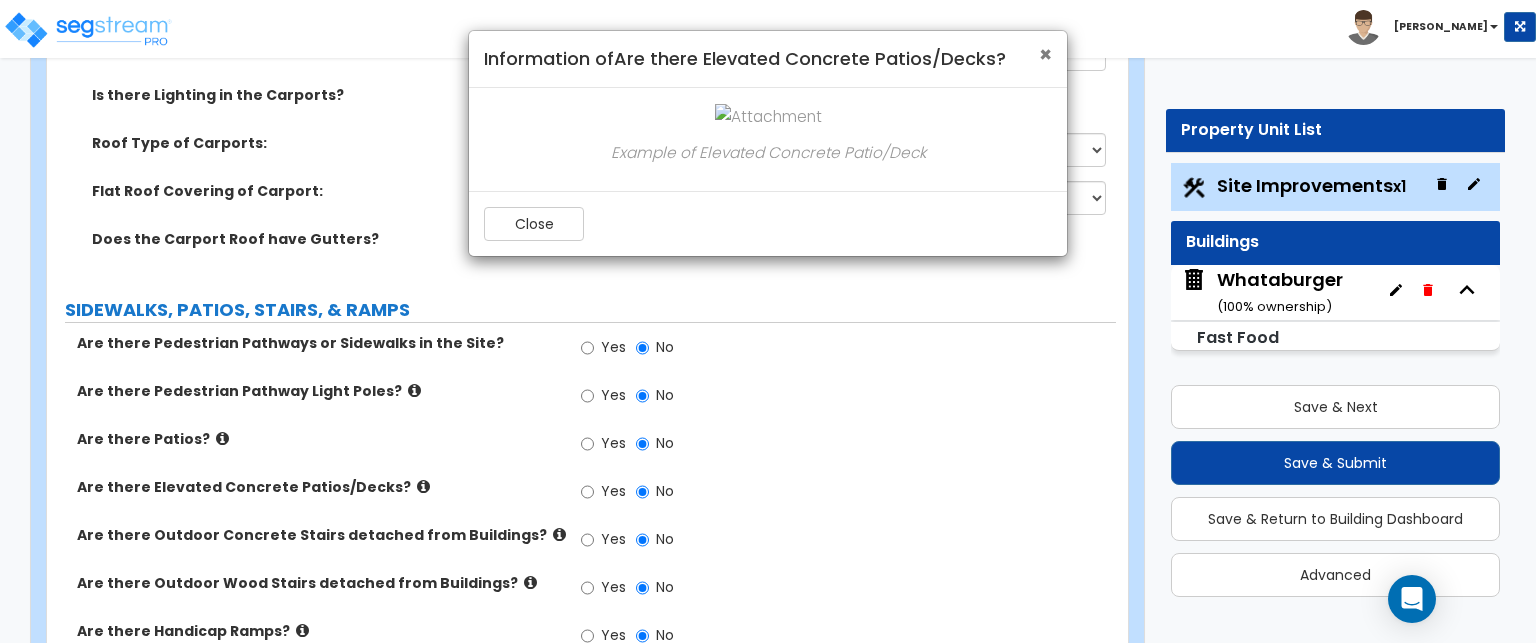 click on "×" at bounding box center [1045, 54] 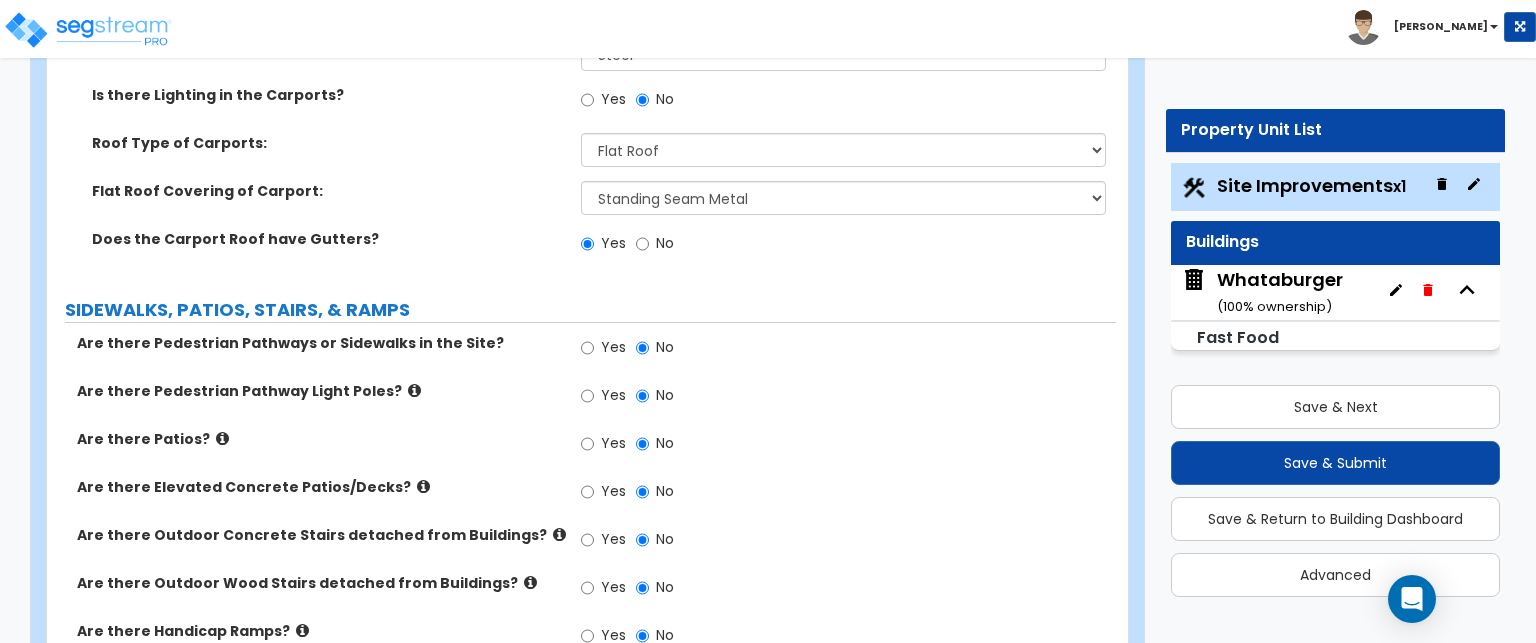 click at bounding box center (559, 534) 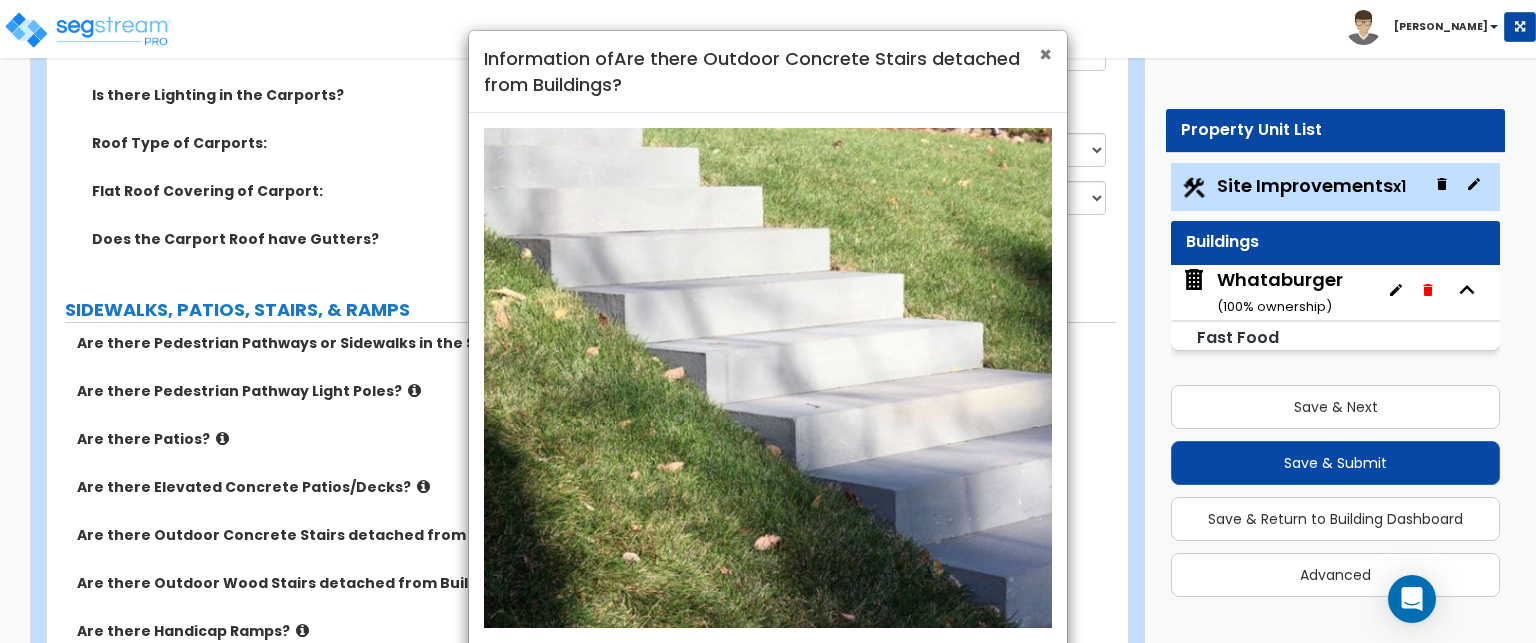 click on "×" at bounding box center [1045, 54] 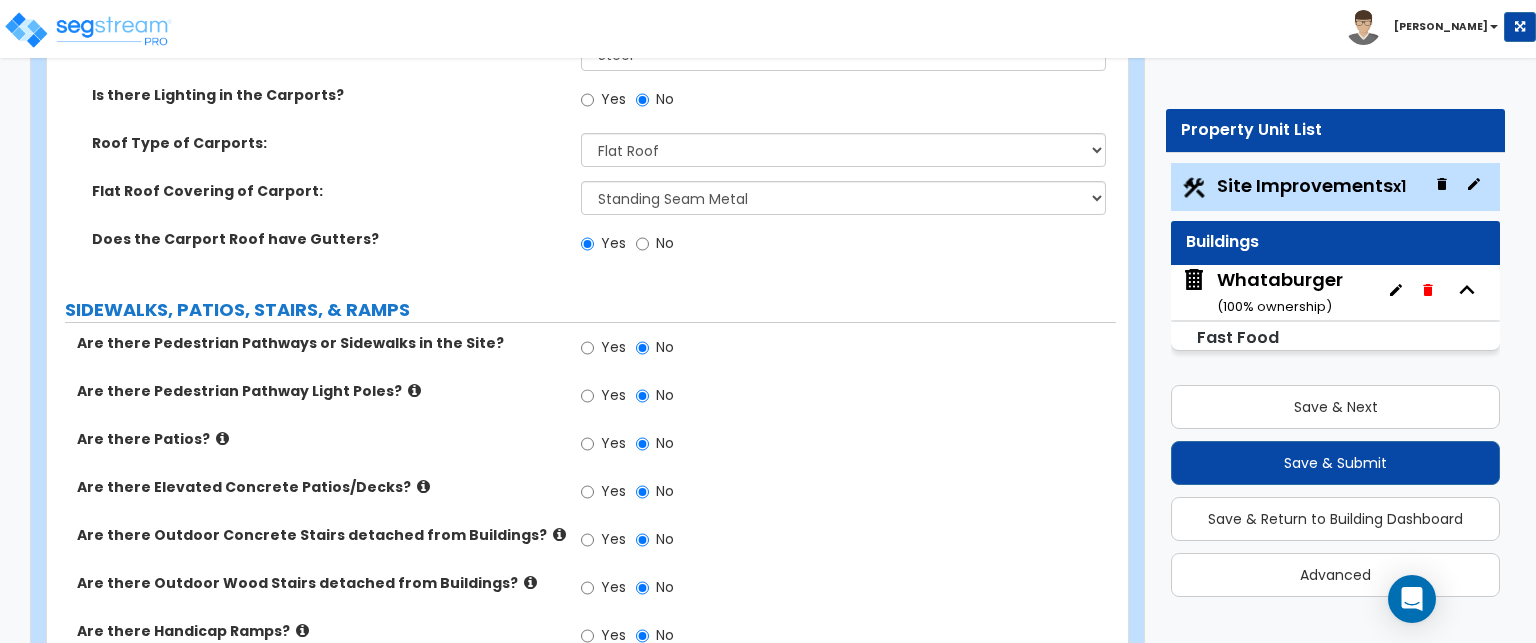 click at bounding box center [559, 534] 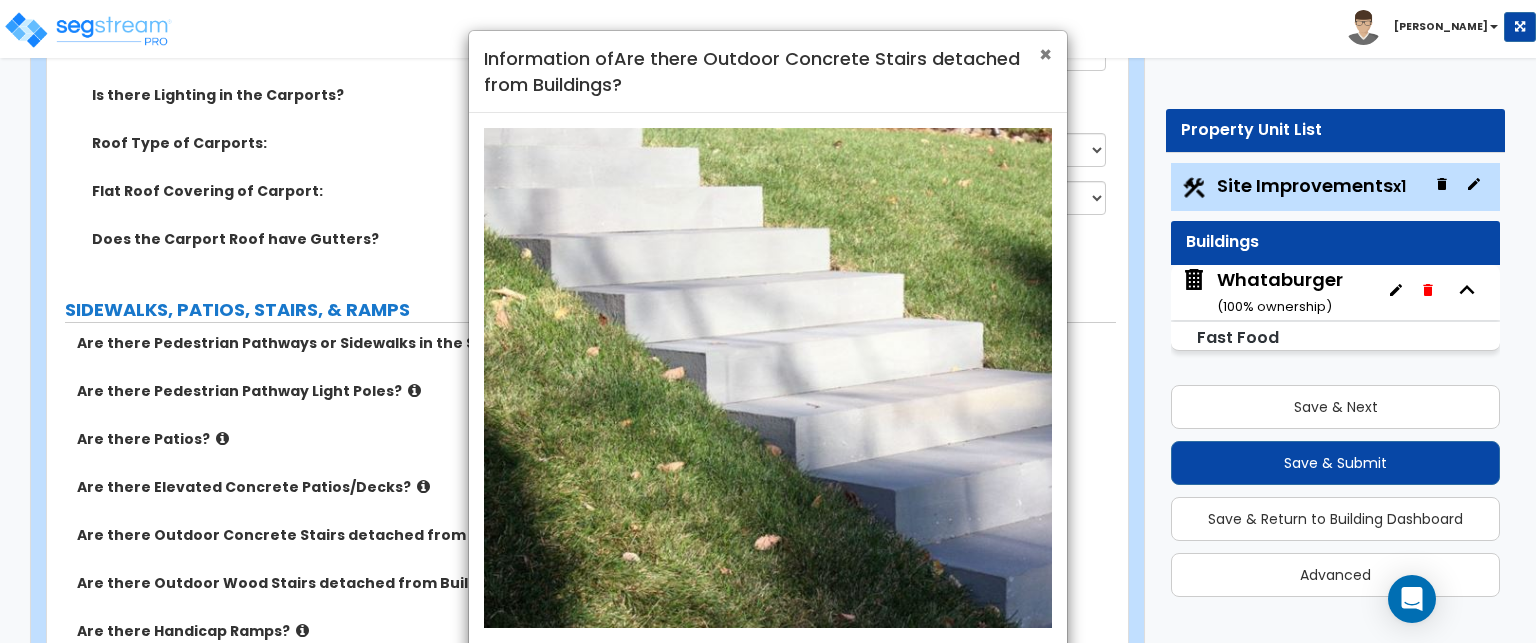 click on "×" at bounding box center [1045, 54] 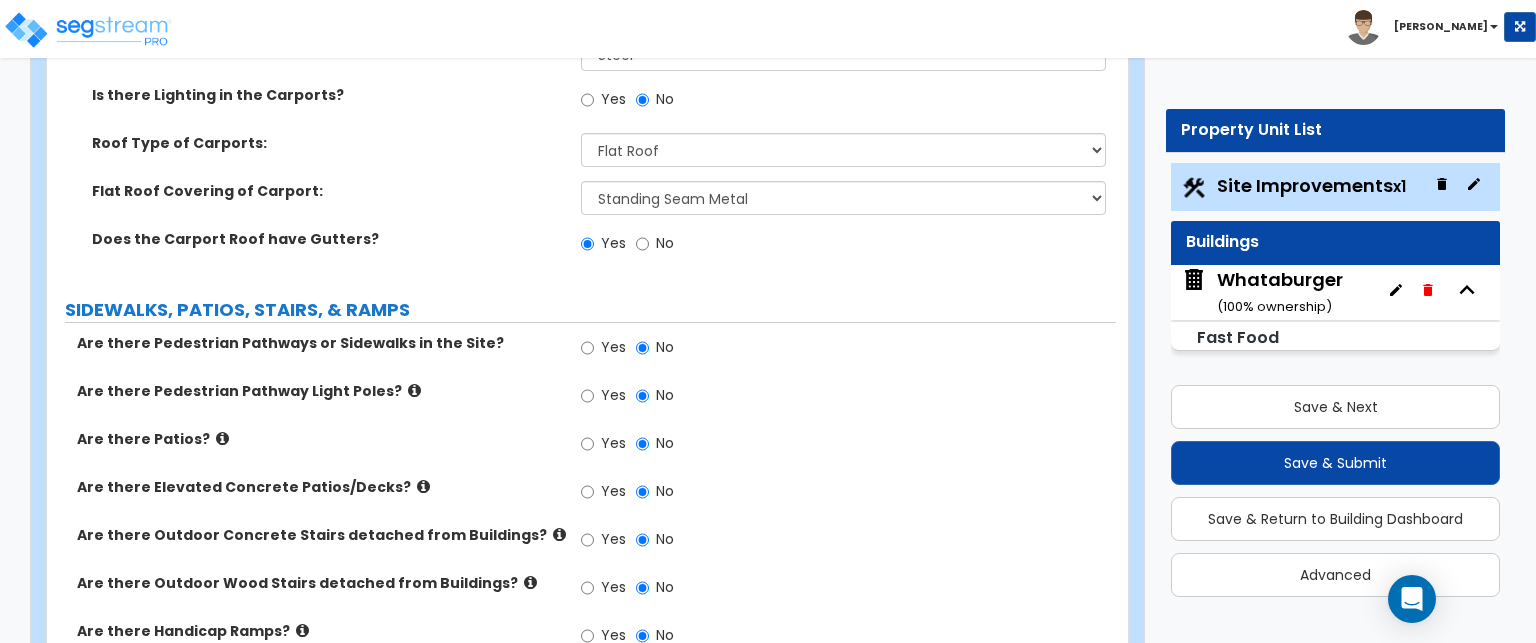 click at bounding box center [530, 582] 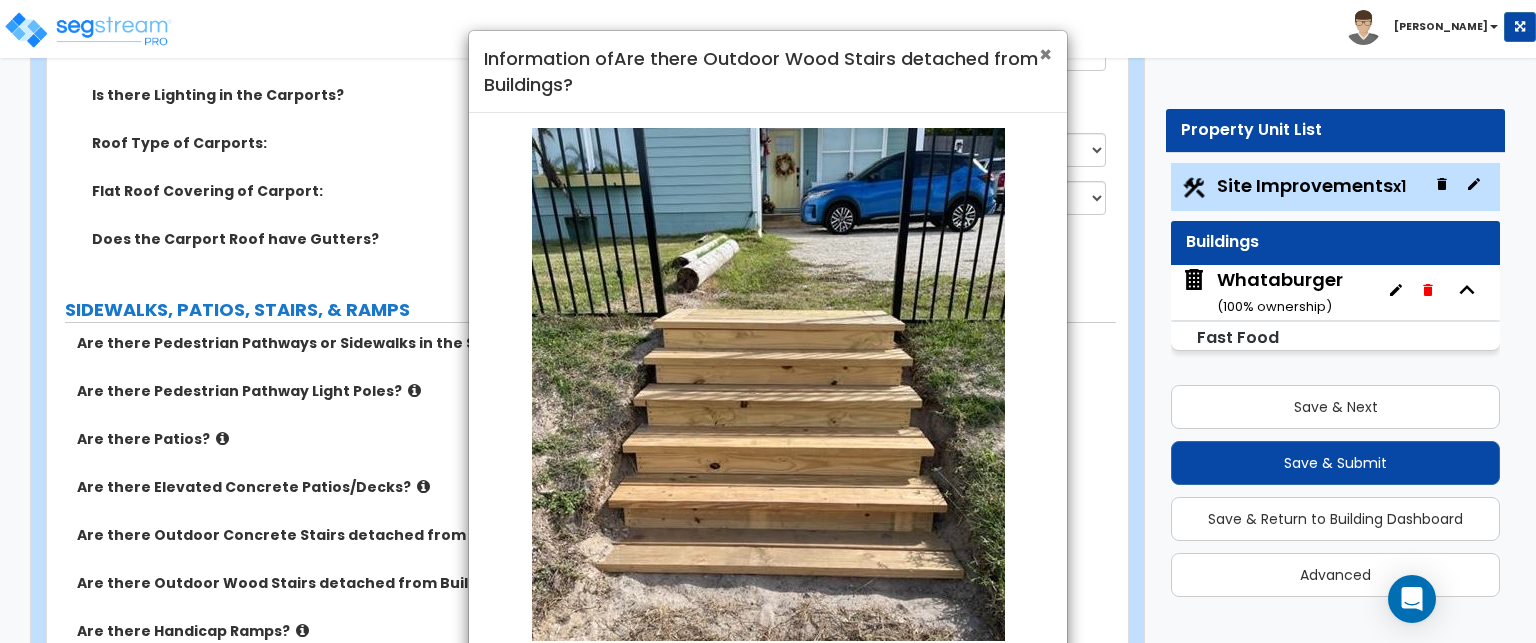 click on "×" at bounding box center (1045, 54) 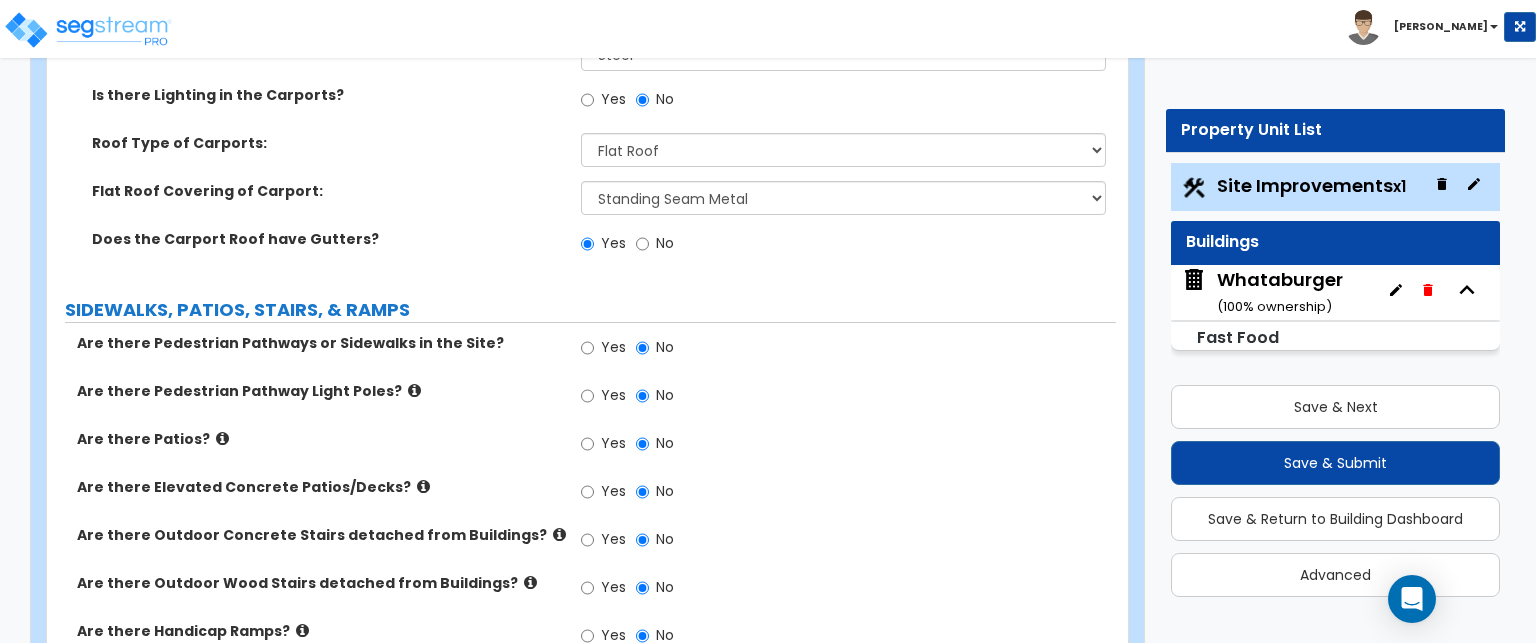 click at bounding box center [302, 630] 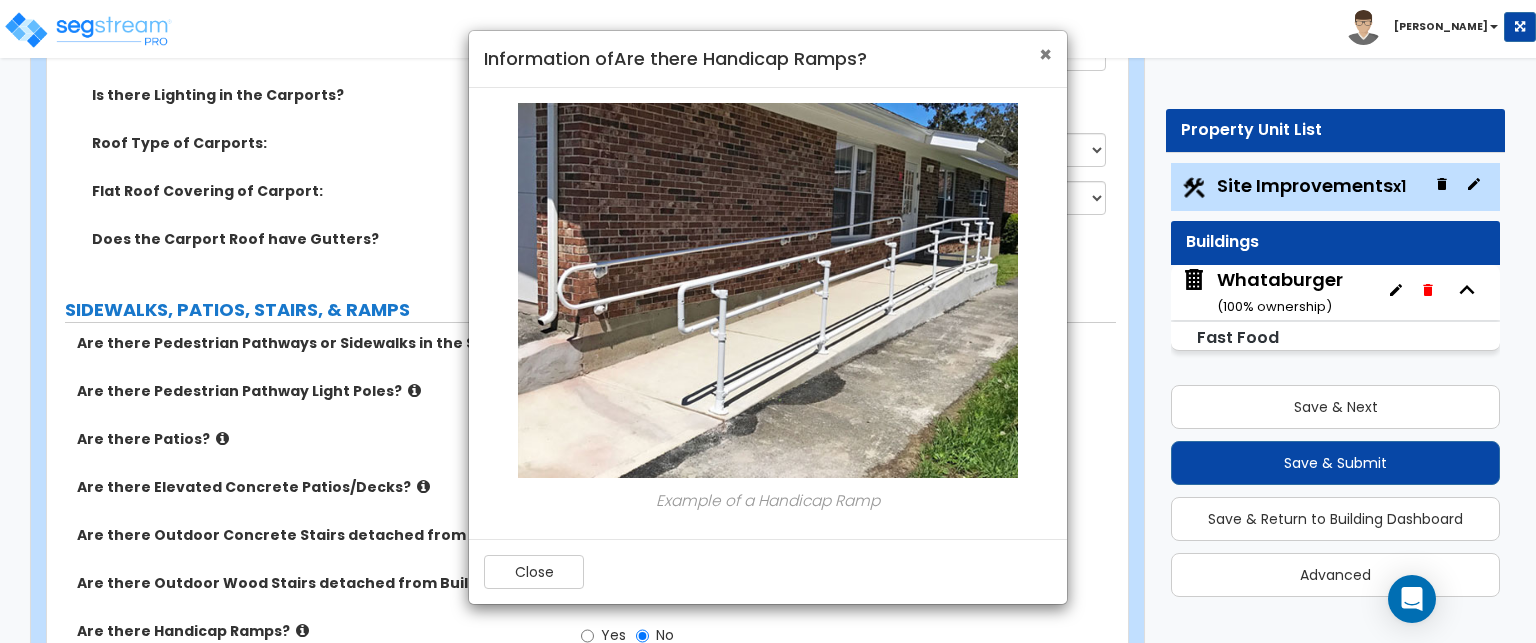 click on "×" at bounding box center (1045, 54) 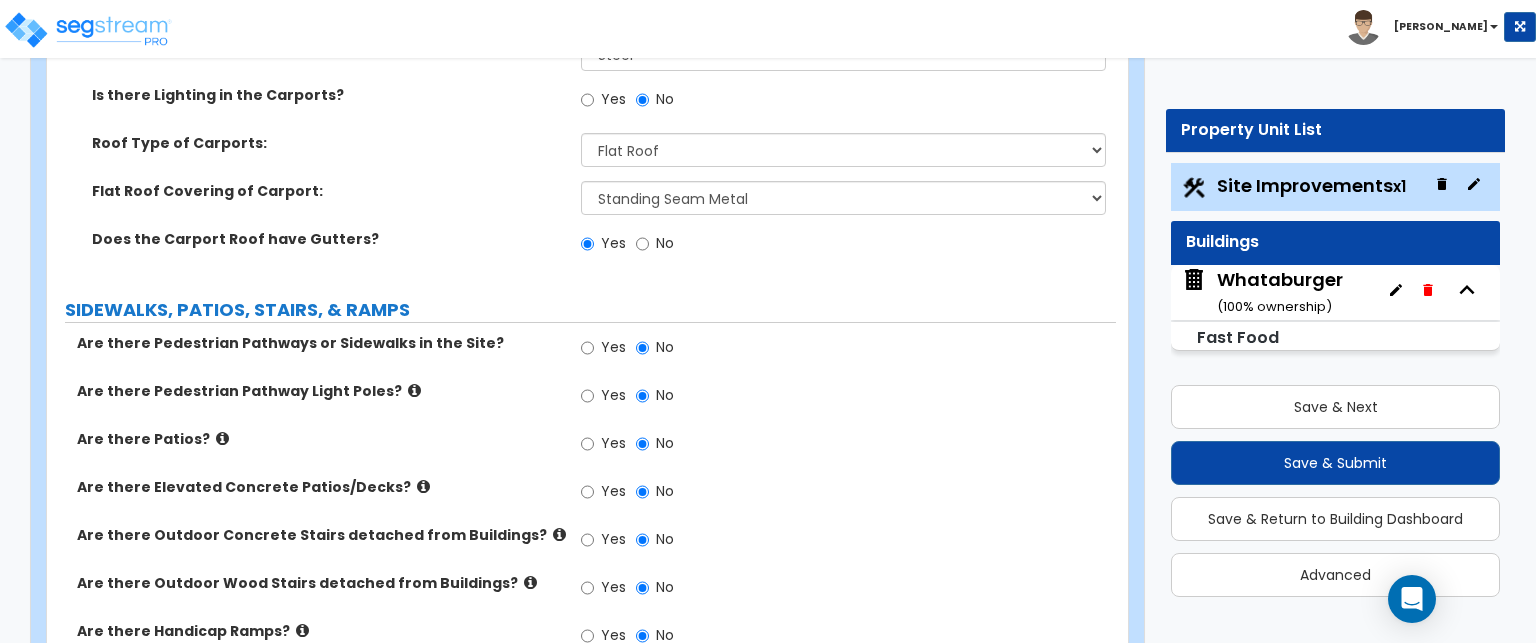 click at bounding box center (280, 678) 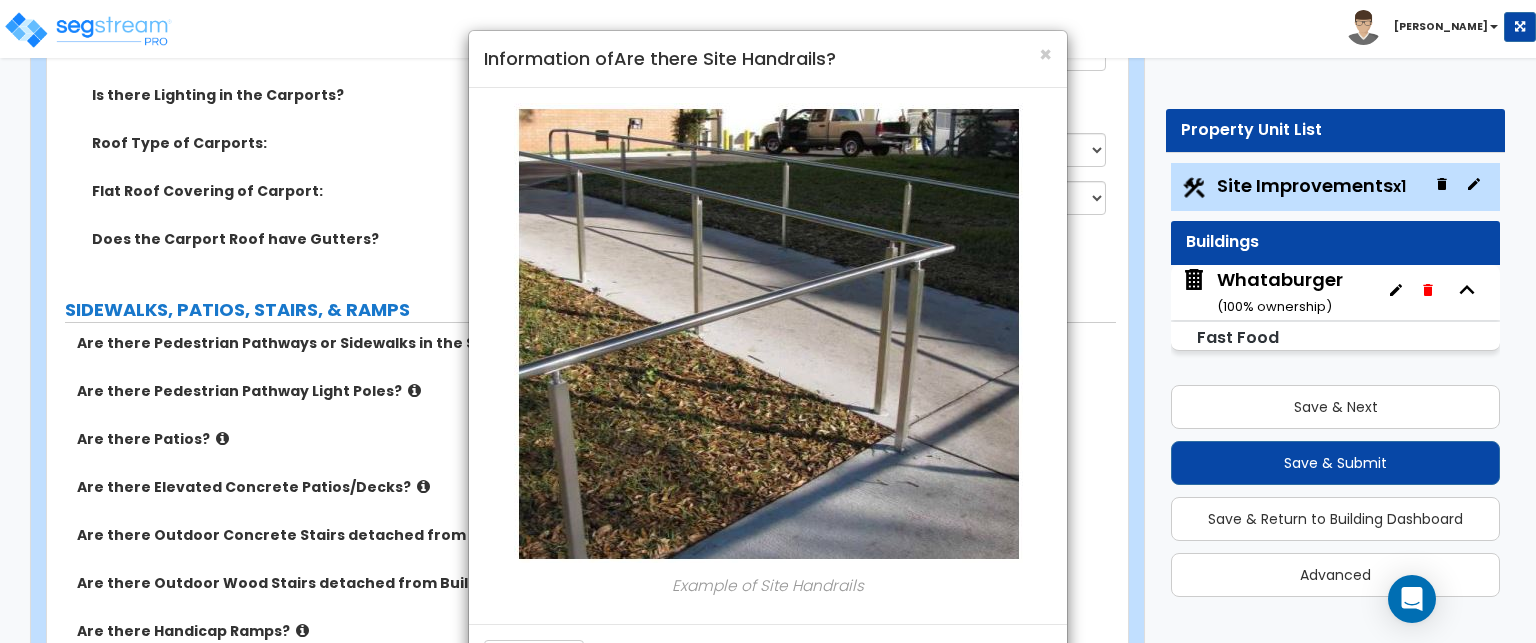click at bounding box center (768, 333) 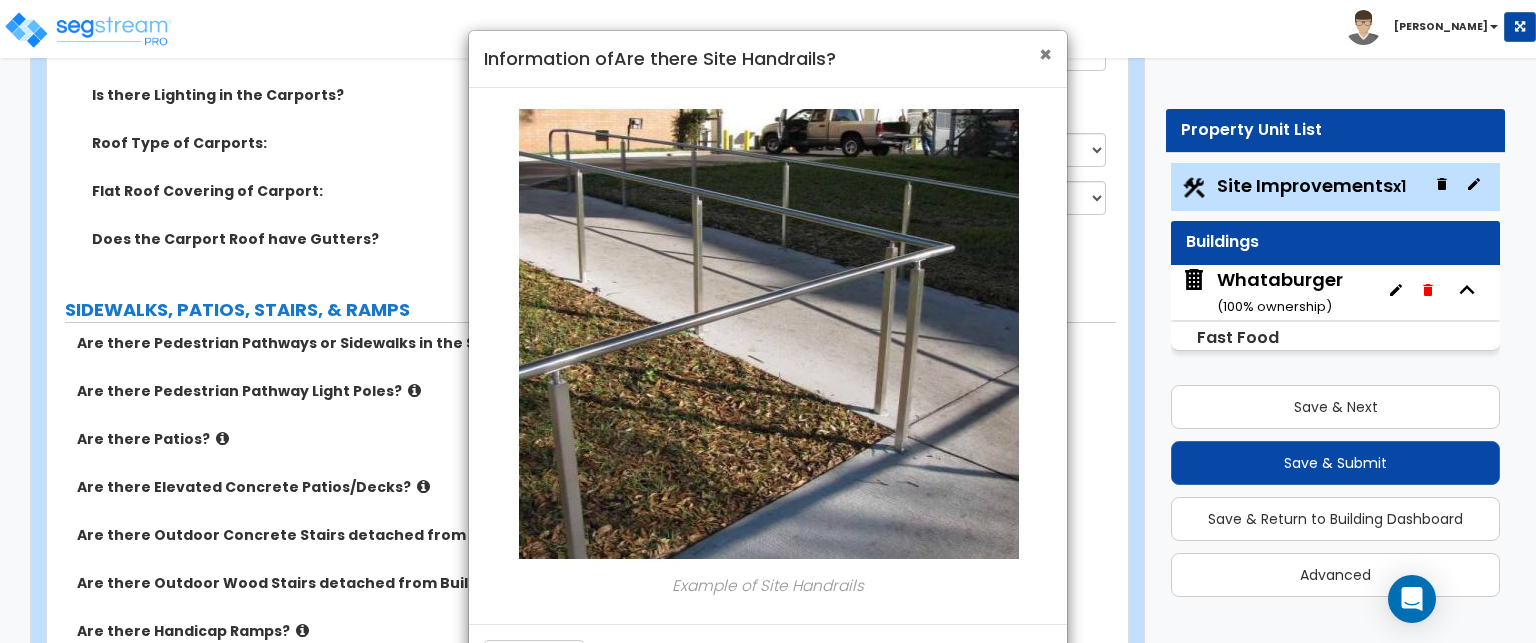 click on "×" at bounding box center [1045, 54] 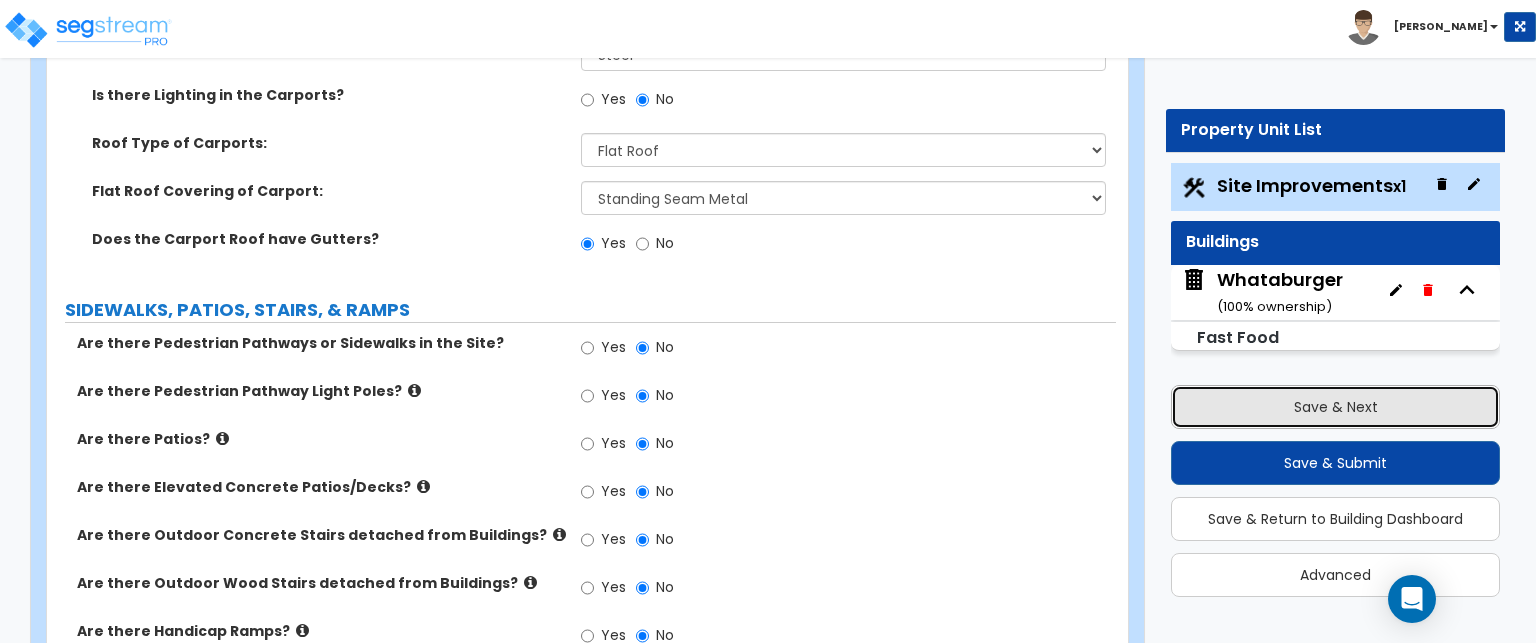 click on "Save & Next" at bounding box center (1335, 407) 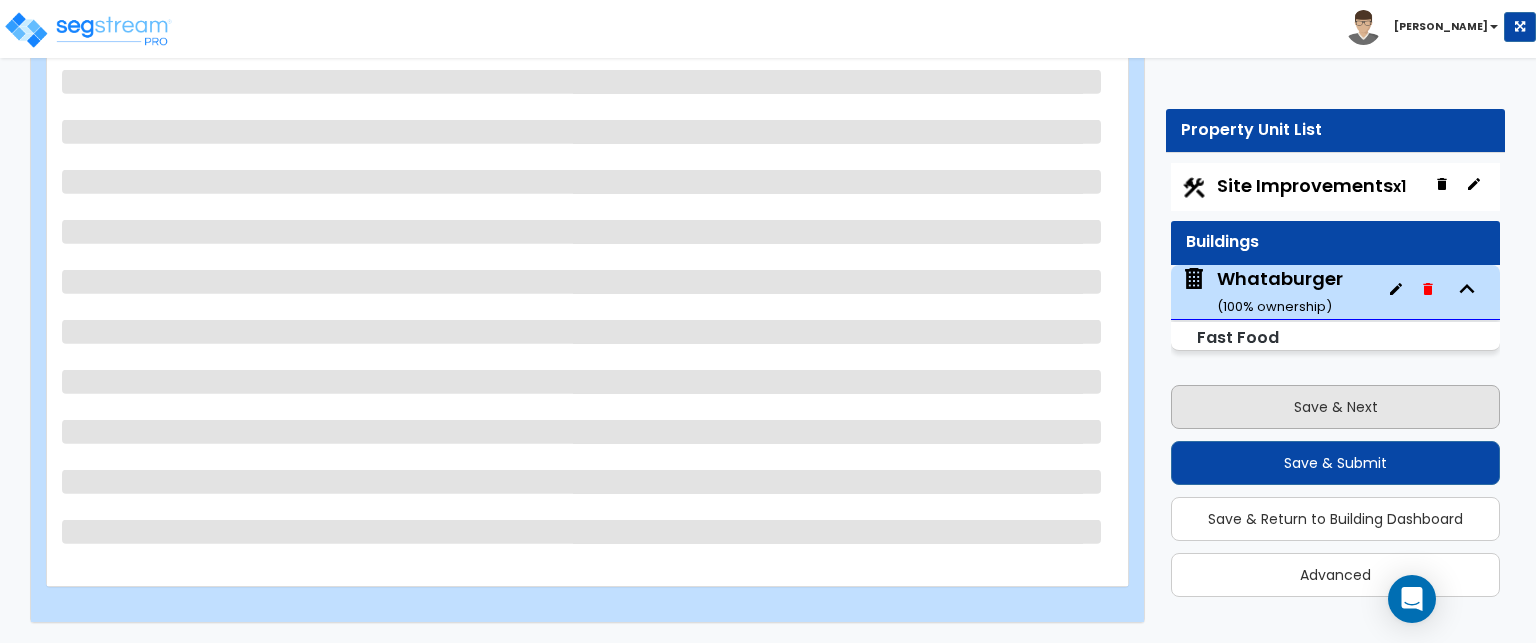scroll, scrollTop: 216, scrollLeft: 0, axis: vertical 